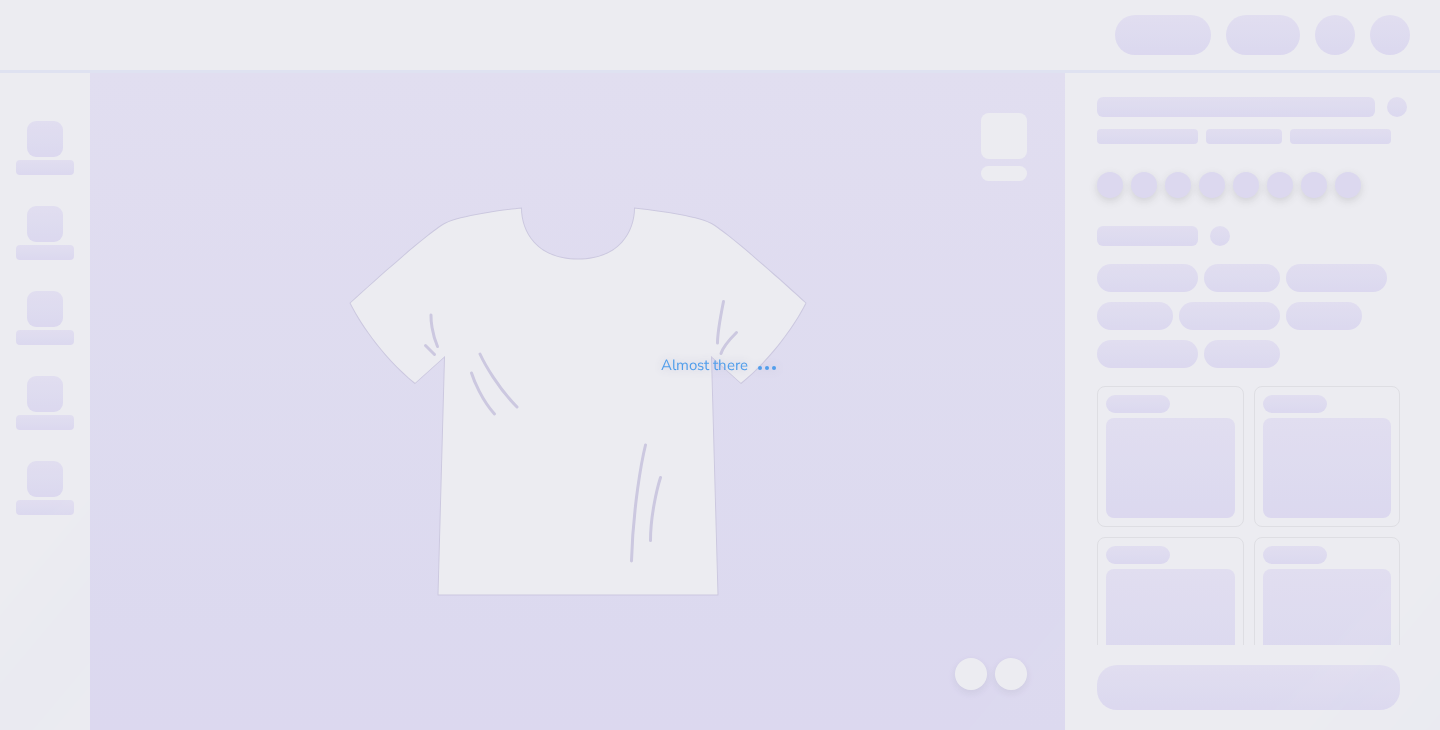 scroll, scrollTop: 0, scrollLeft: 0, axis: both 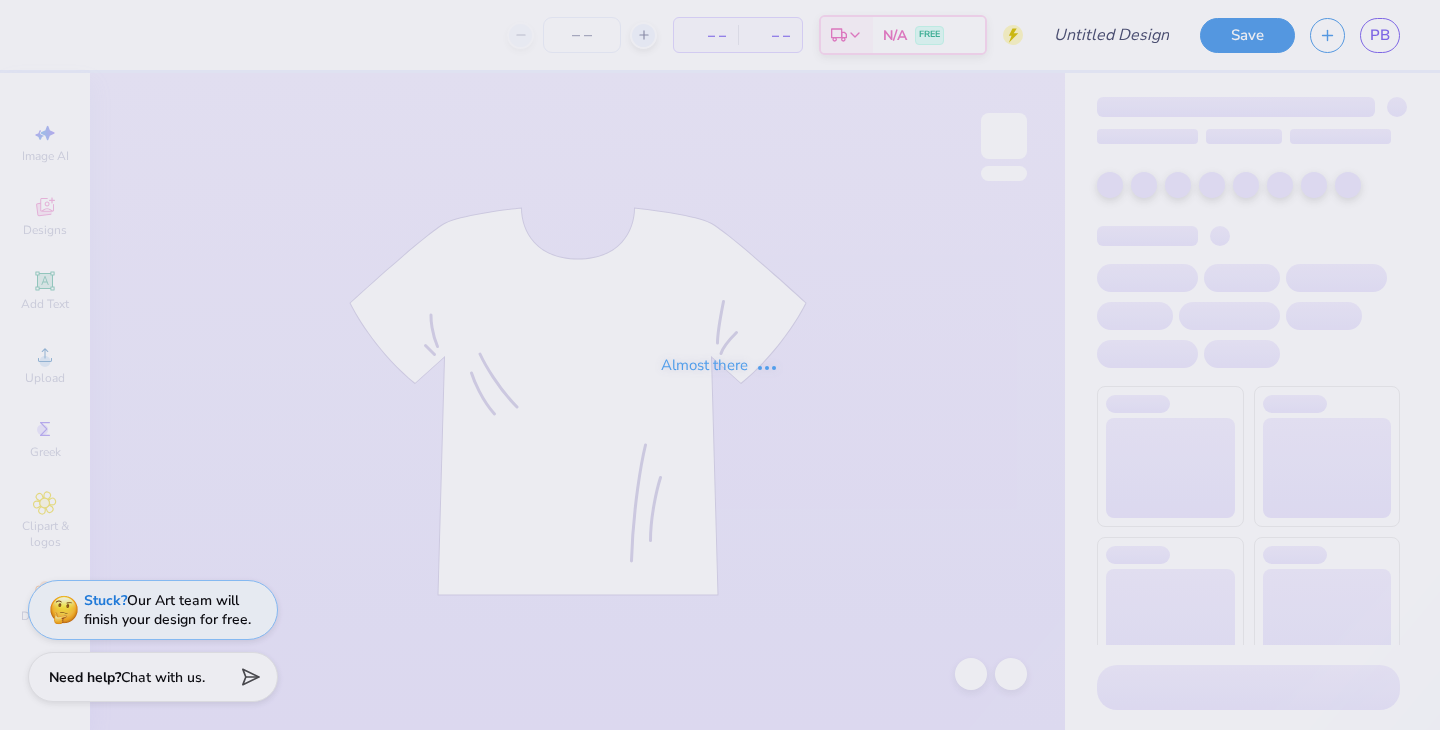 type on "[PERSON_NAME] : [GEOGRAPHIC_DATA][US_STATE]" 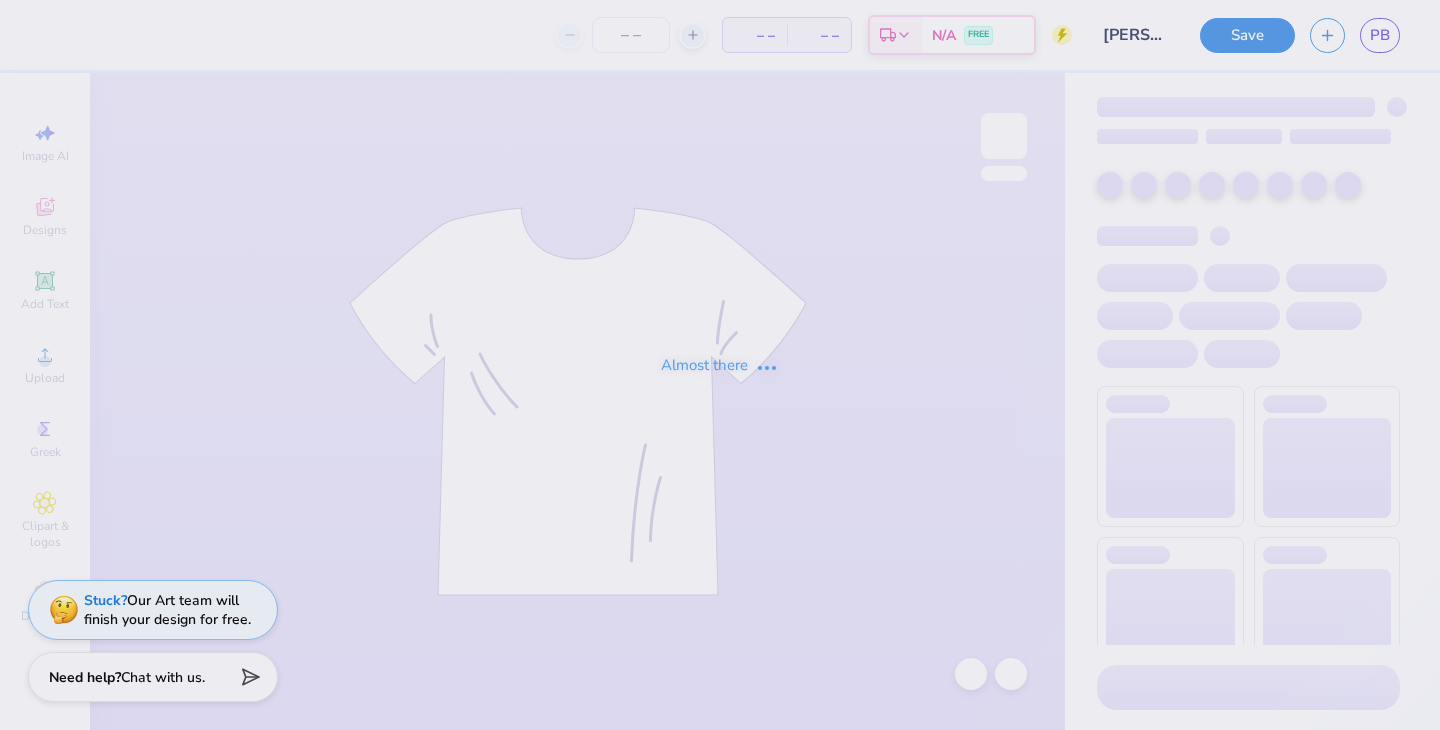type on "110" 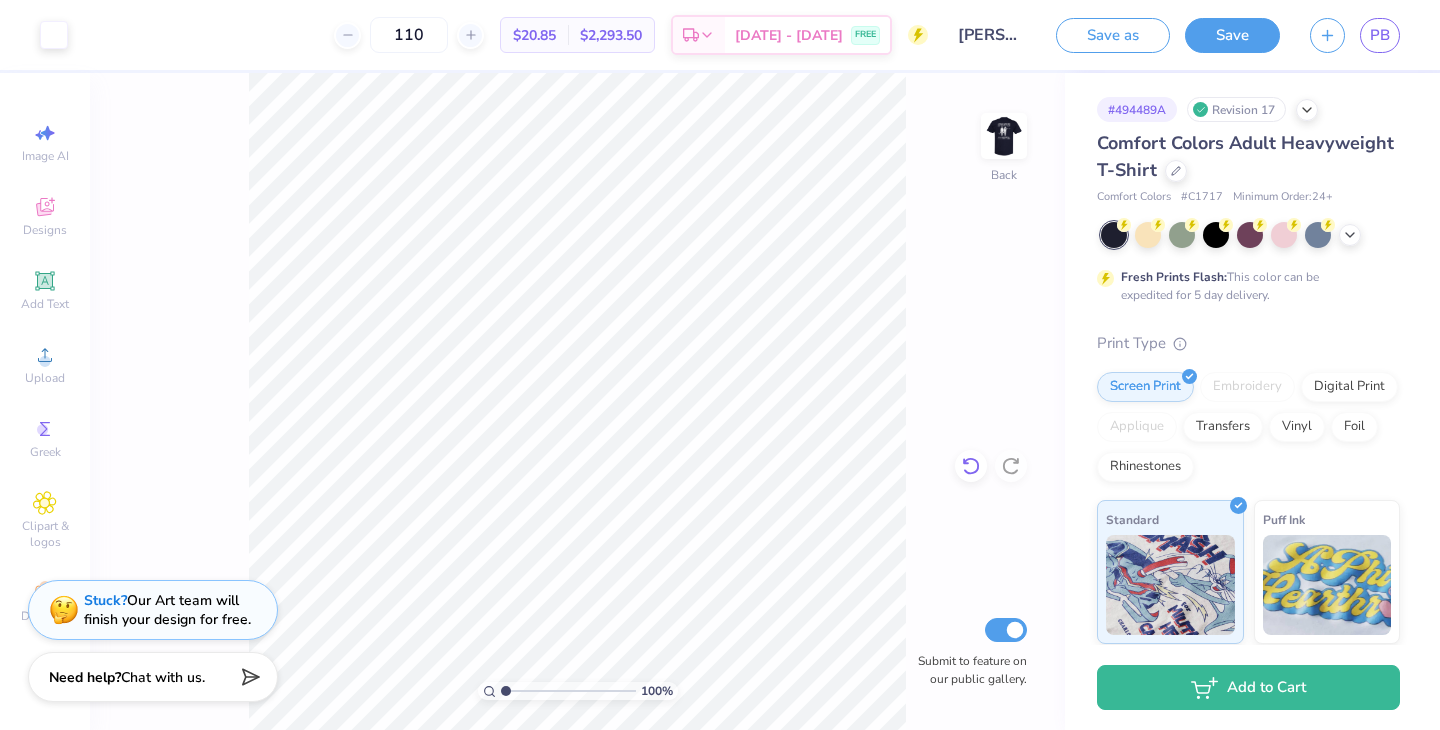 click 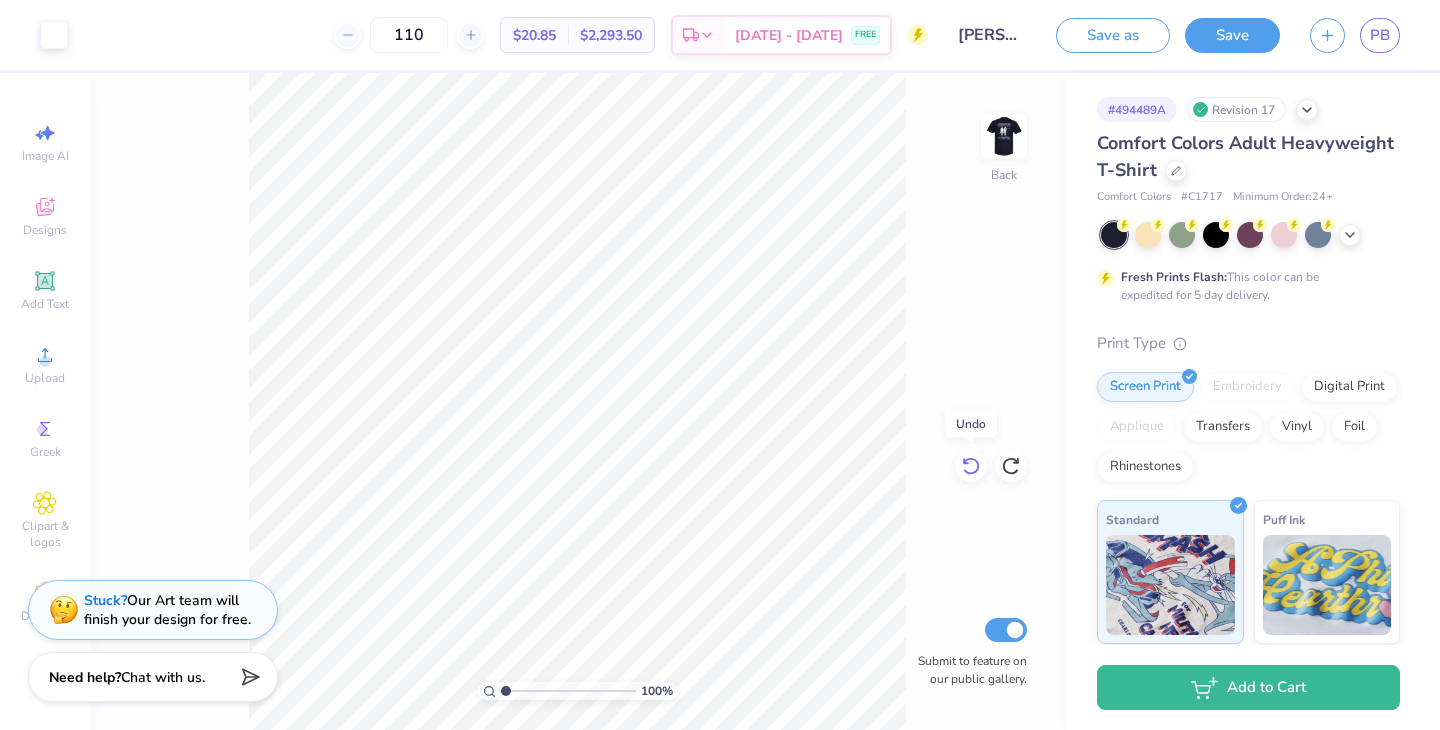 click 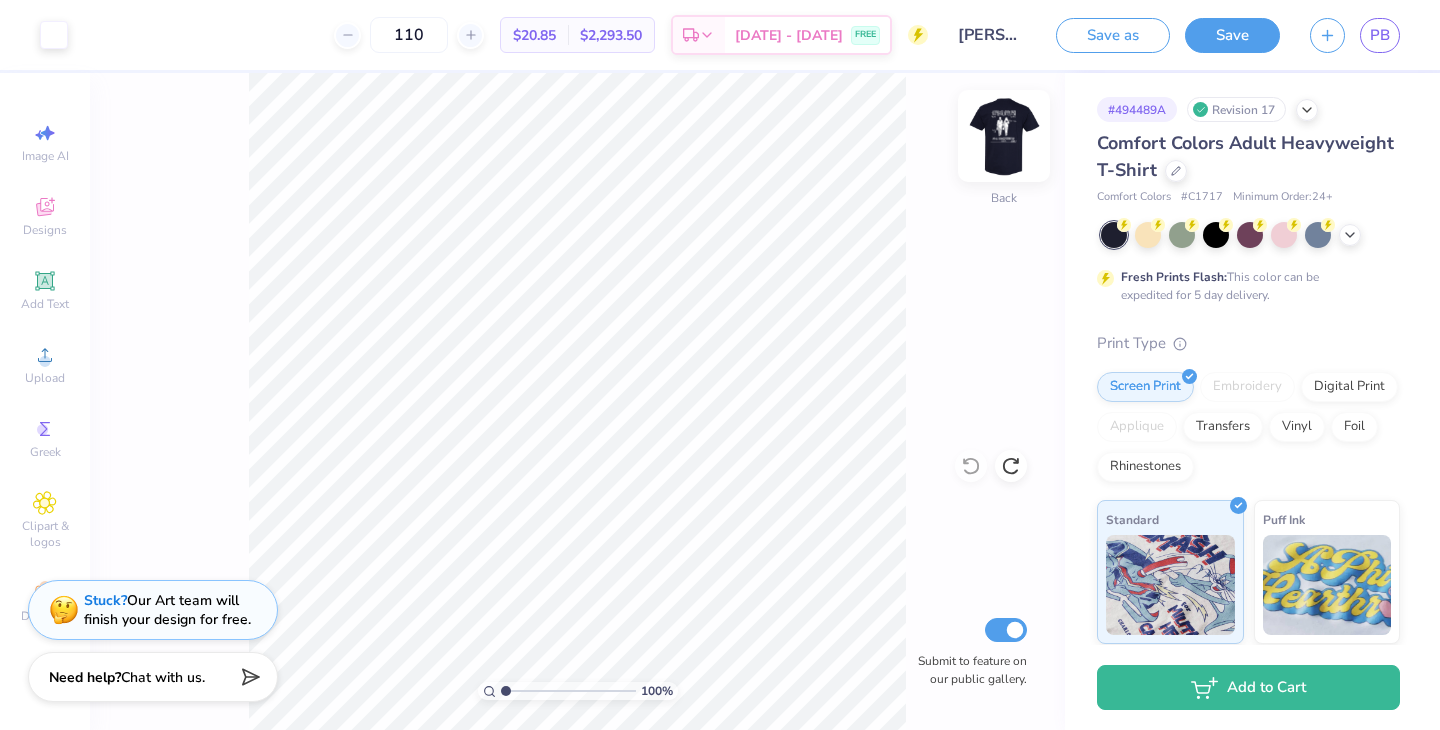 click at bounding box center (1004, 136) 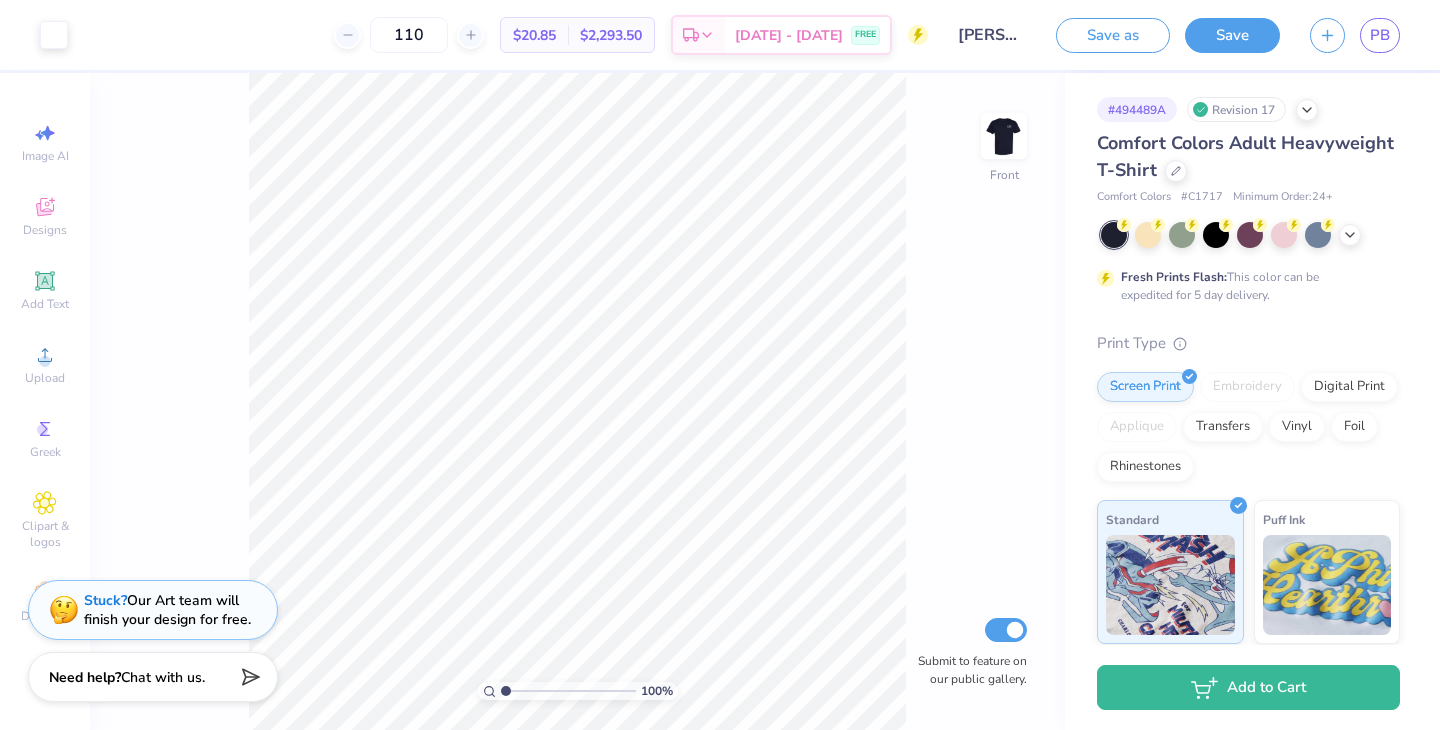 click at bounding box center [1004, 136] 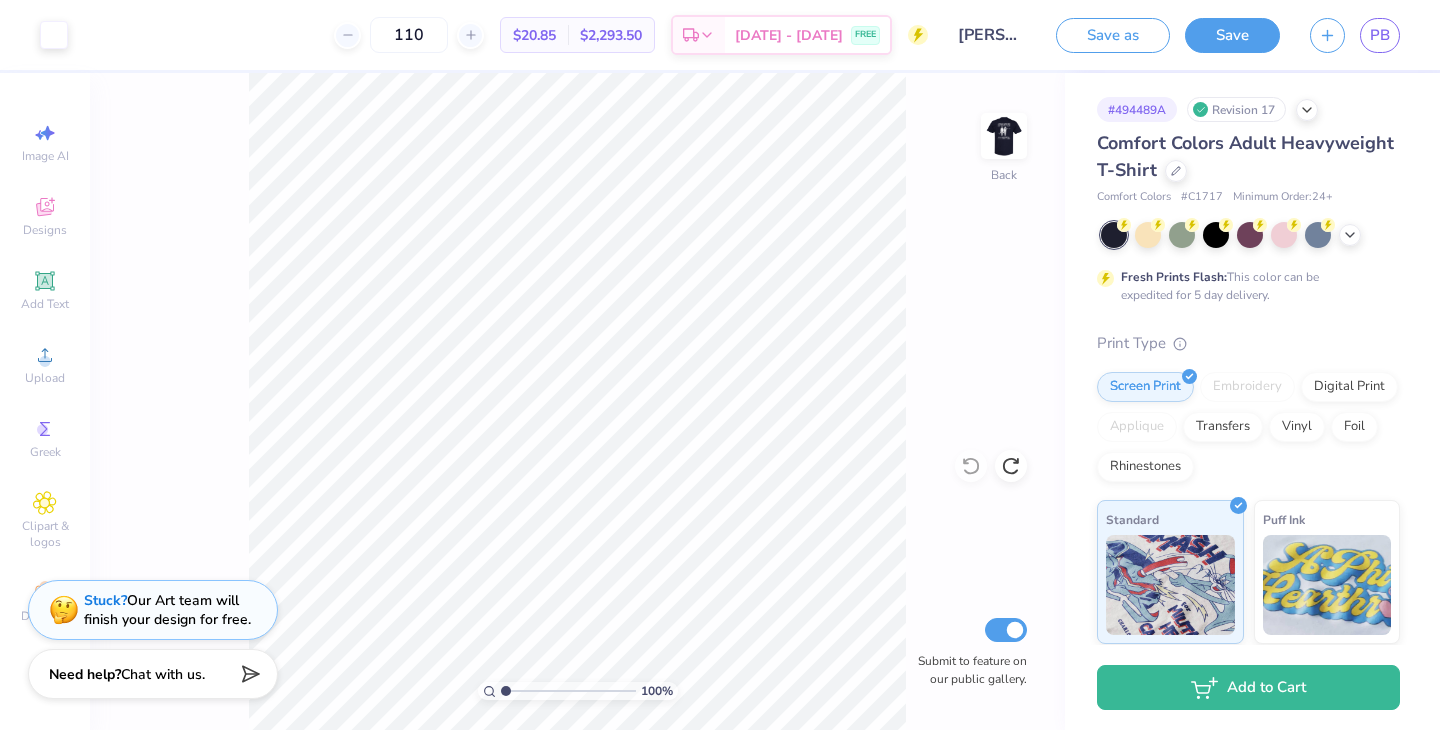 click on "Chat with us." at bounding box center (163, 674) 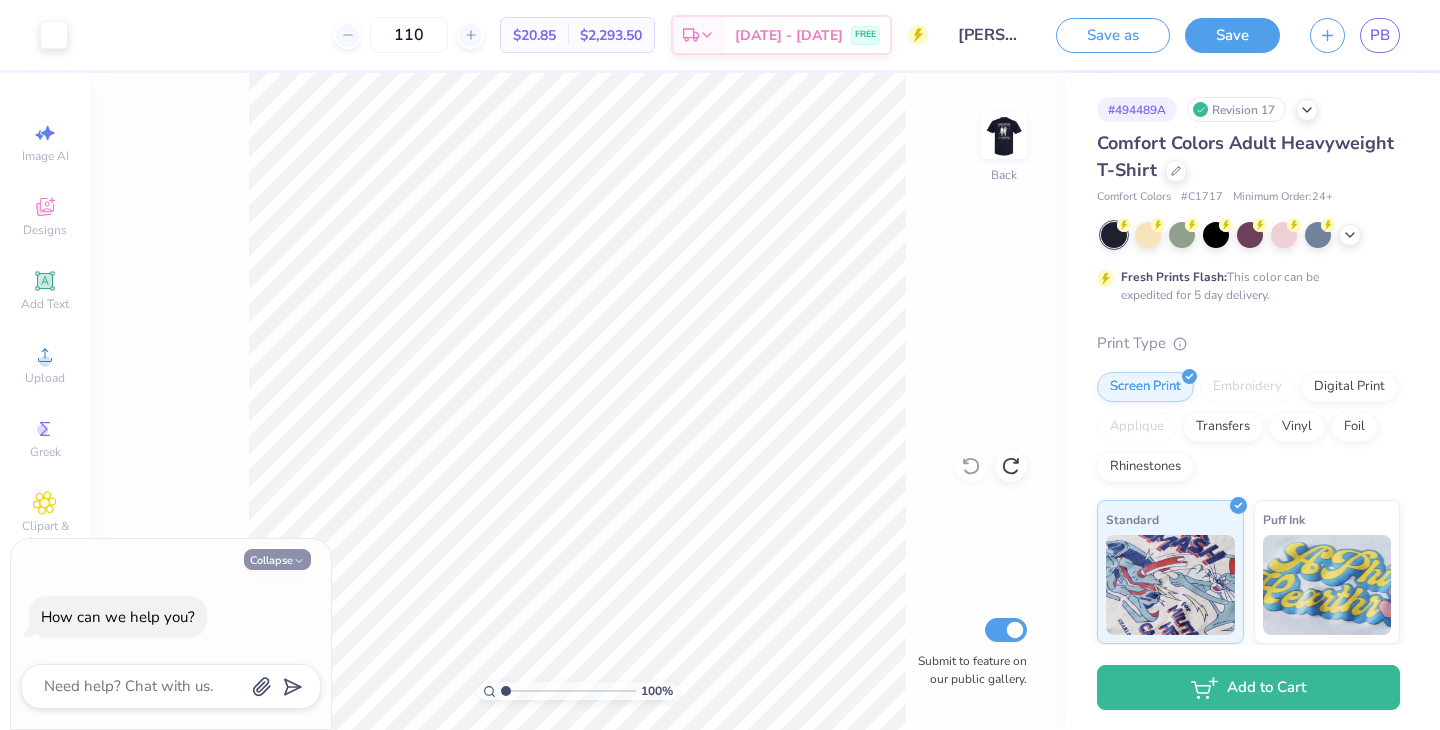 click on "Collapse" at bounding box center [277, 559] 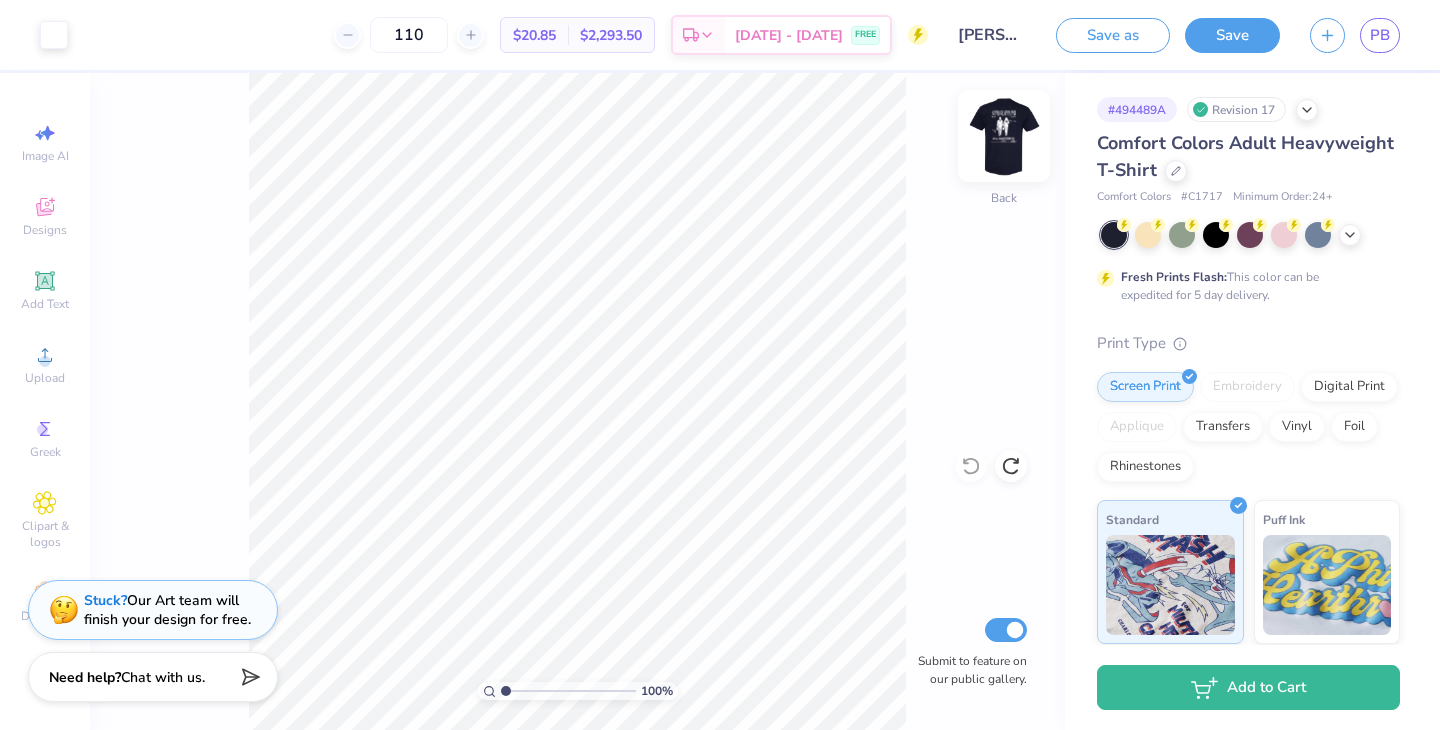 click at bounding box center [1004, 136] 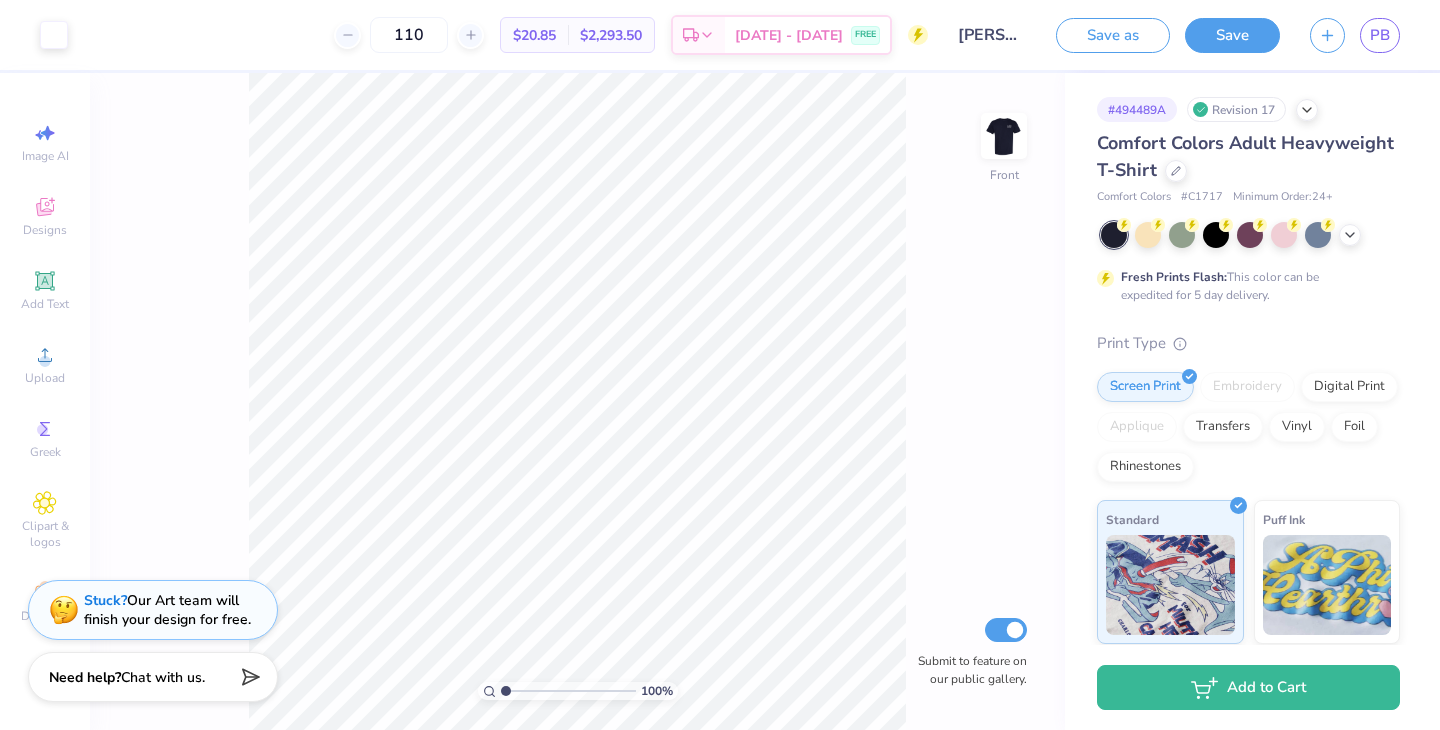 click at bounding box center [1004, 136] 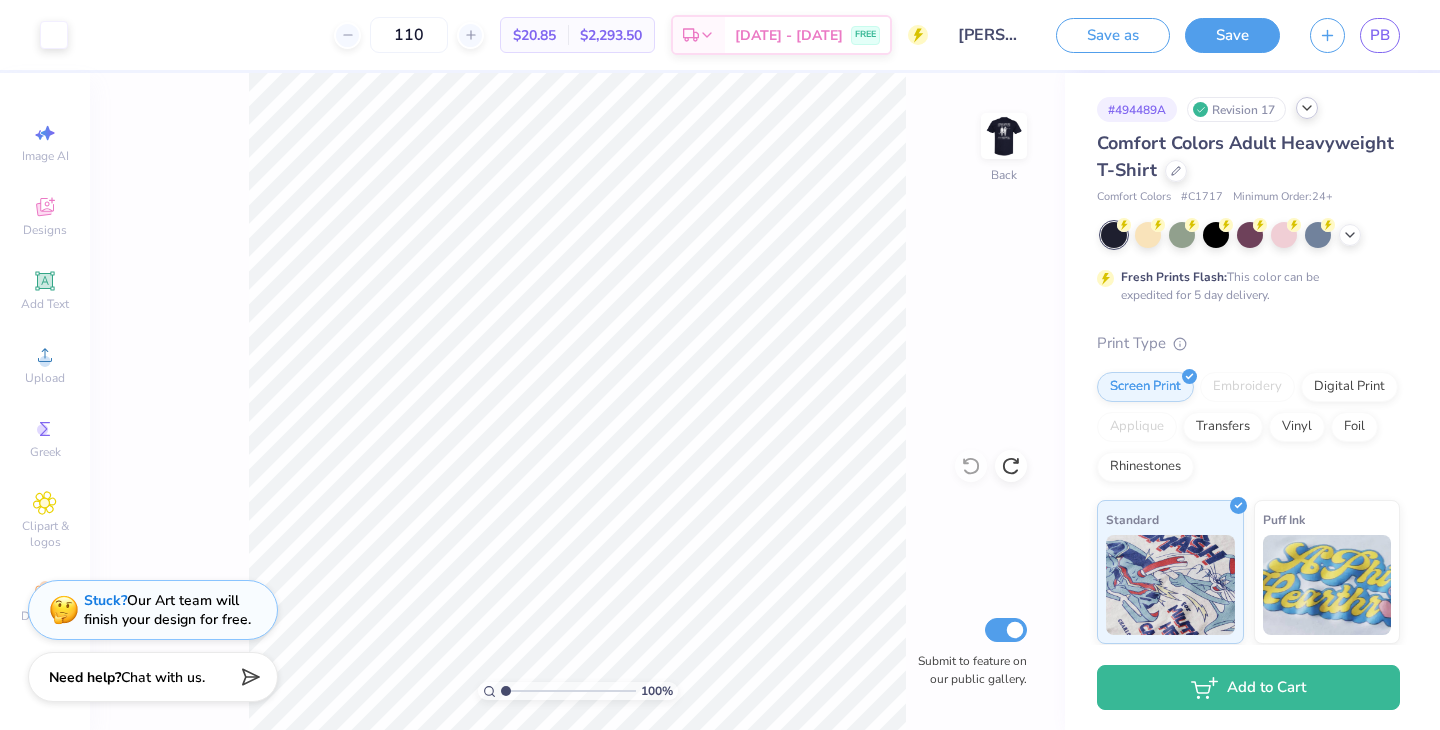 click 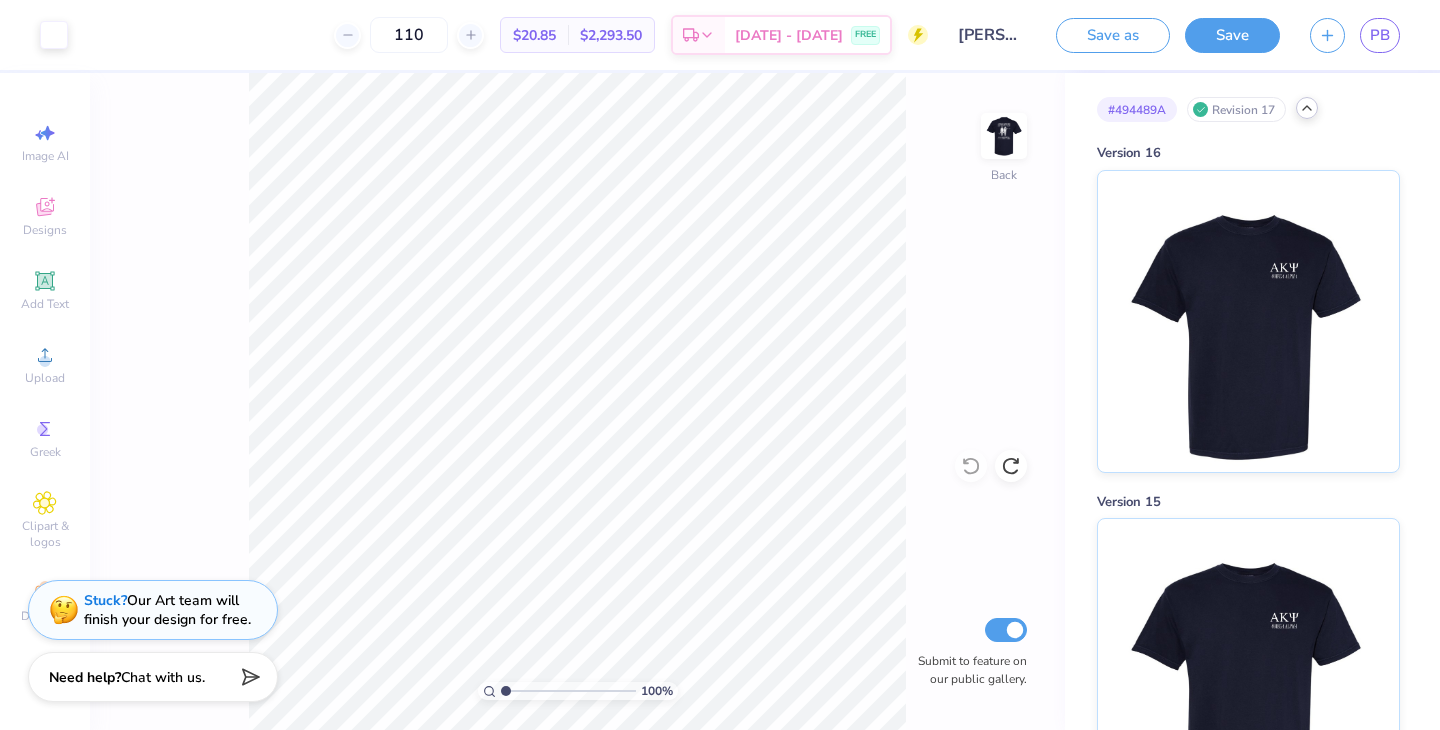 click 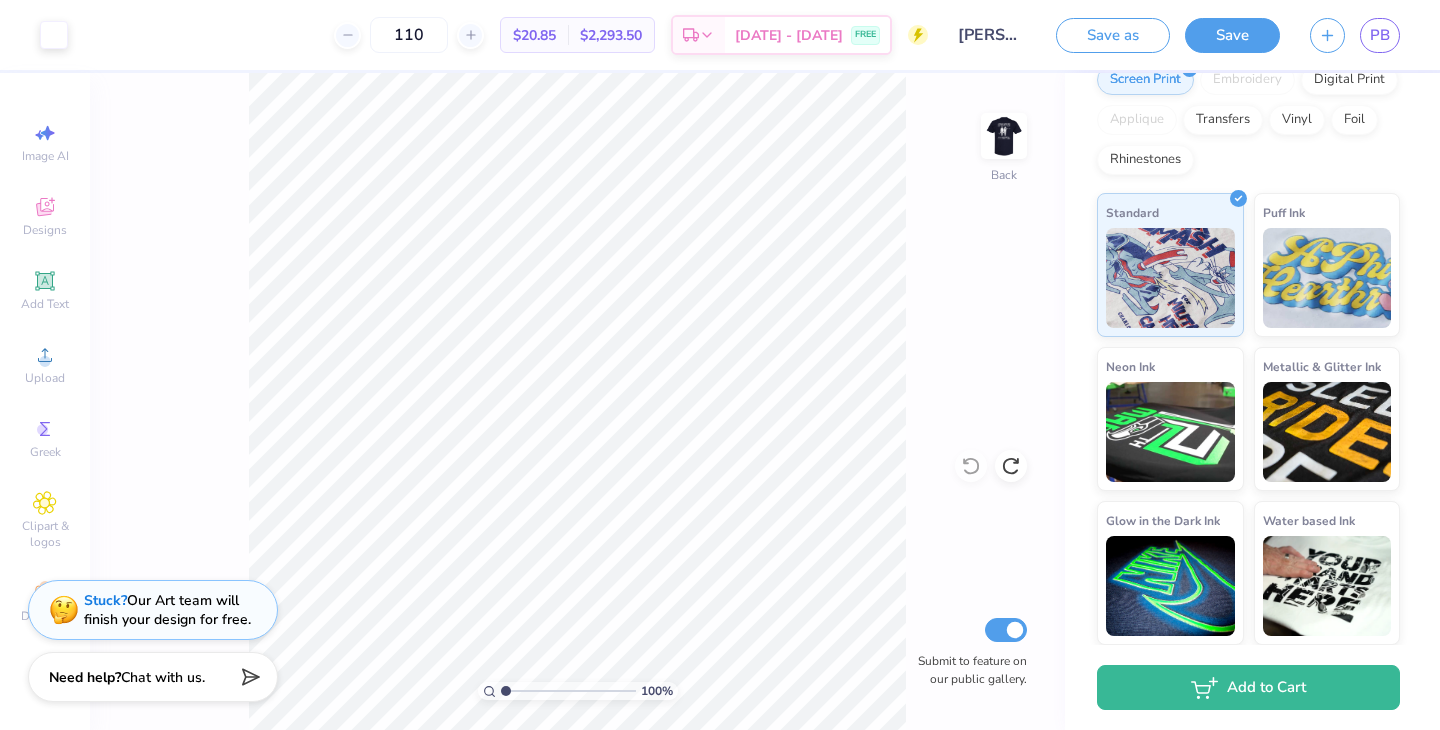 scroll, scrollTop: 0, scrollLeft: 0, axis: both 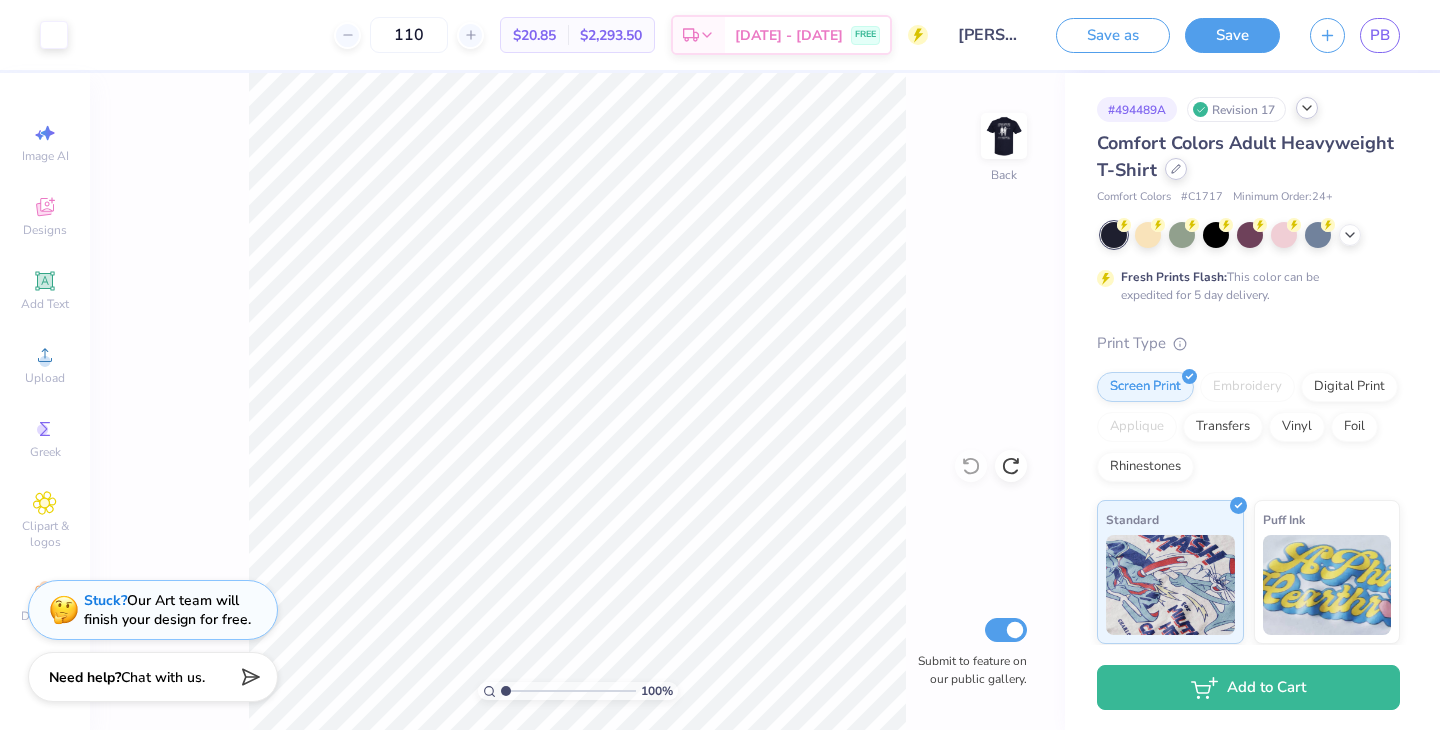 click 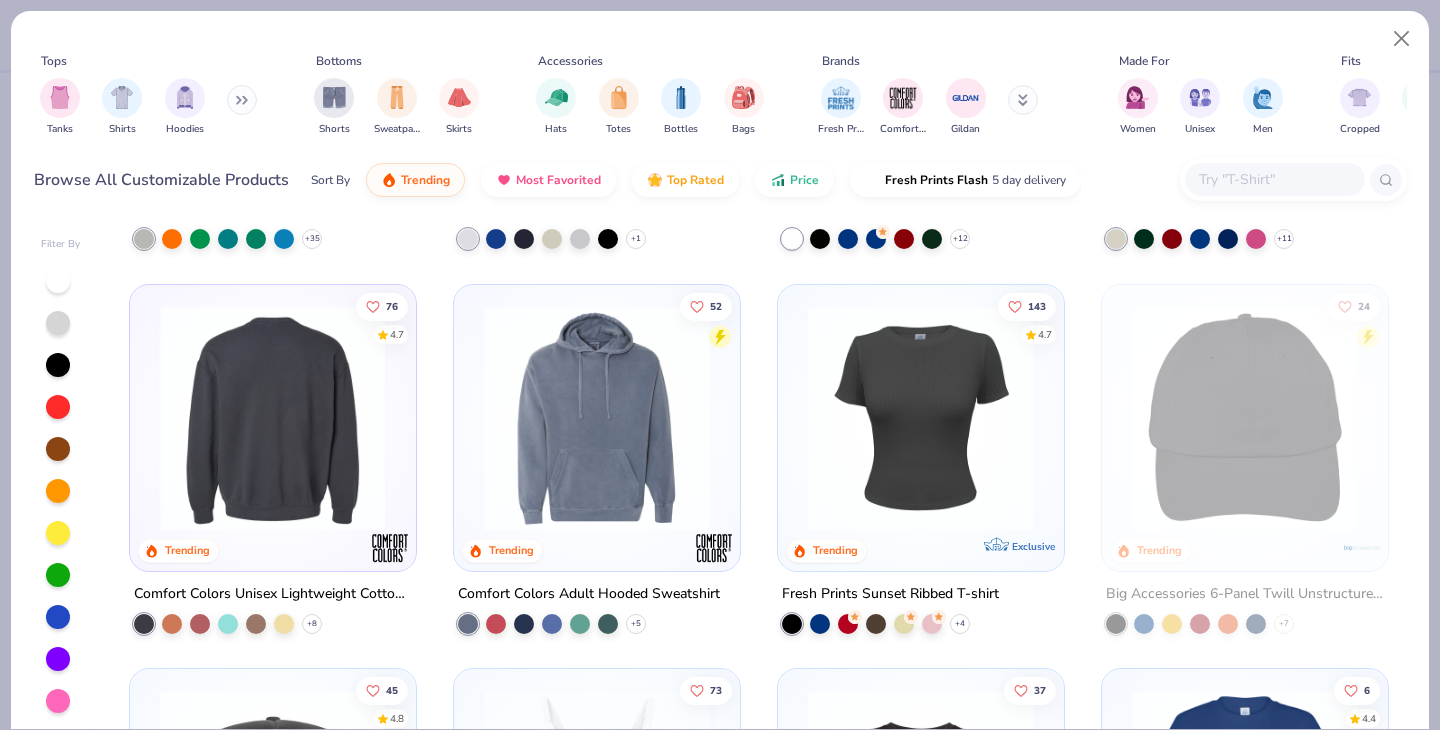 scroll, scrollTop: 3797, scrollLeft: 0, axis: vertical 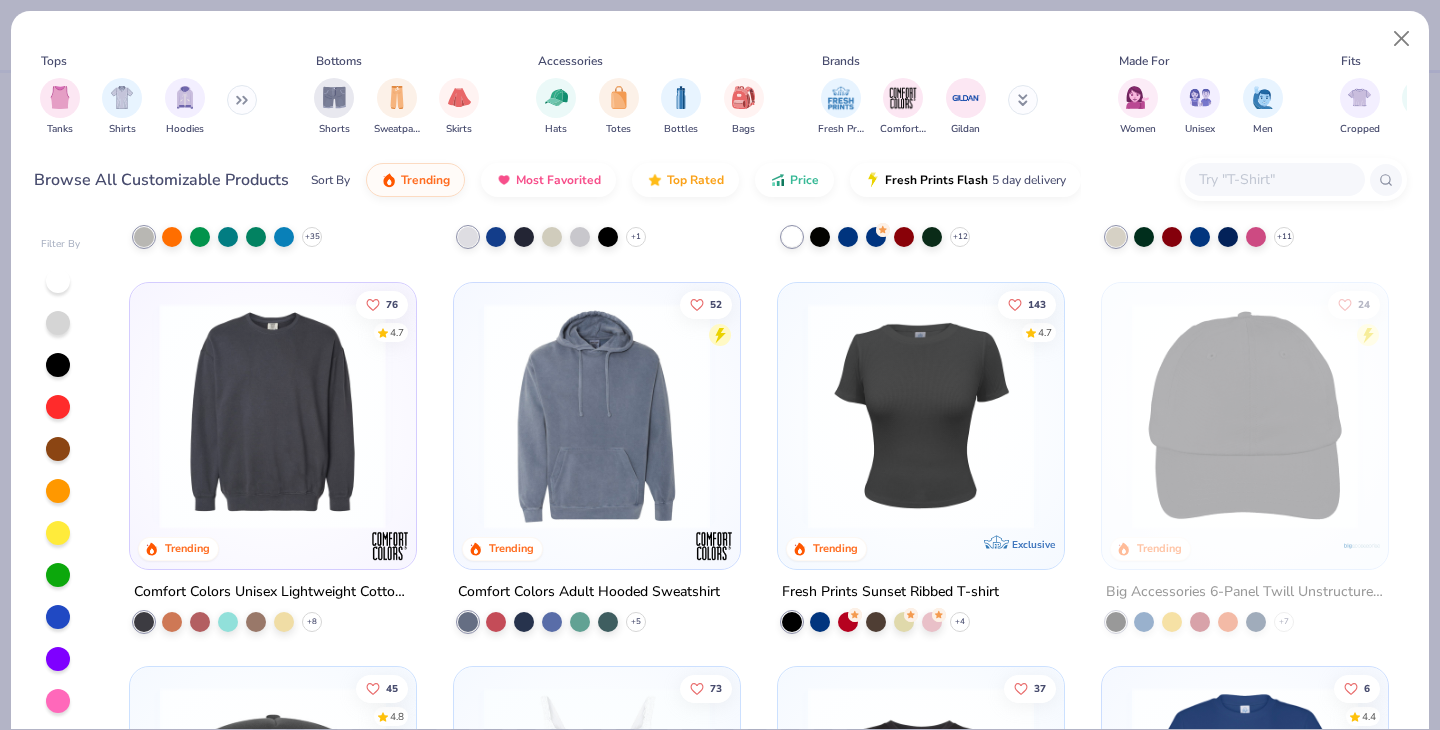 click at bounding box center [27, 415] 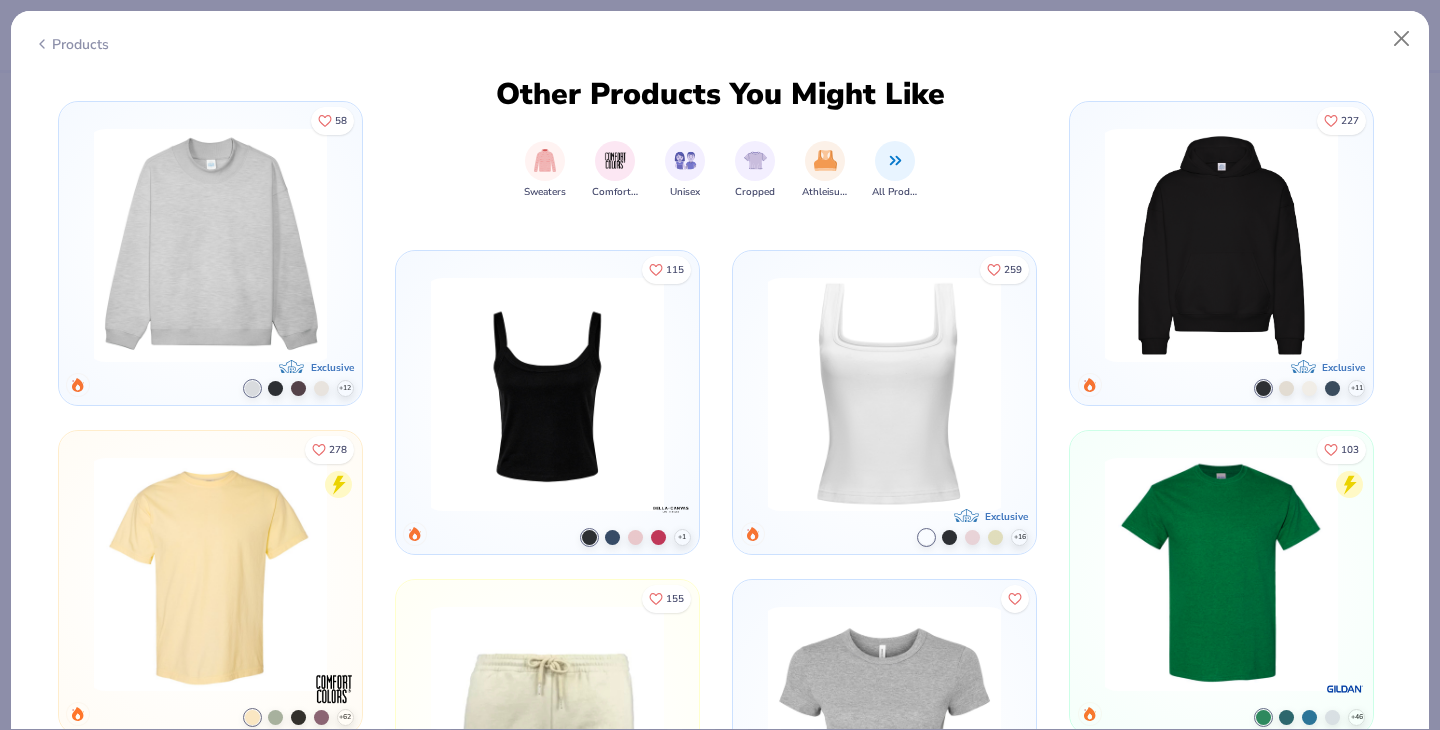 scroll, scrollTop: 1736, scrollLeft: 0, axis: vertical 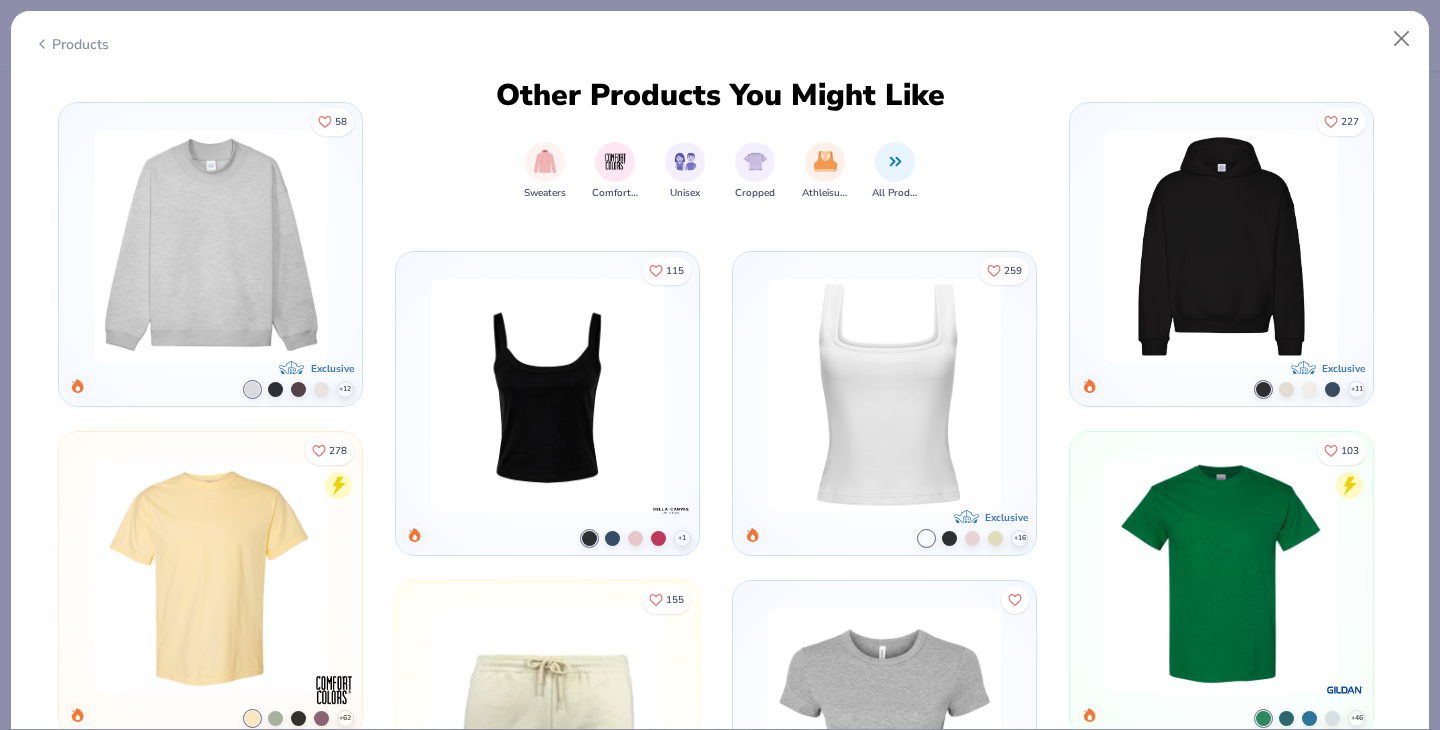 click at bounding box center (210, 246) 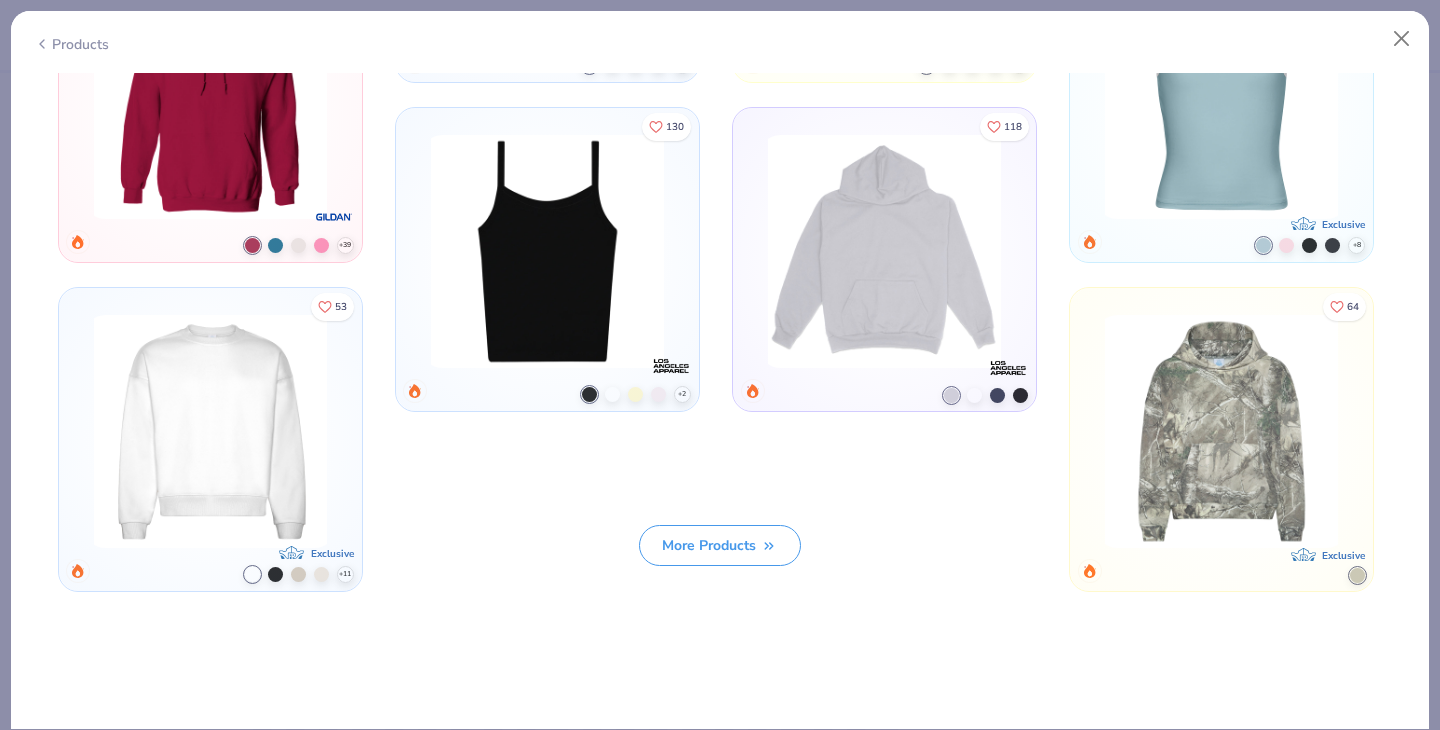 scroll, scrollTop: 2011, scrollLeft: 0, axis: vertical 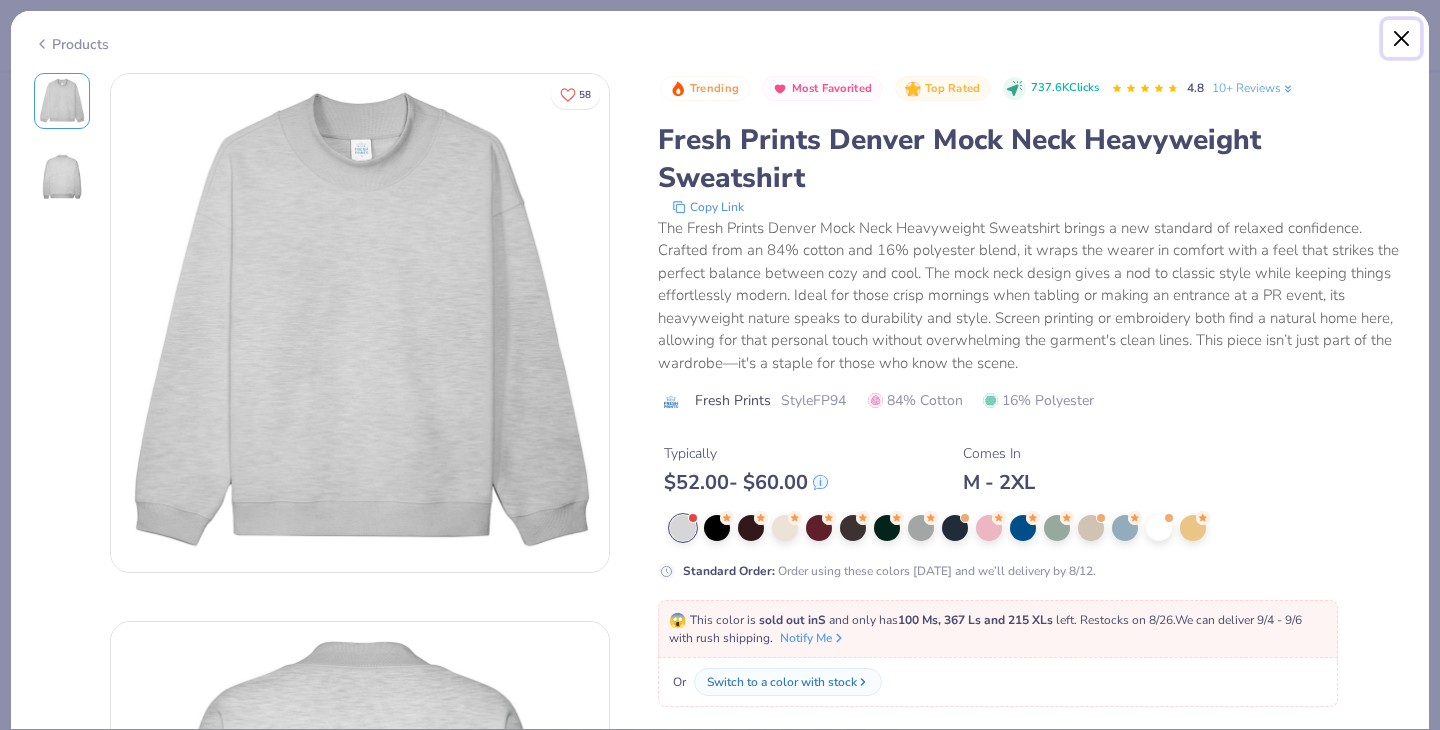click at bounding box center [1402, 39] 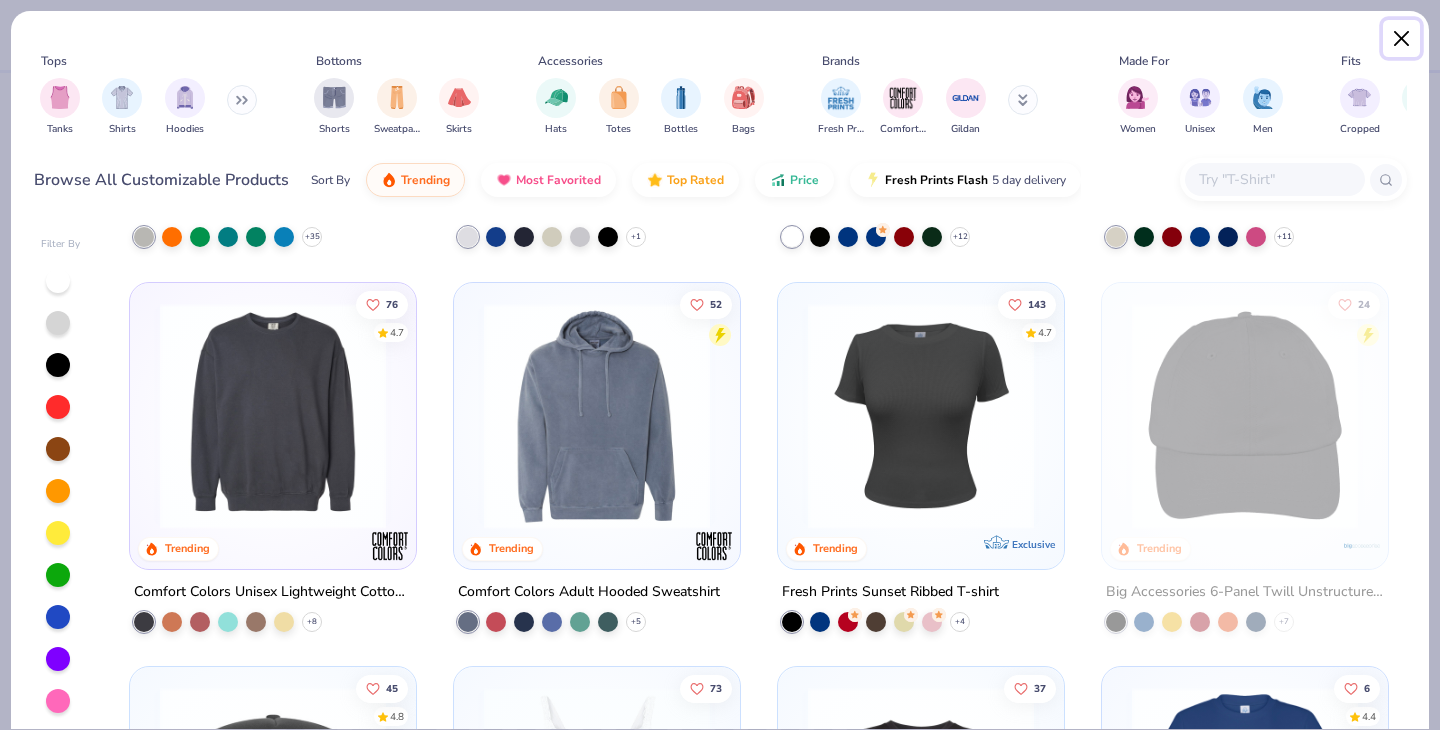 click at bounding box center (1402, 39) 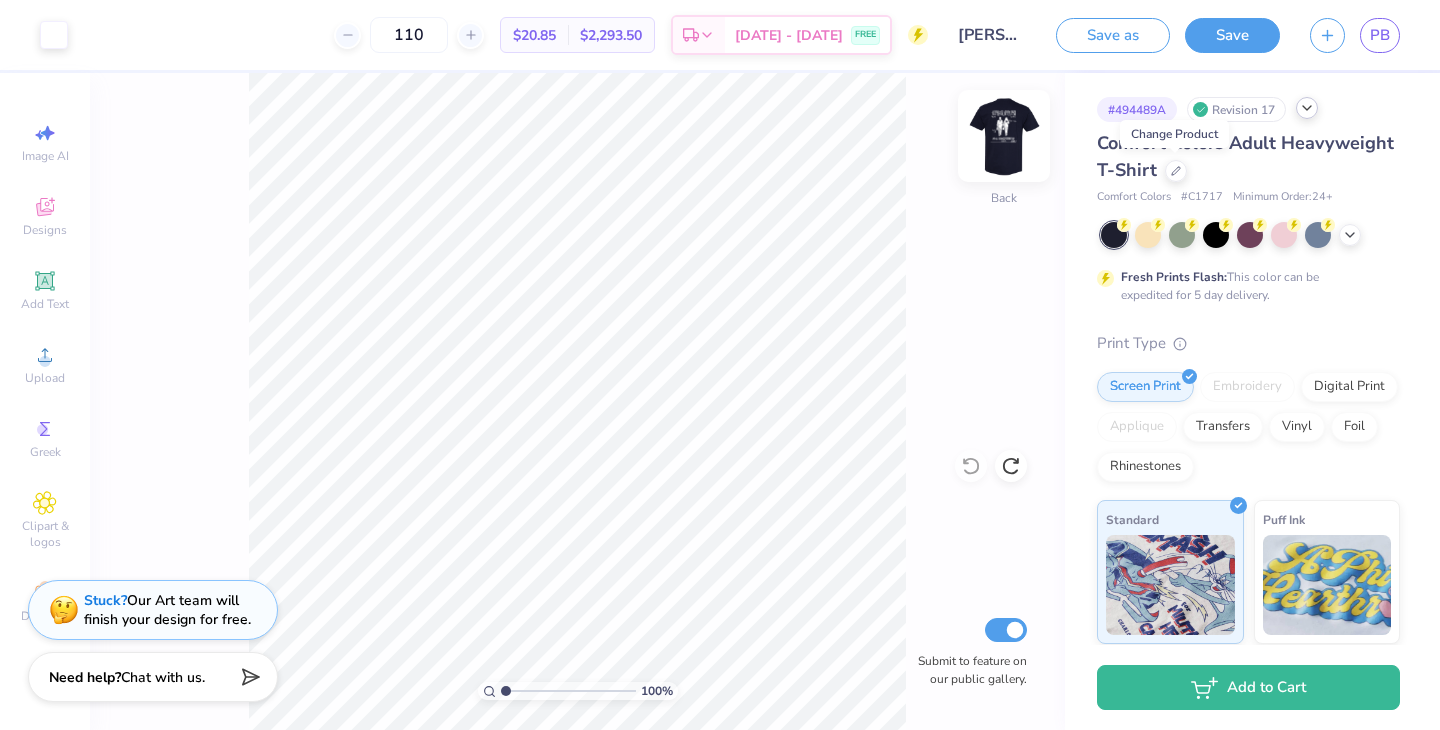 click at bounding box center [1004, 136] 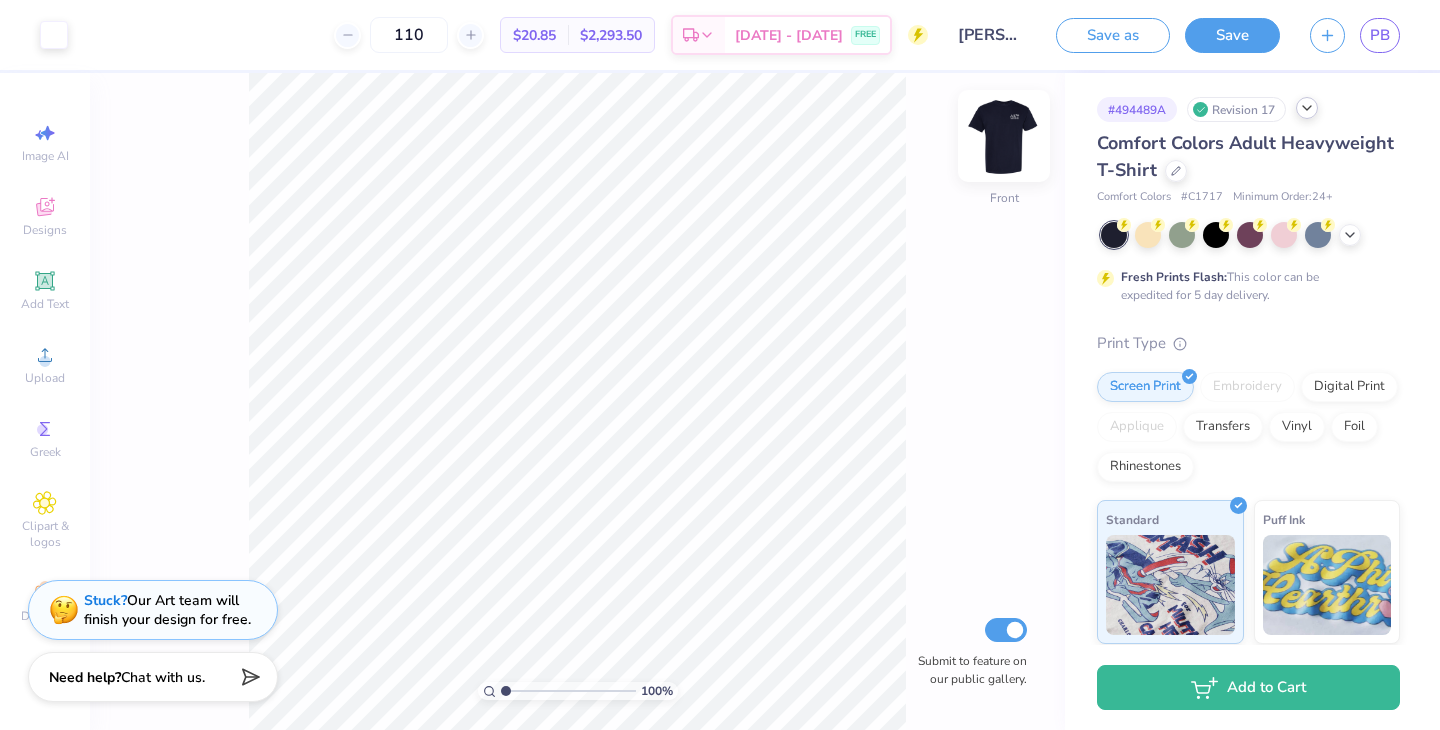 click at bounding box center [1004, 136] 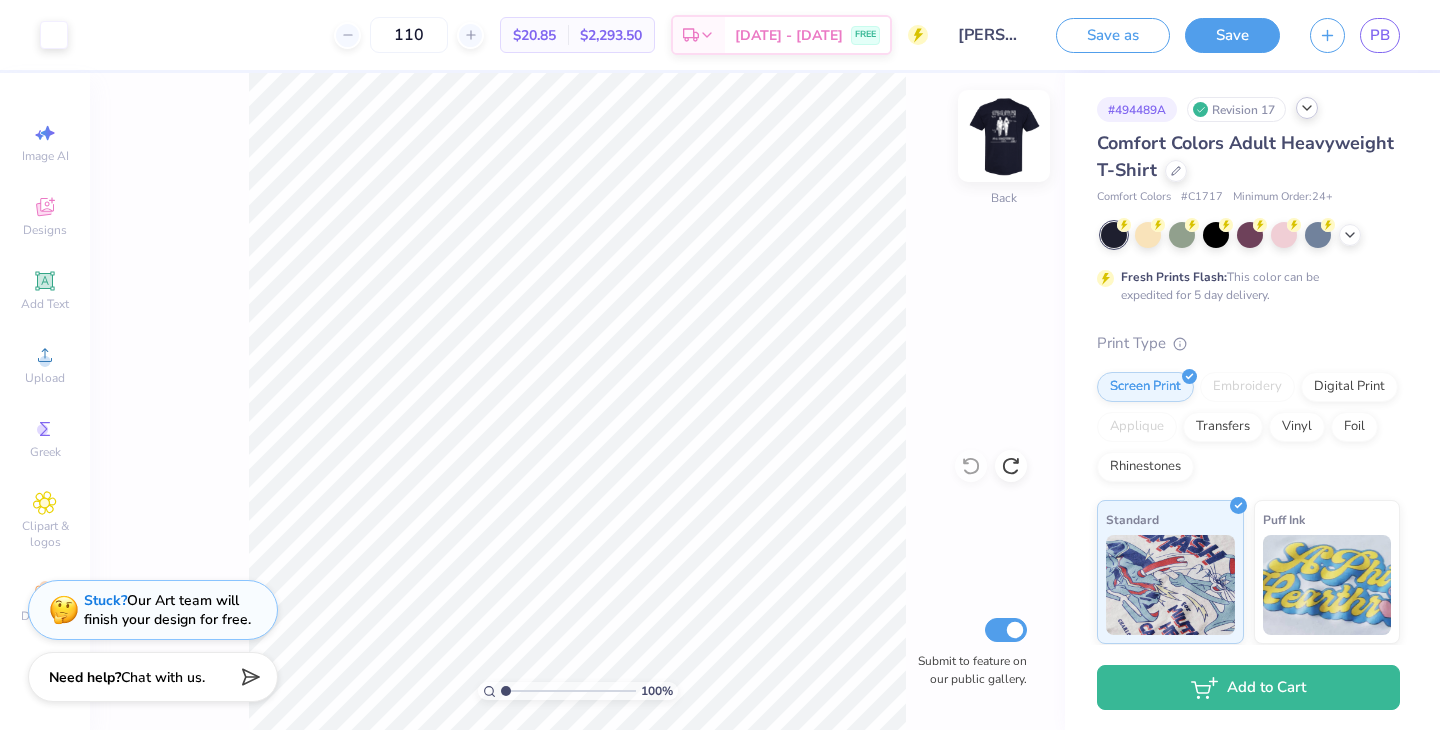 click at bounding box center (1004, 136) 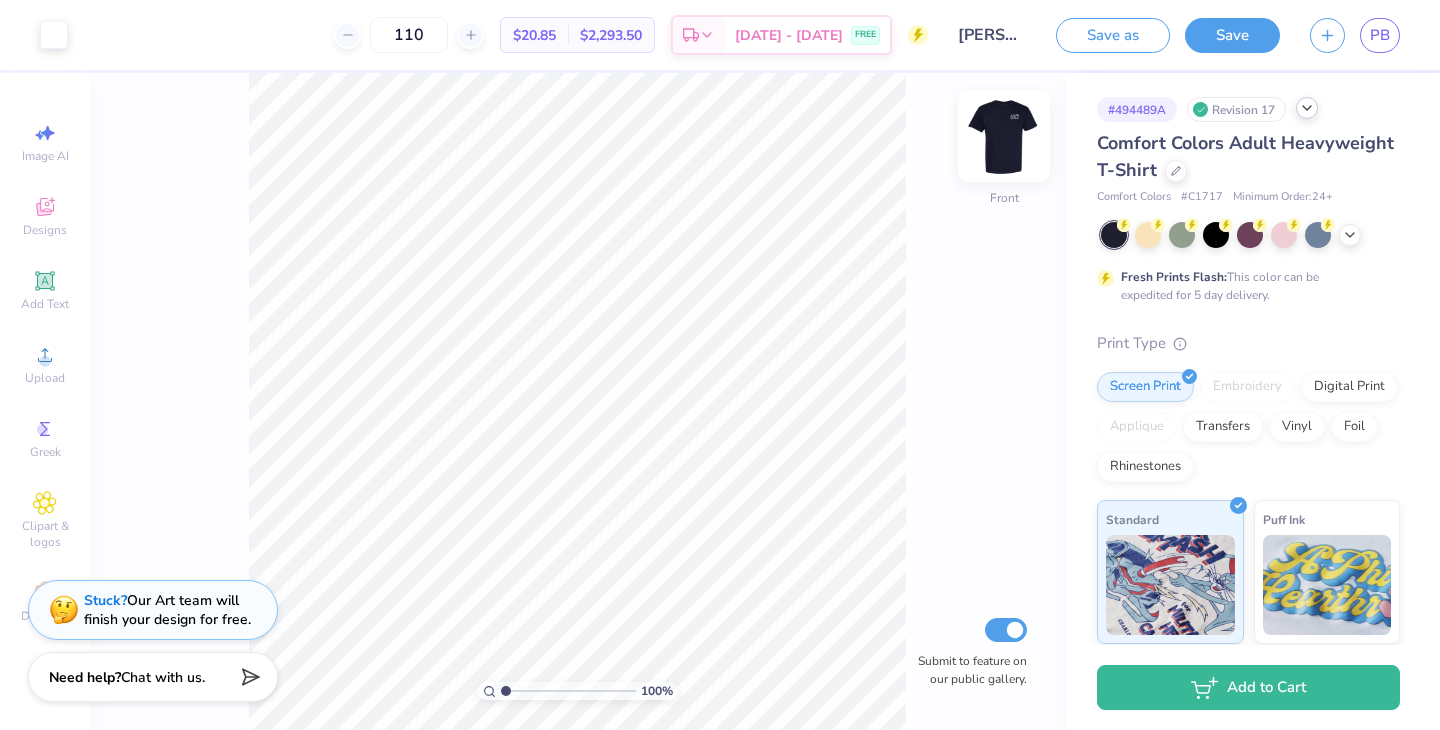 click at bounding box center [1004, 136] 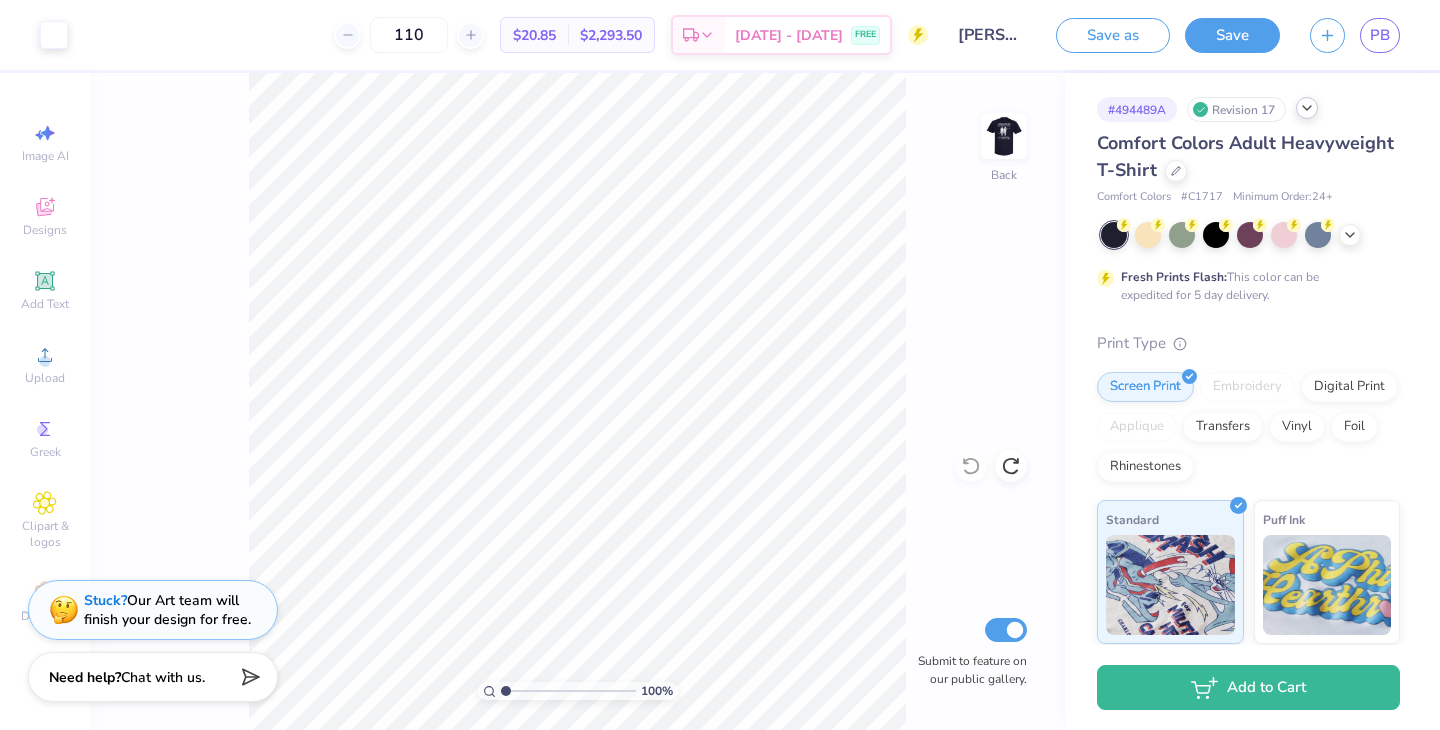 click at bounding box center (1004, 136) 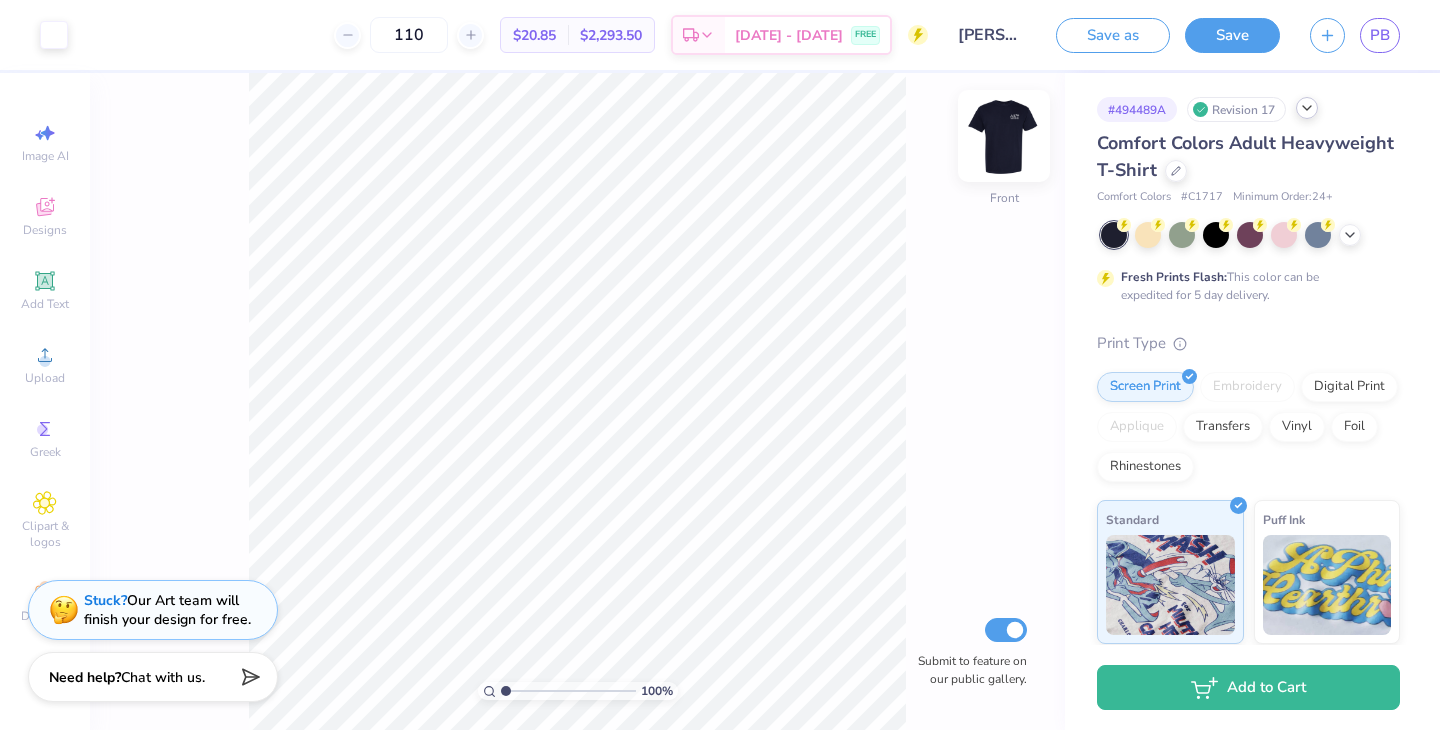 click at bounding box center (1004, 136) 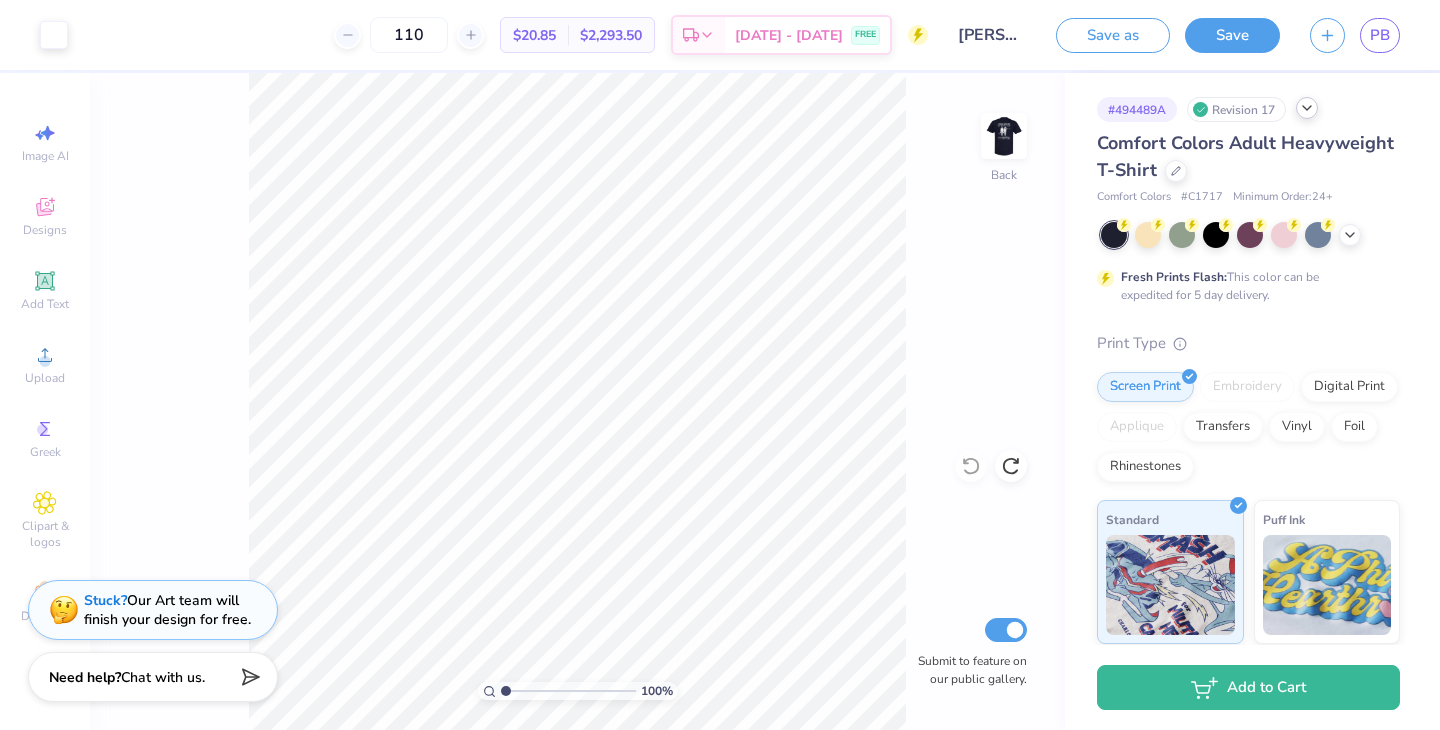 click at bounding box center (1004, 136) 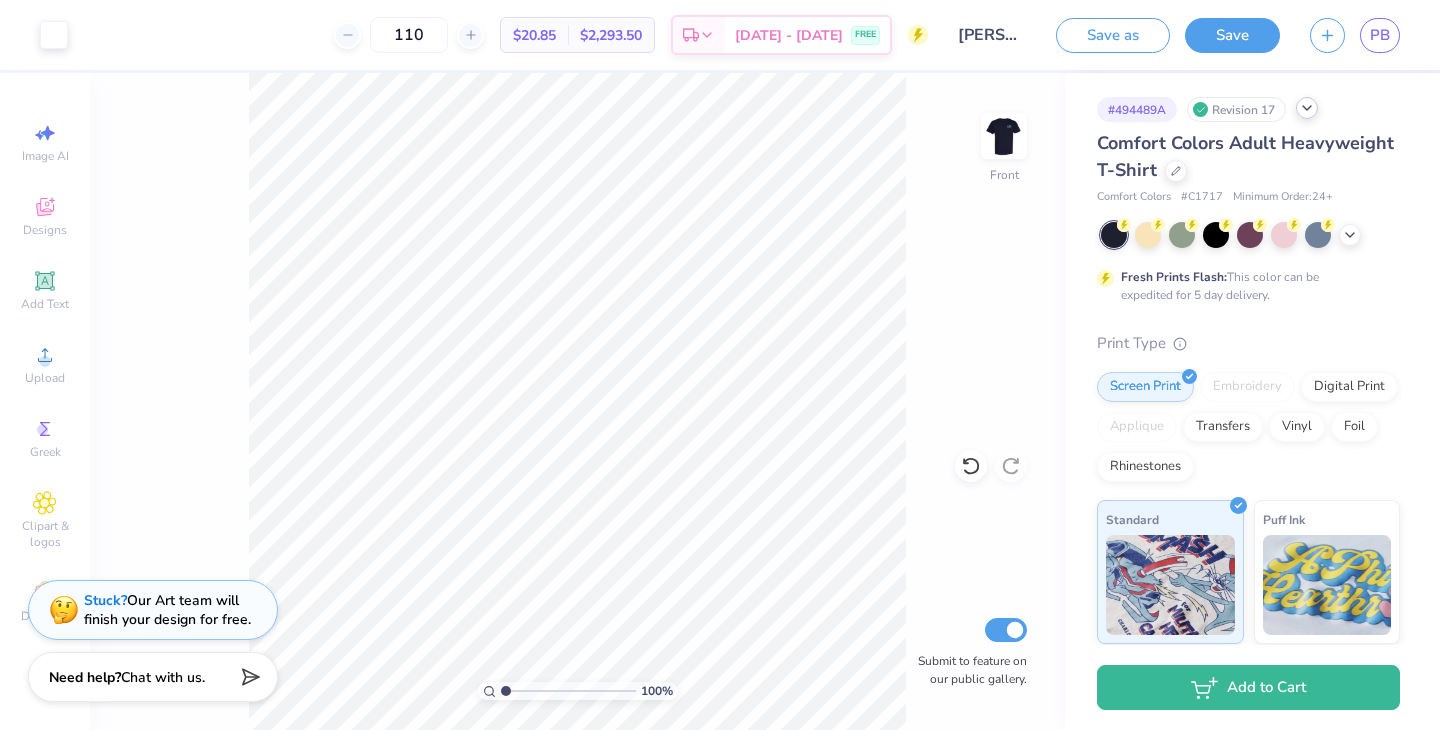 click 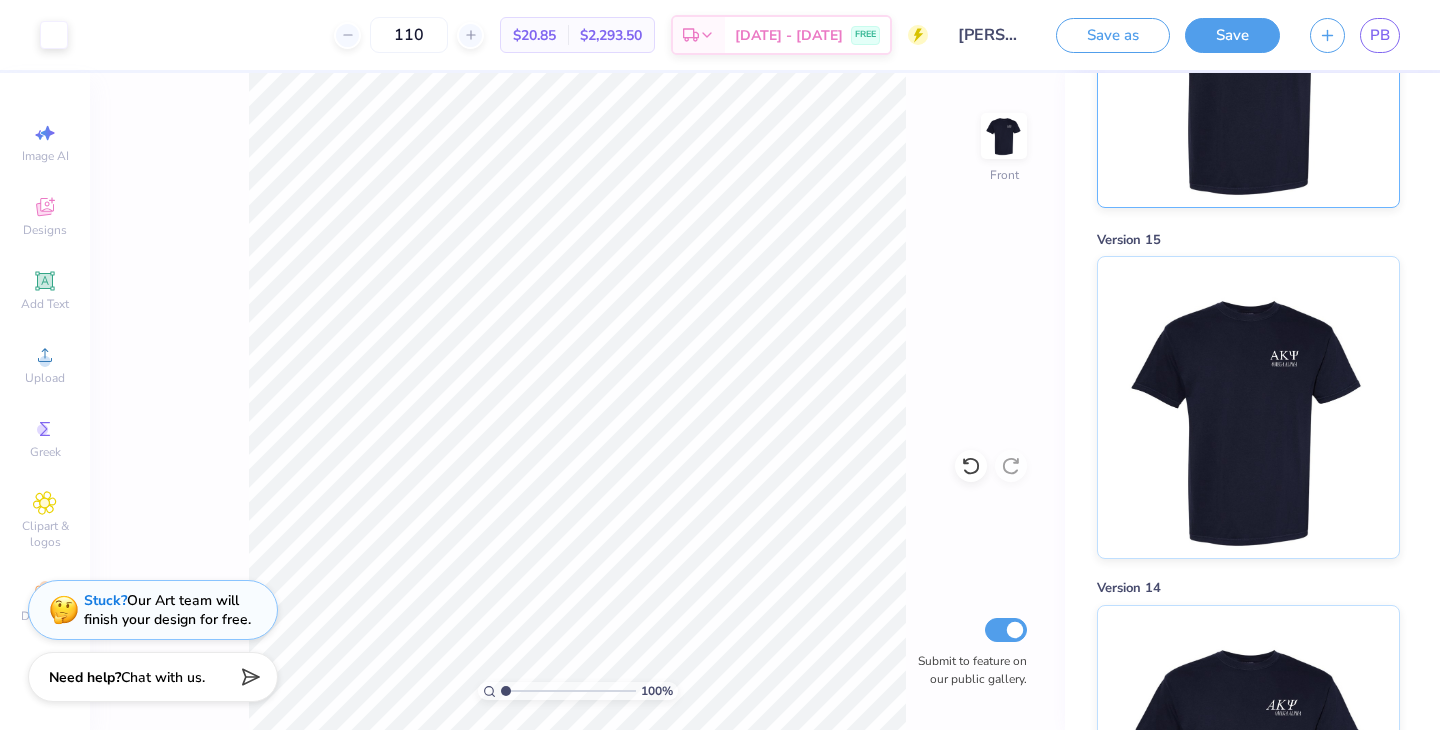 scroll, scrollTop: 264, scrollLeft: 0, axis: vertical 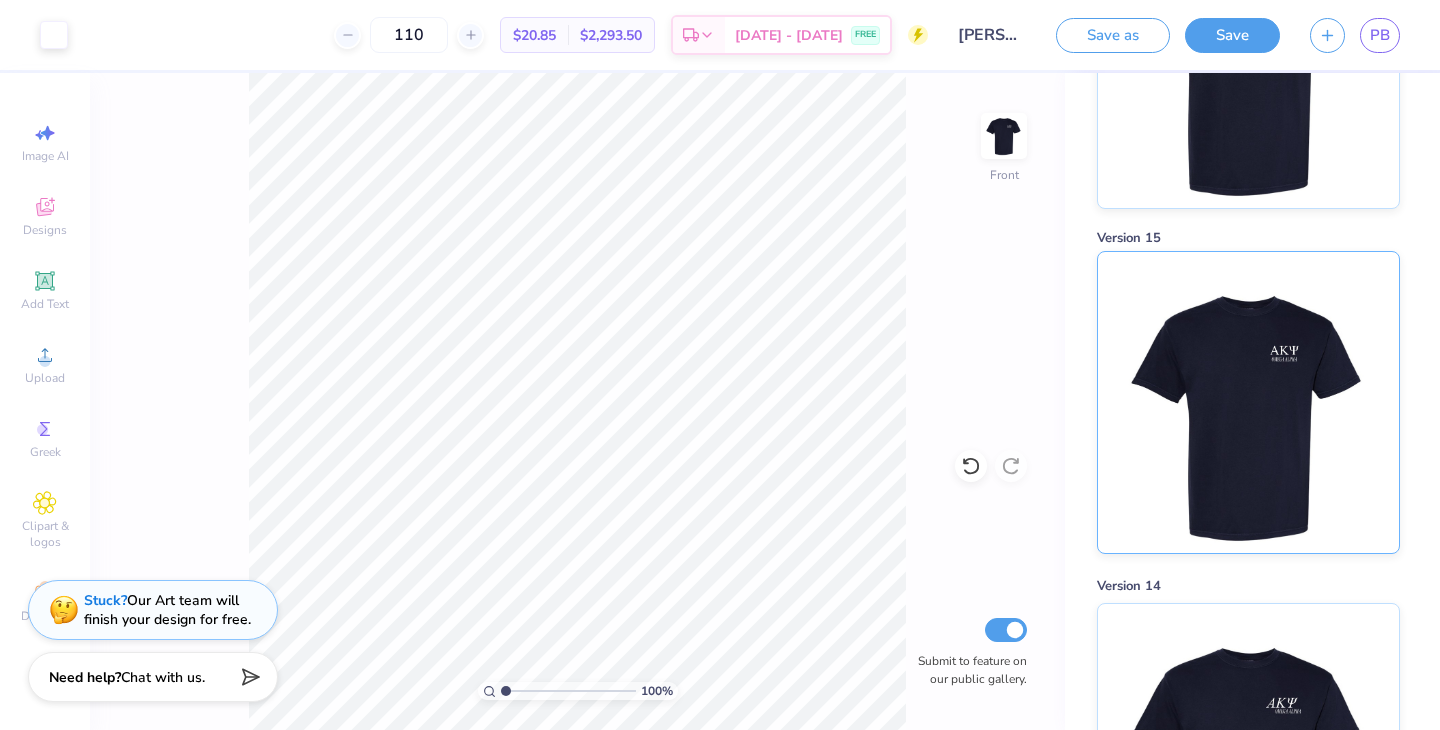 click at bounding box center (1248, 402) 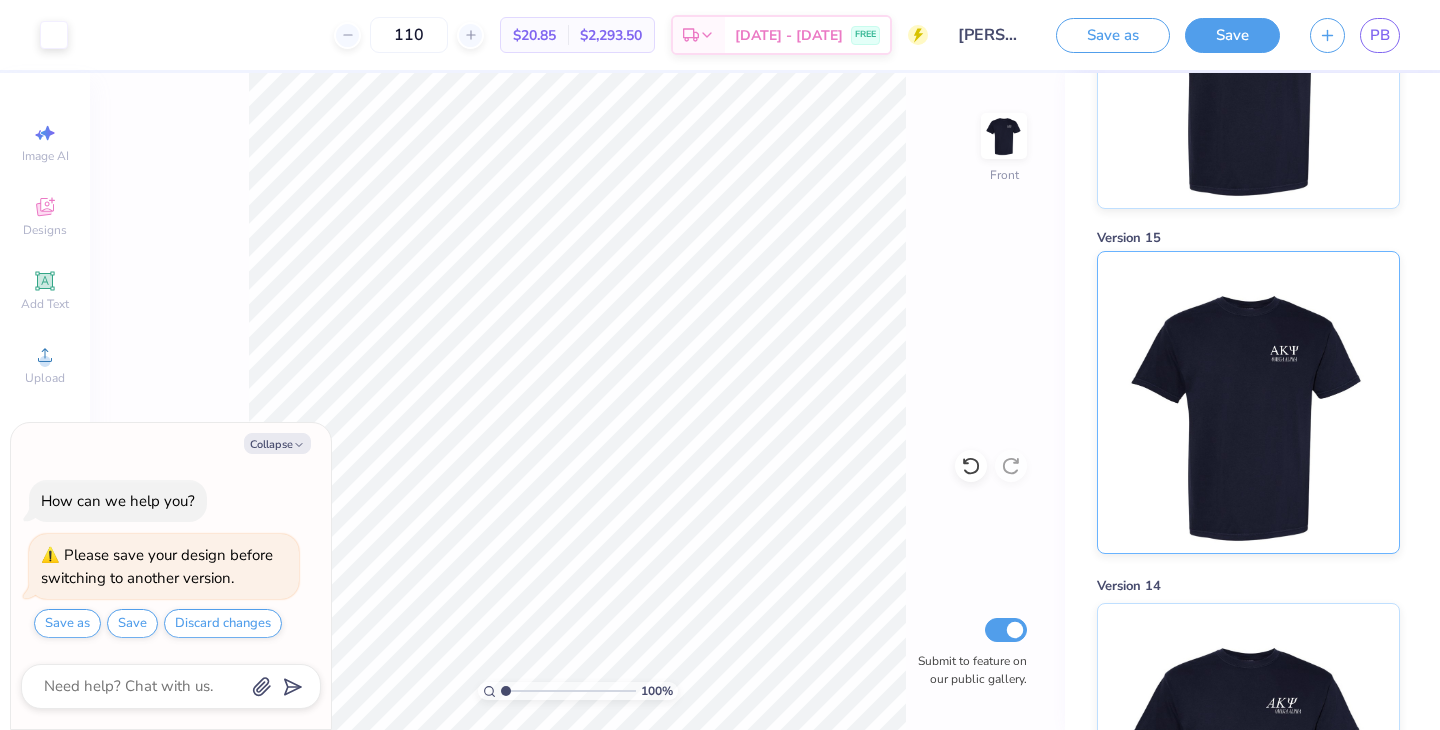 scroll, scrollTop: 0, scrollLeft: 0, axis: both 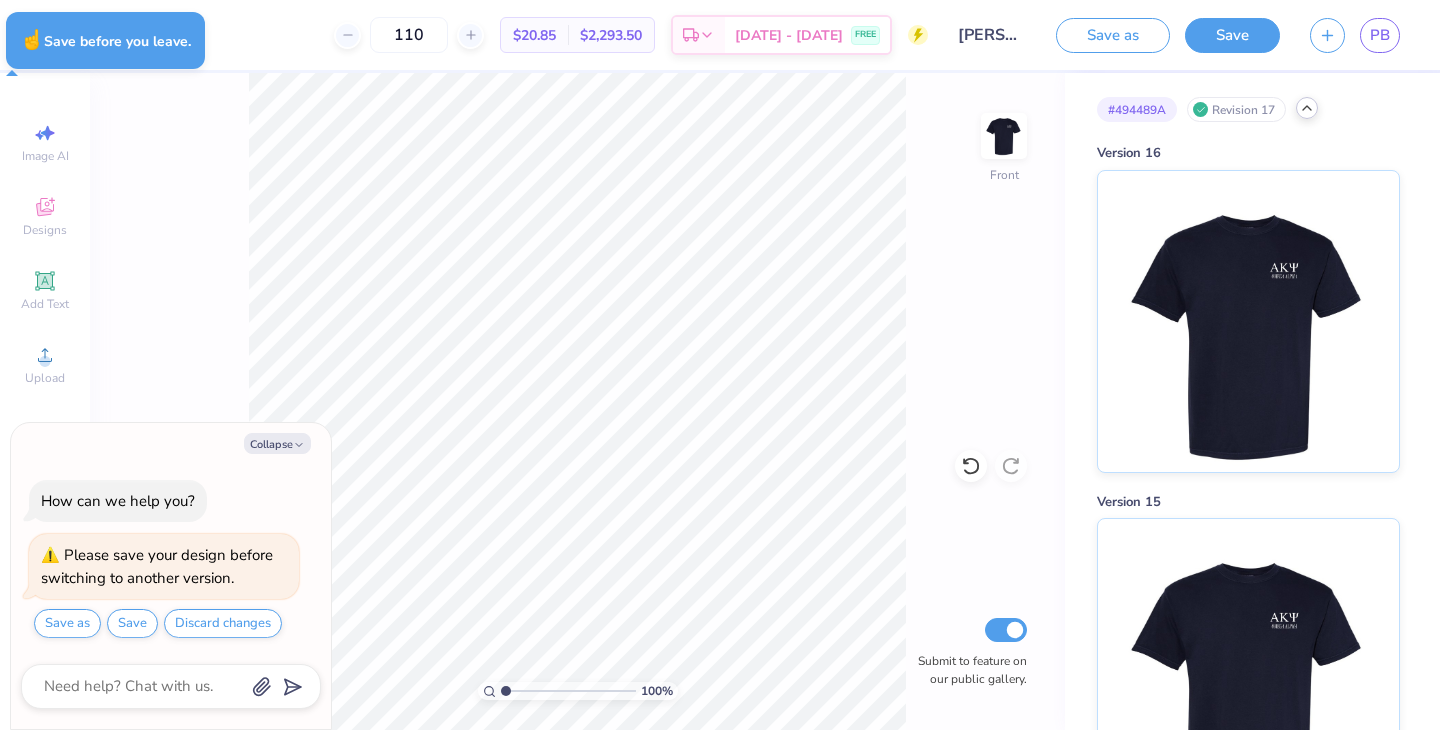 type on "x" 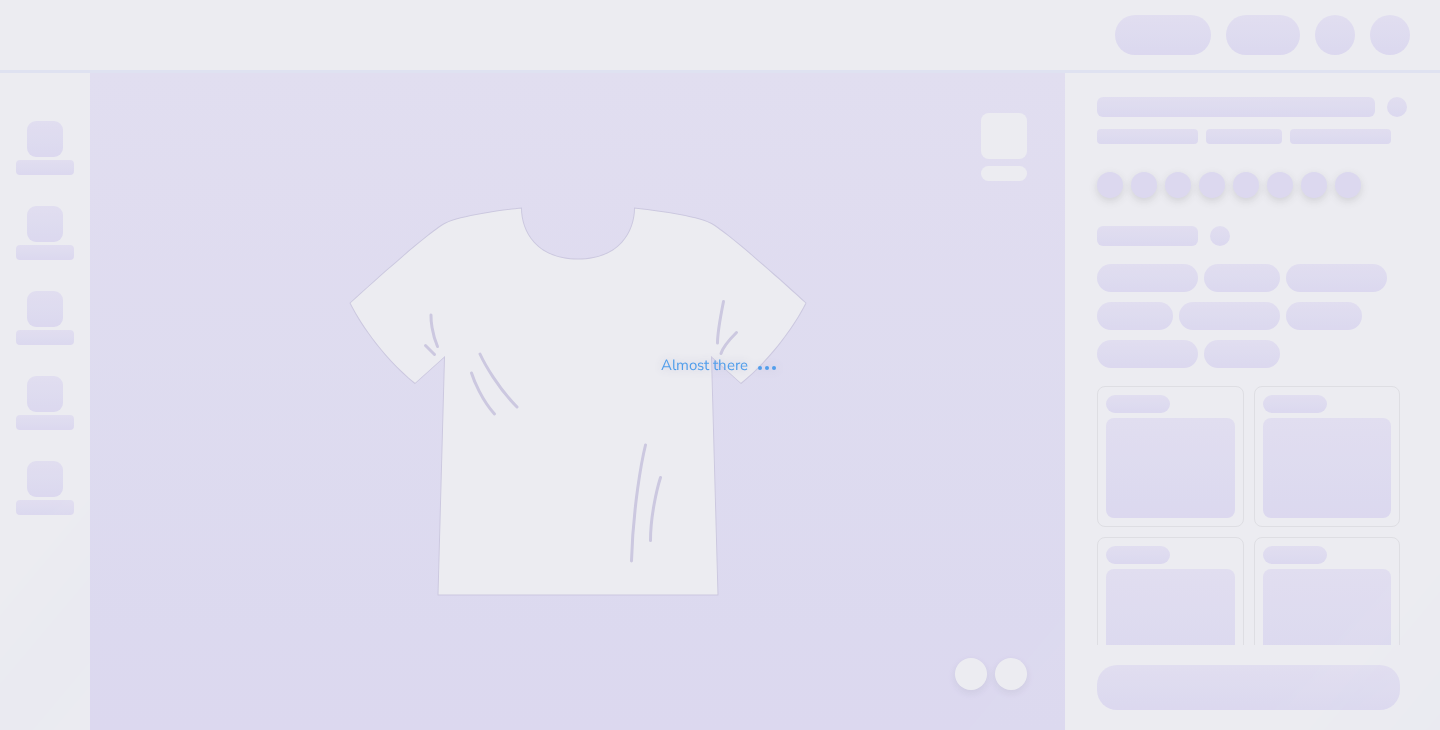 scroll, scrollTop: 0, scrollLeft: 0, axis: both 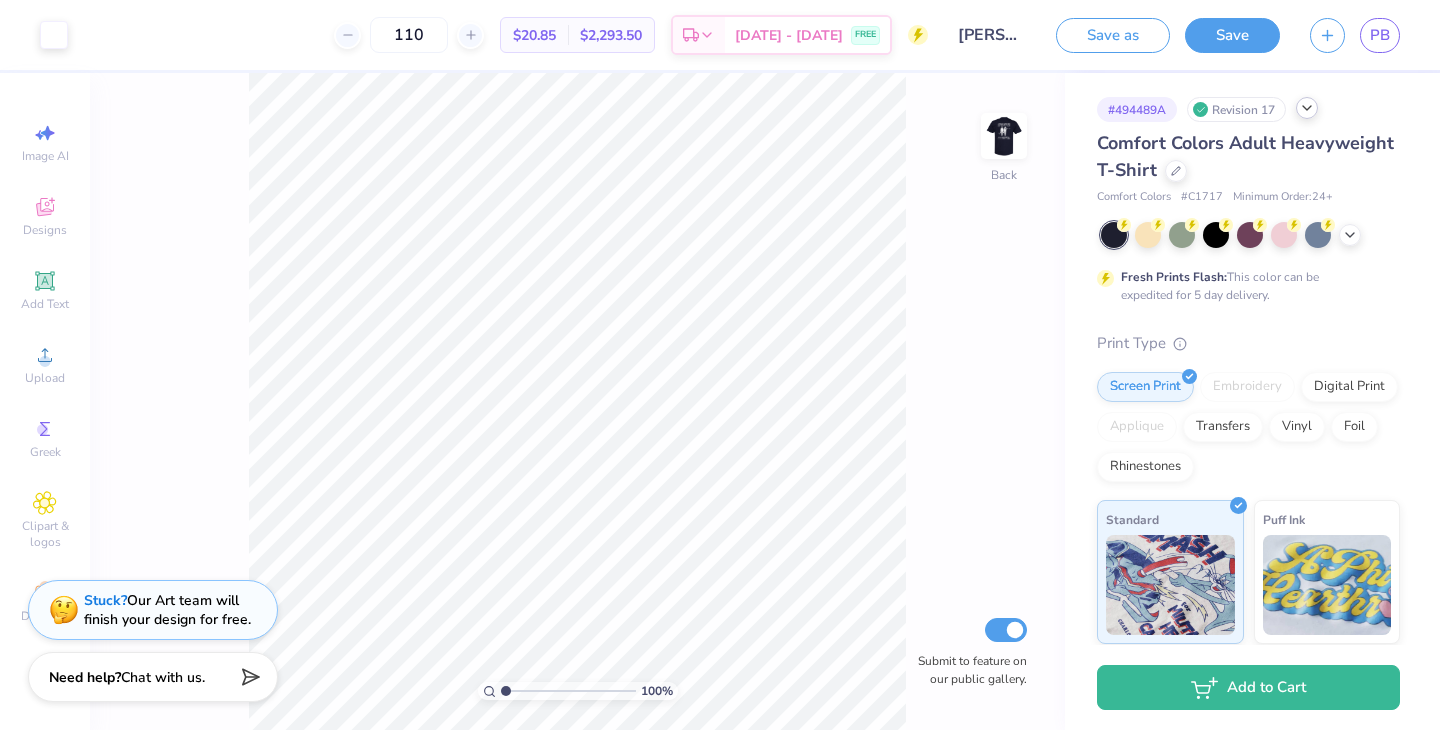 click 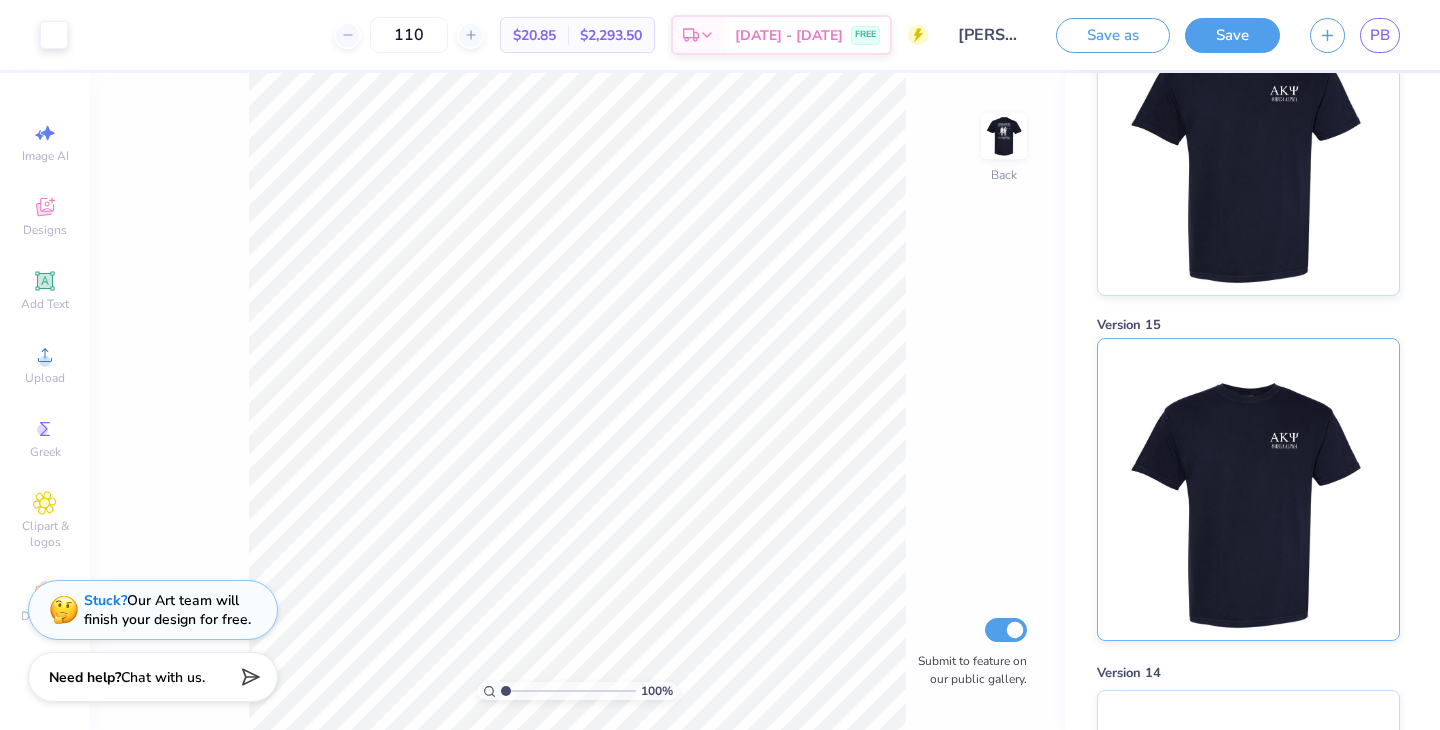 click at bounding box center [1248, 489] 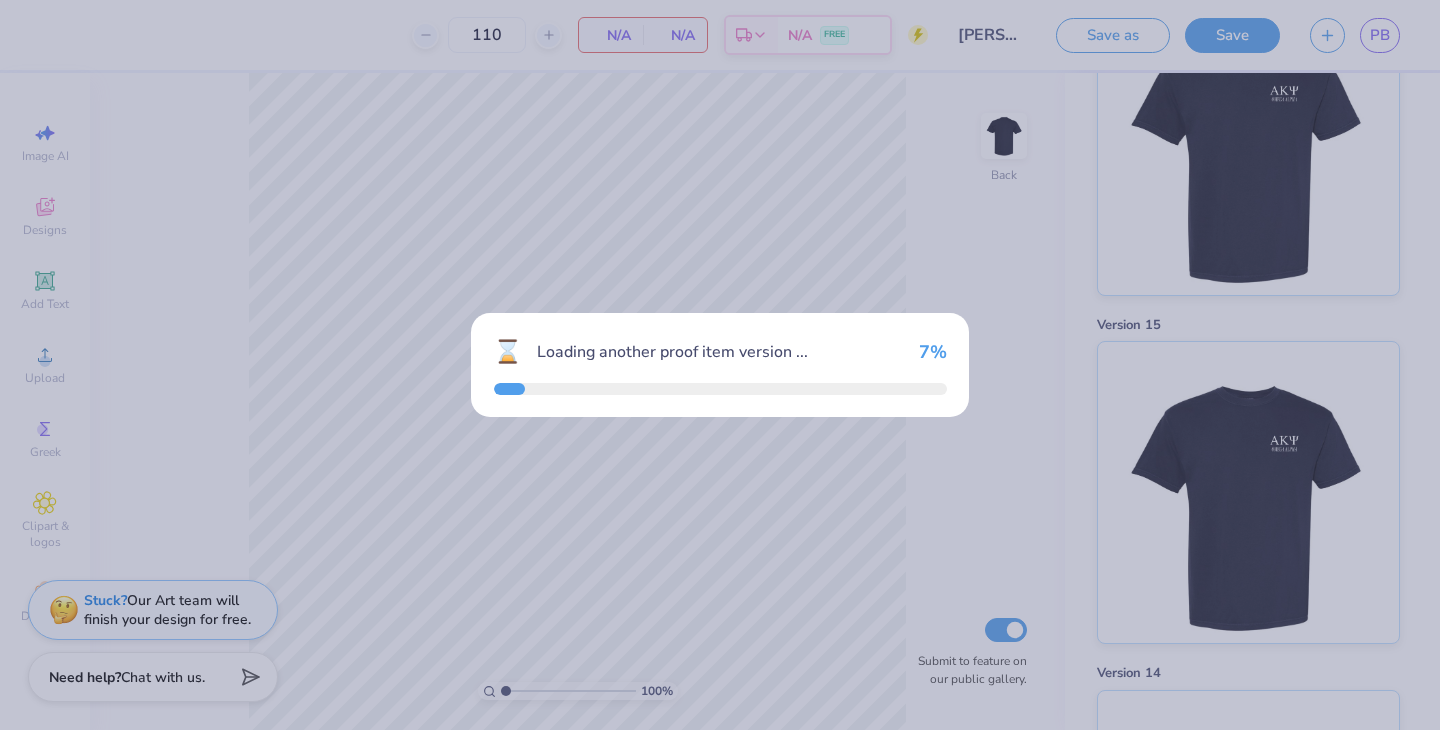 scroll, scrollTop: 525, scrollLeft: 0, axis: vertical 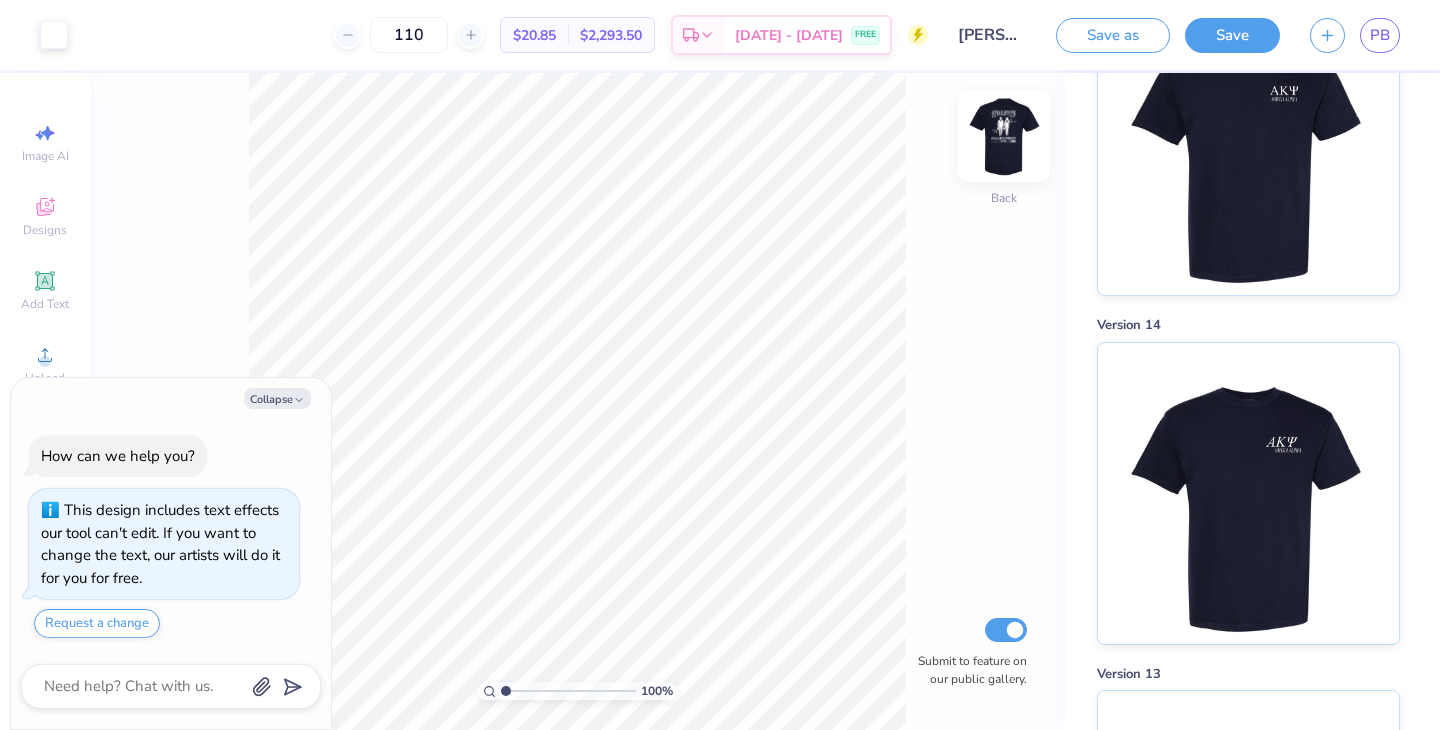 click at bounding box center (1004, 136) 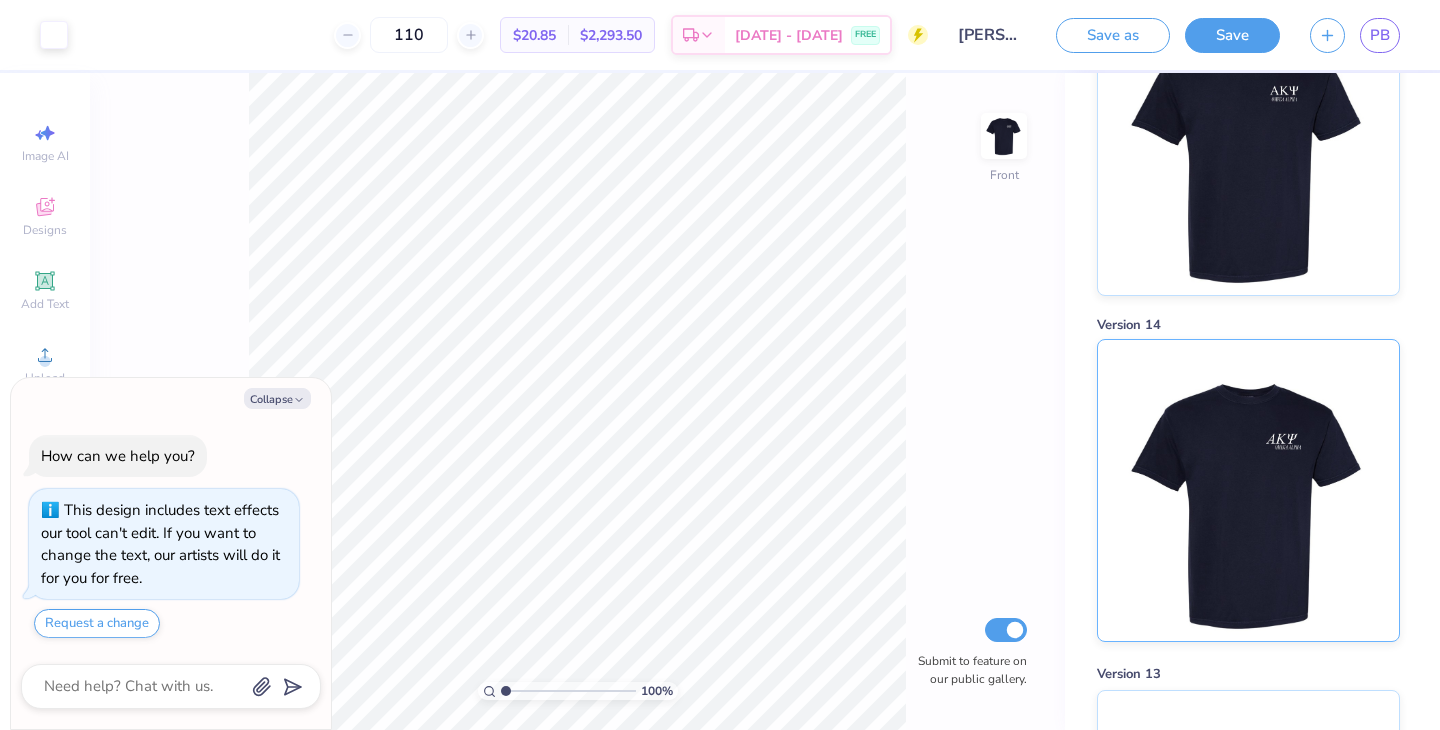 click at bounding box center (1248, 490) 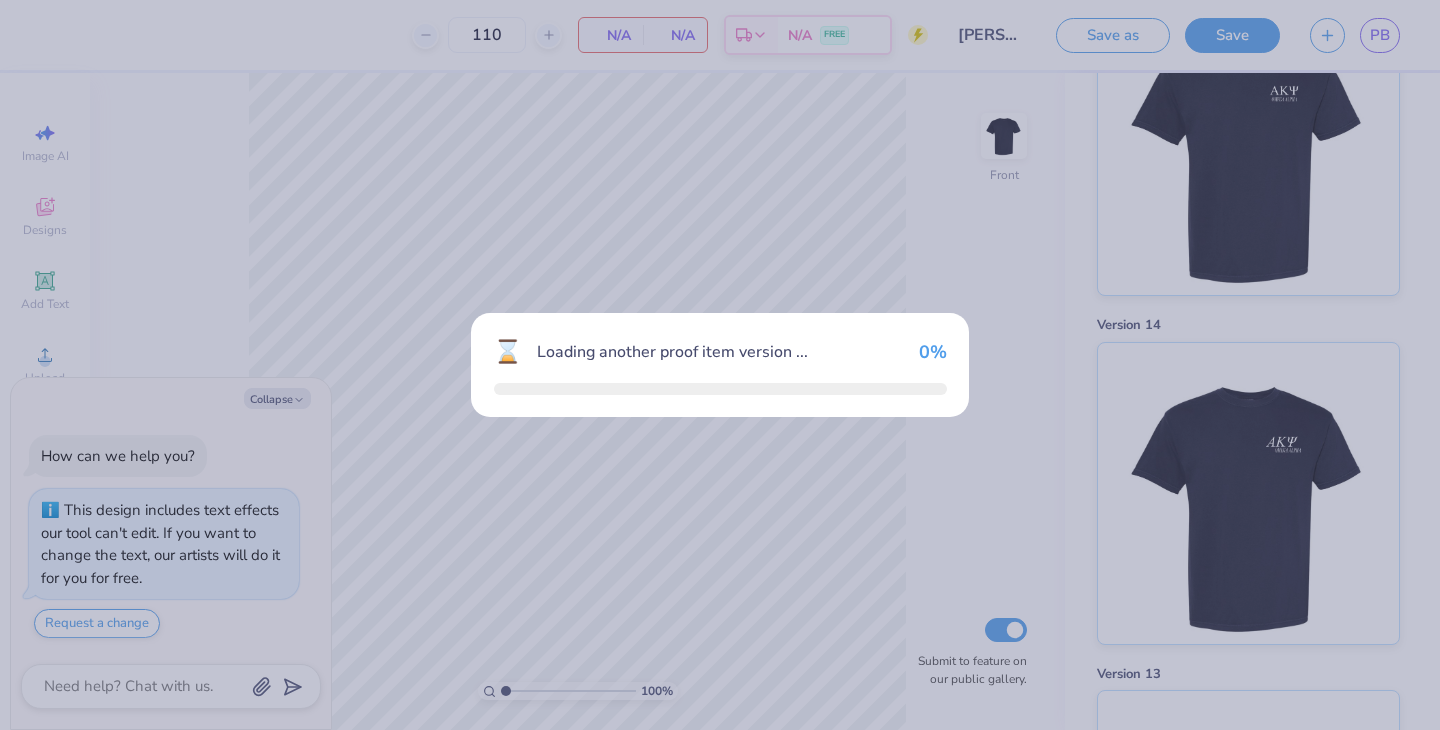 type on "x" 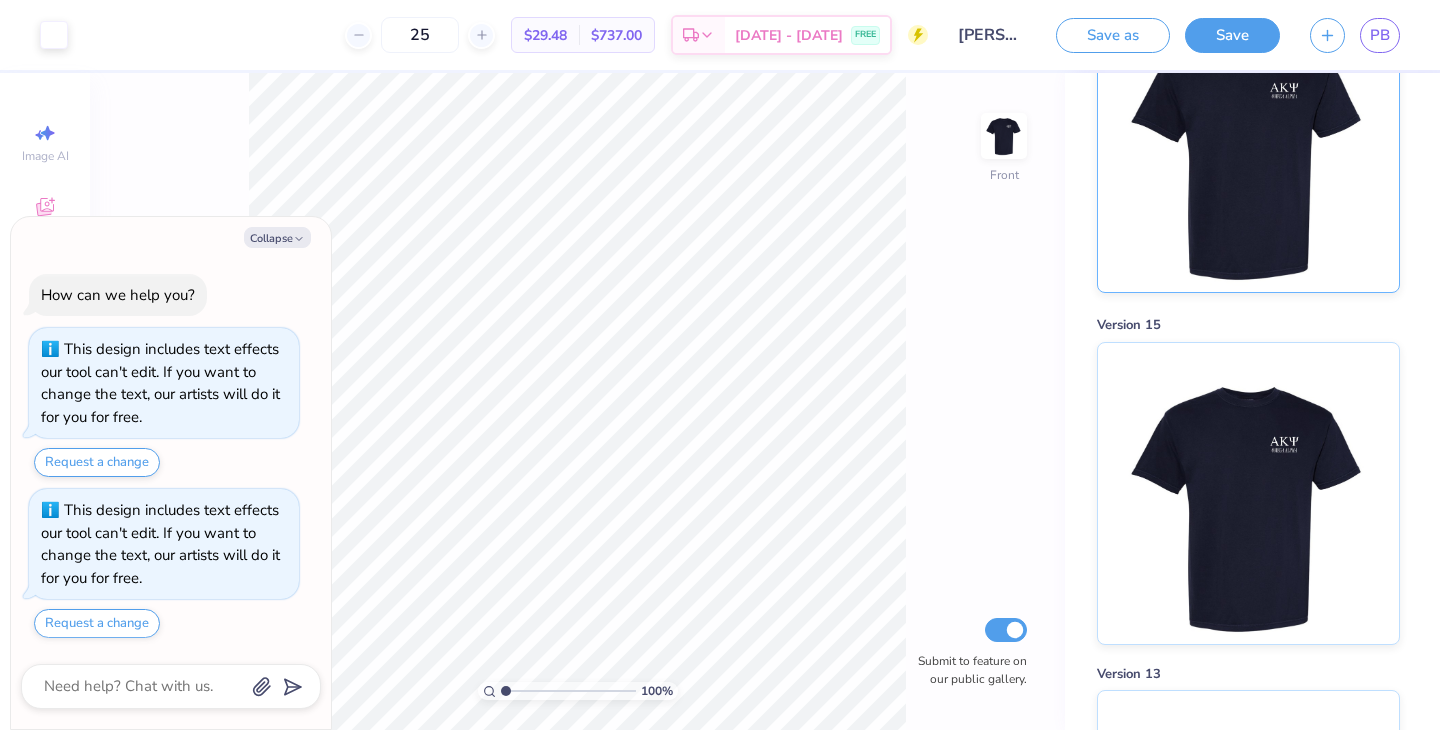 click at bounding box center (1248, 141) 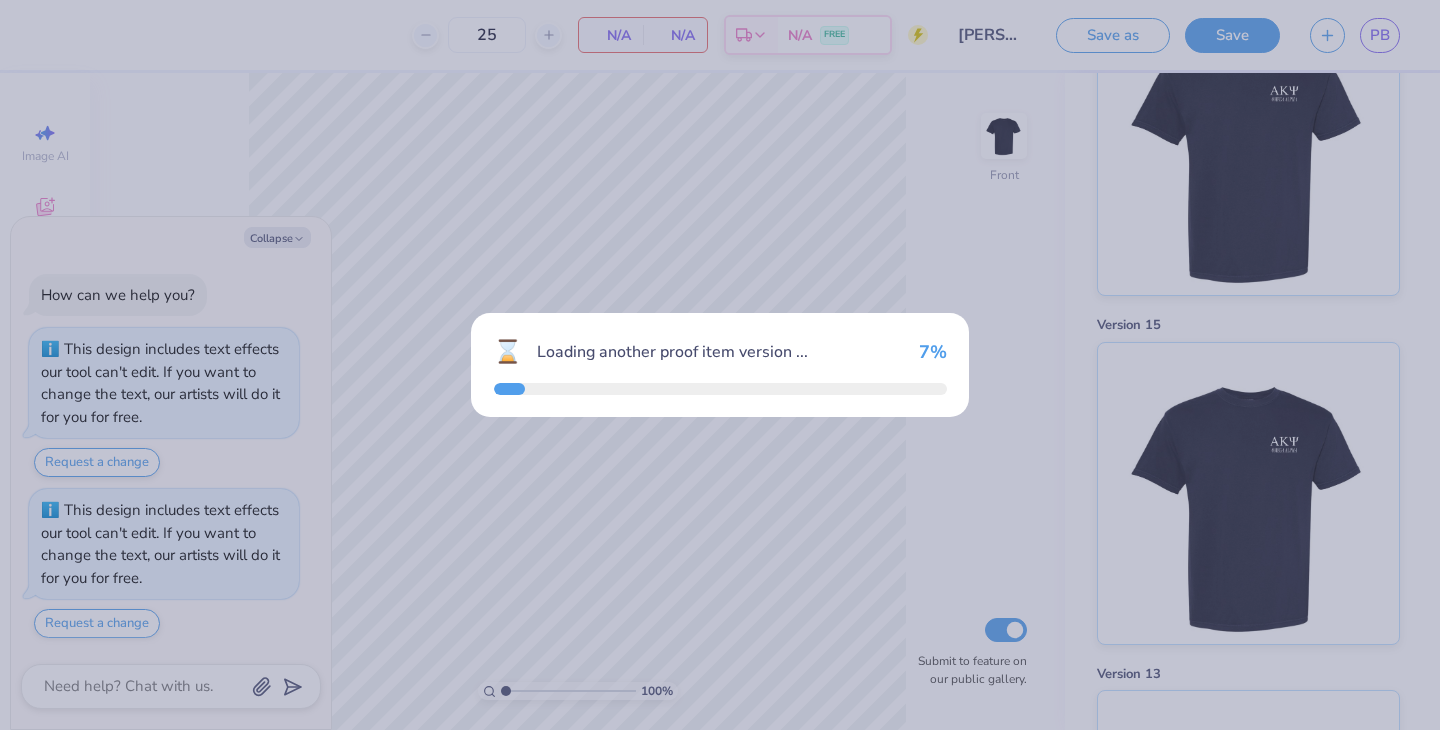 type on "x" 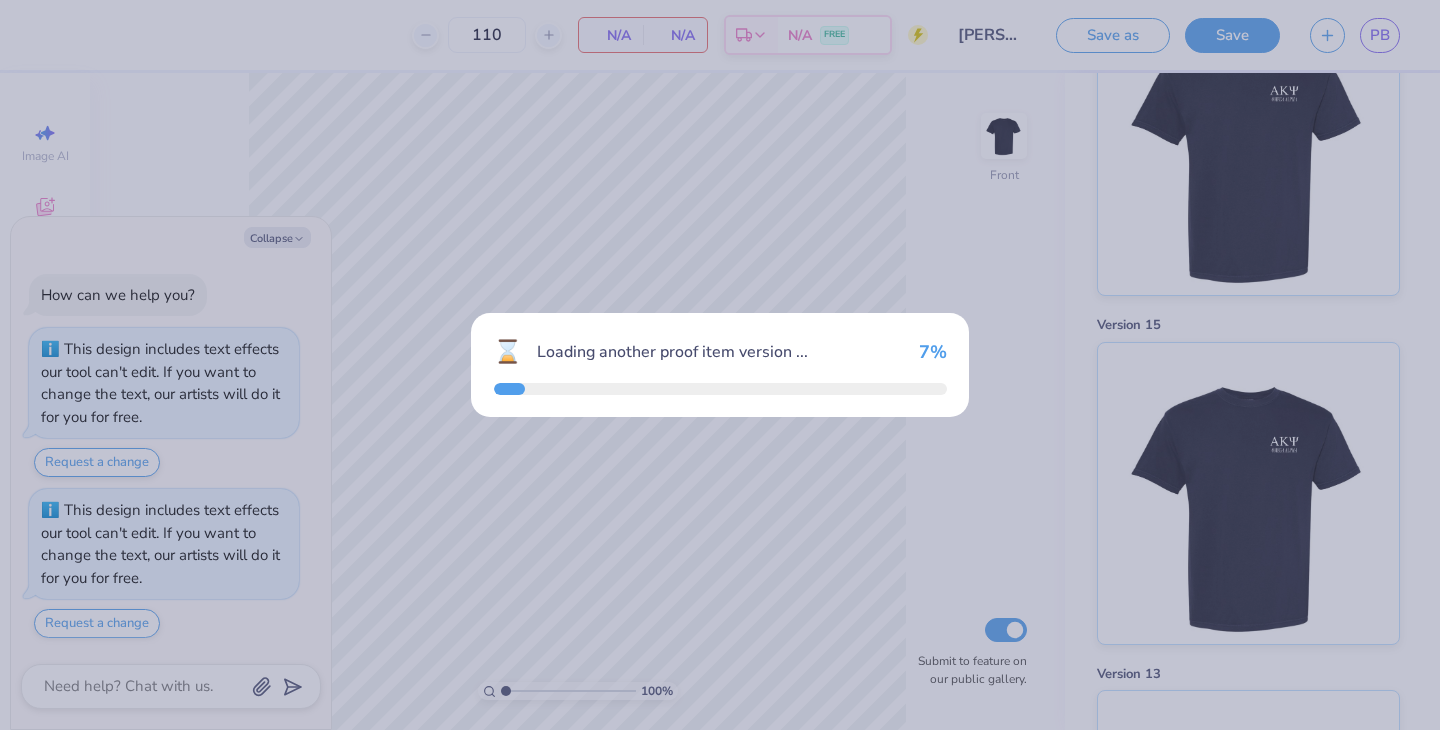 scroll, scrollTop: 177, scrollLeft: 0, axis: vertical 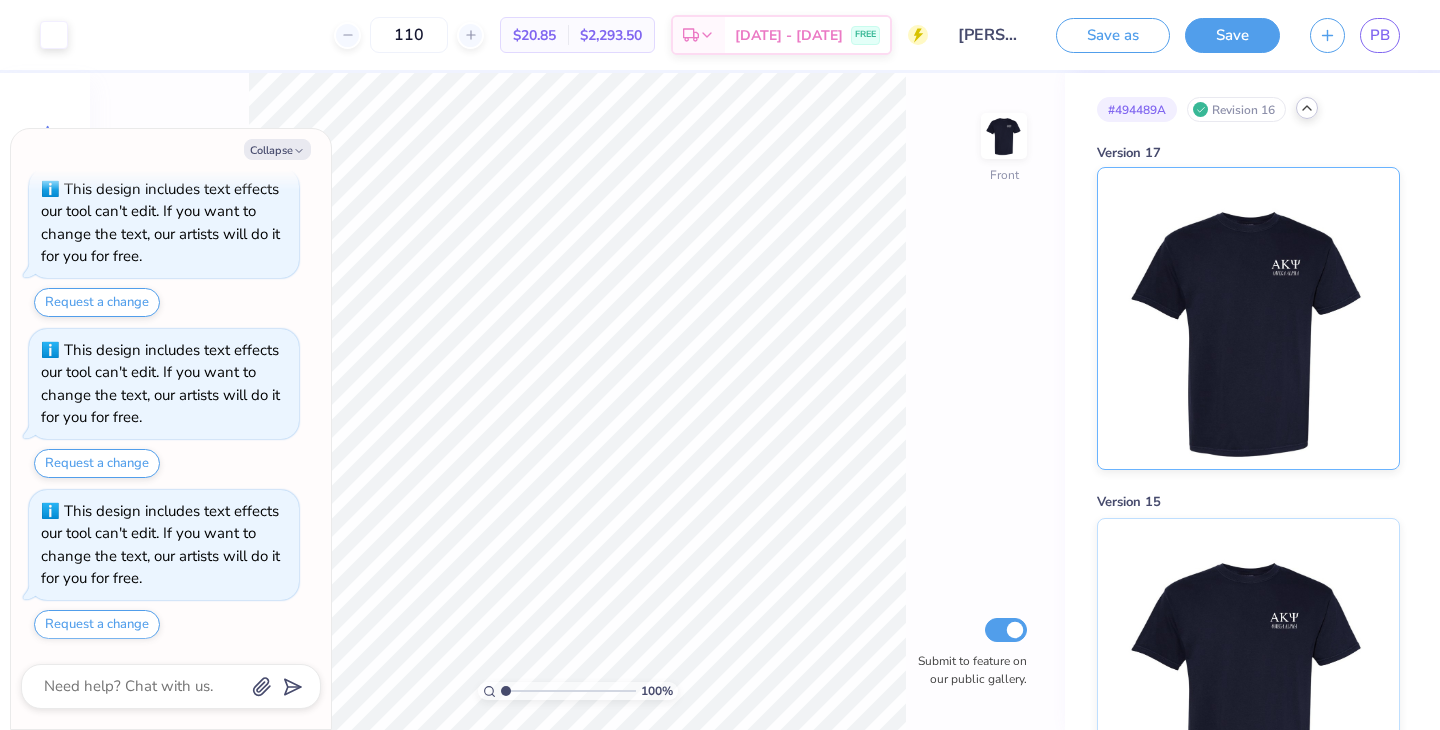 click at bounding box center (1248, 318) 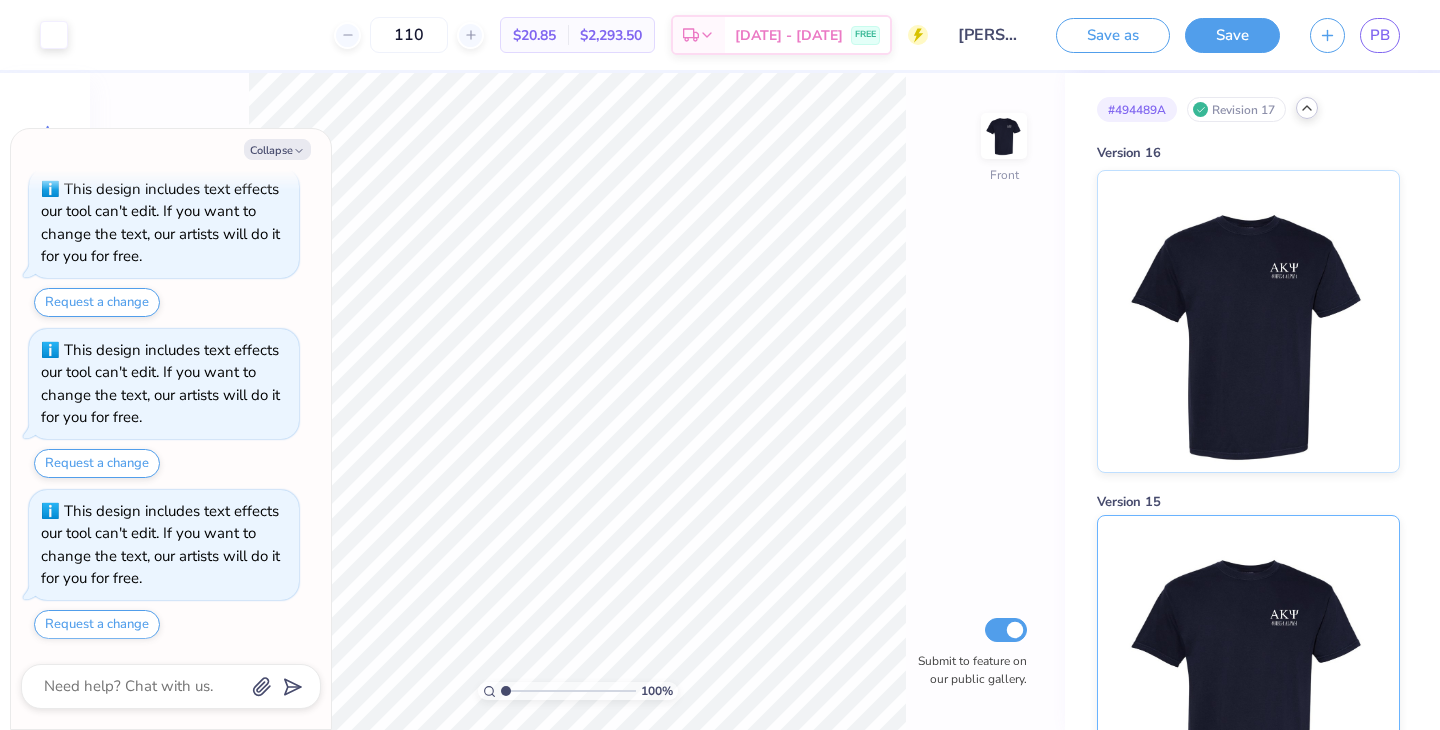 click at bounding box center [1248, 666] 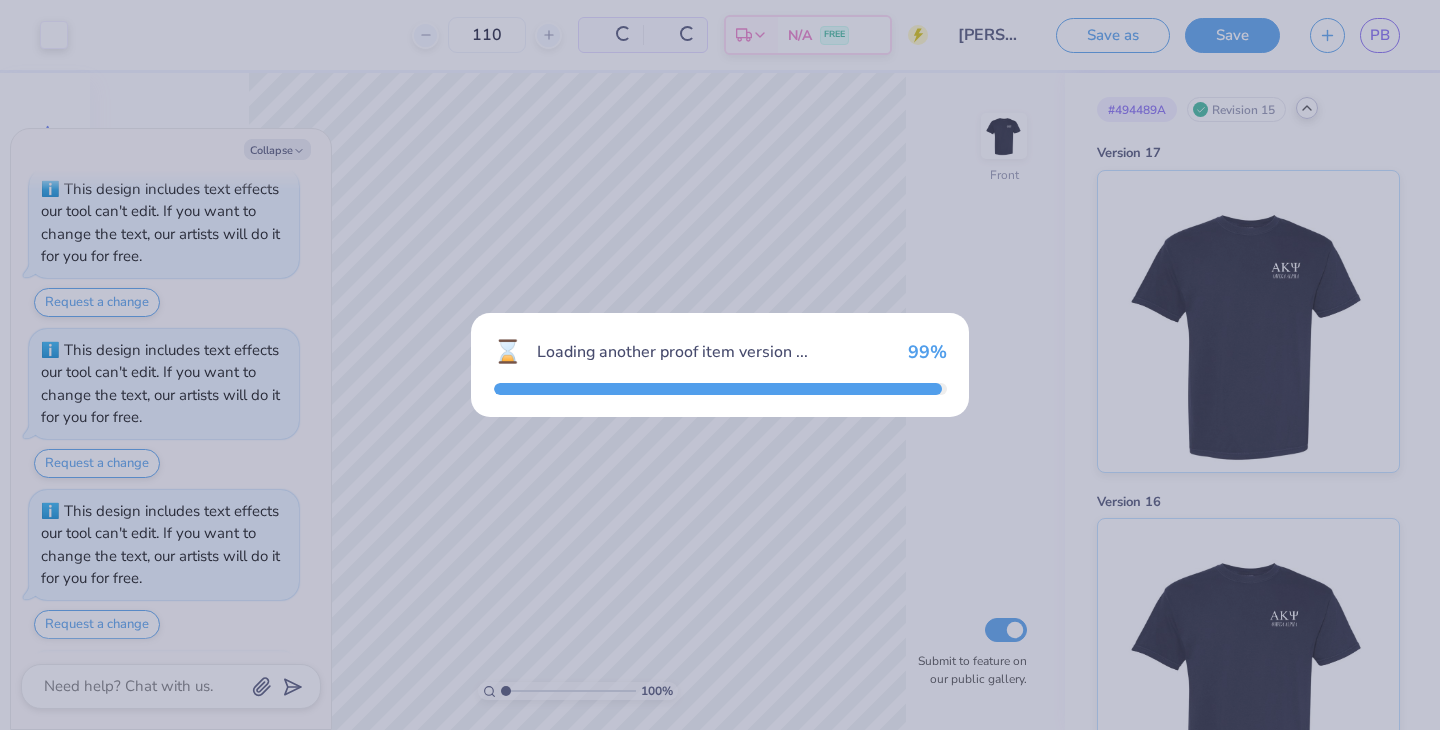 scroll, scrollTop: 234, scrollLeft: 0, axis: vertical 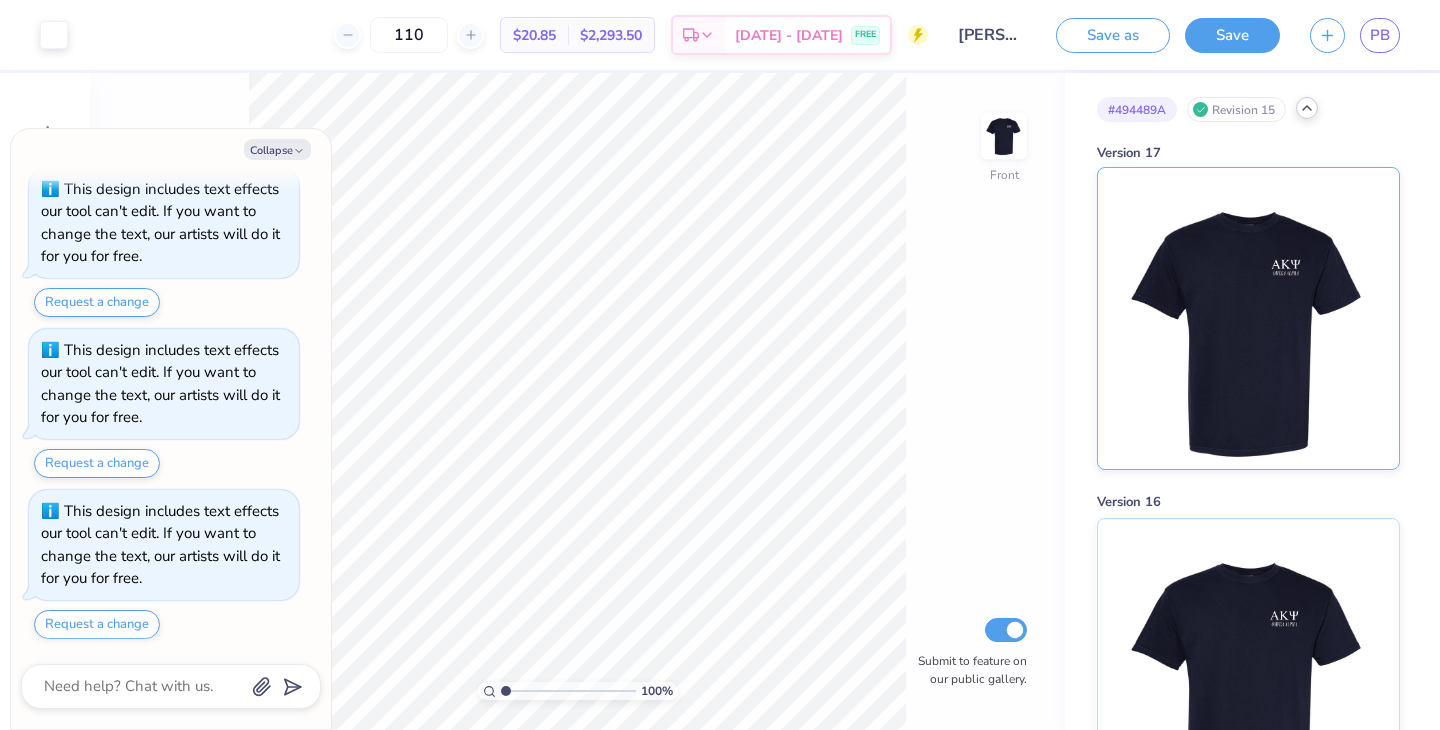 click at bounding box center [1248, 318] 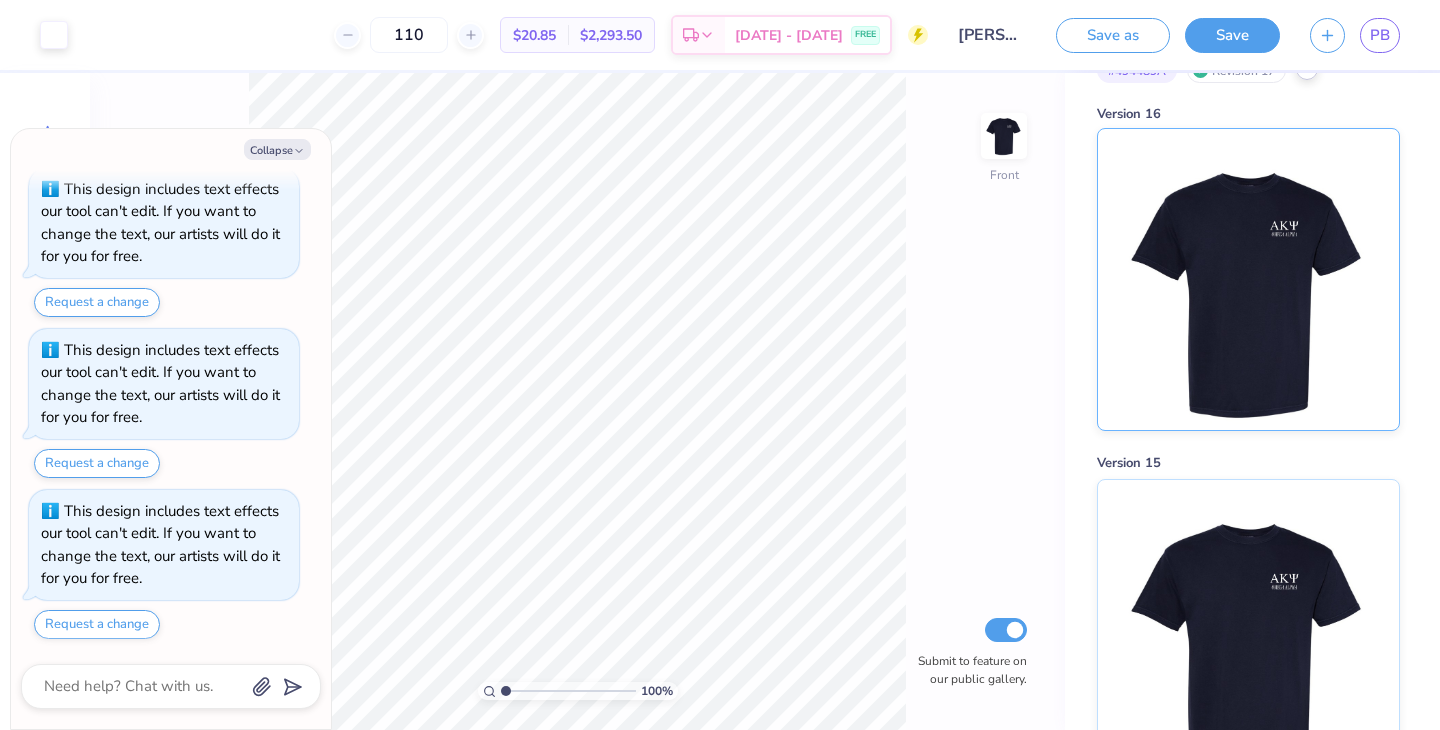 scroll, scrollTop: 0, scrollLeft: 0, axis: both 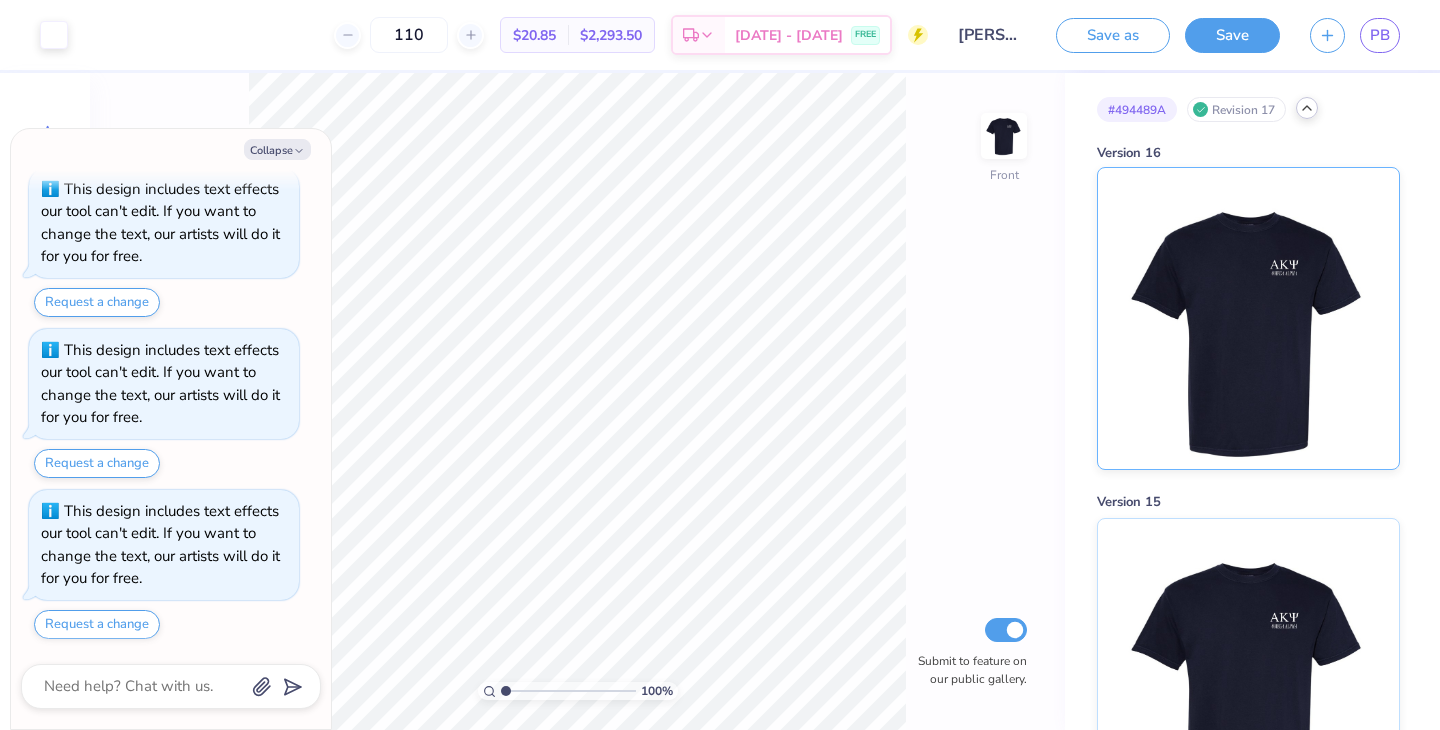 click at bounding box center (1248, 318) 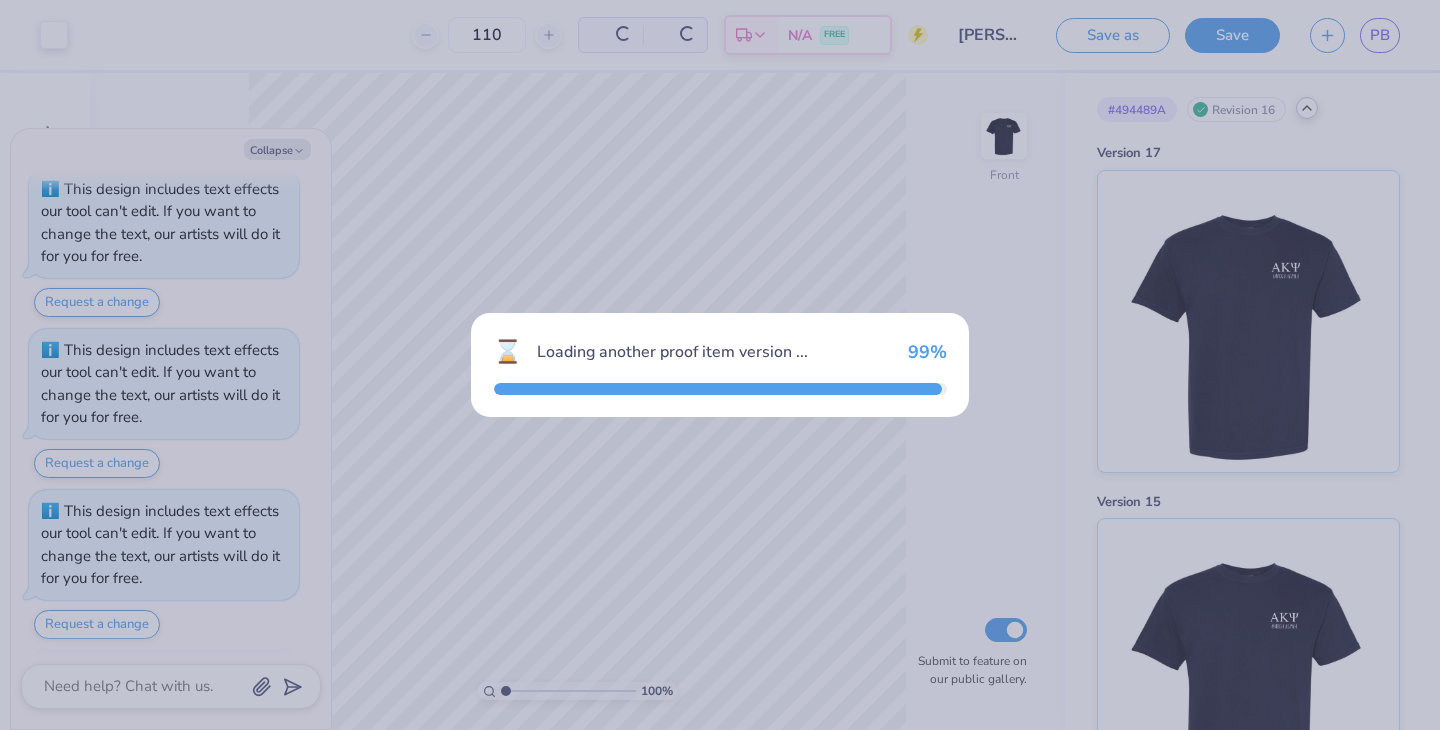 scroll, scrollTop: 395, scrollLeft: 0, axis: vertical 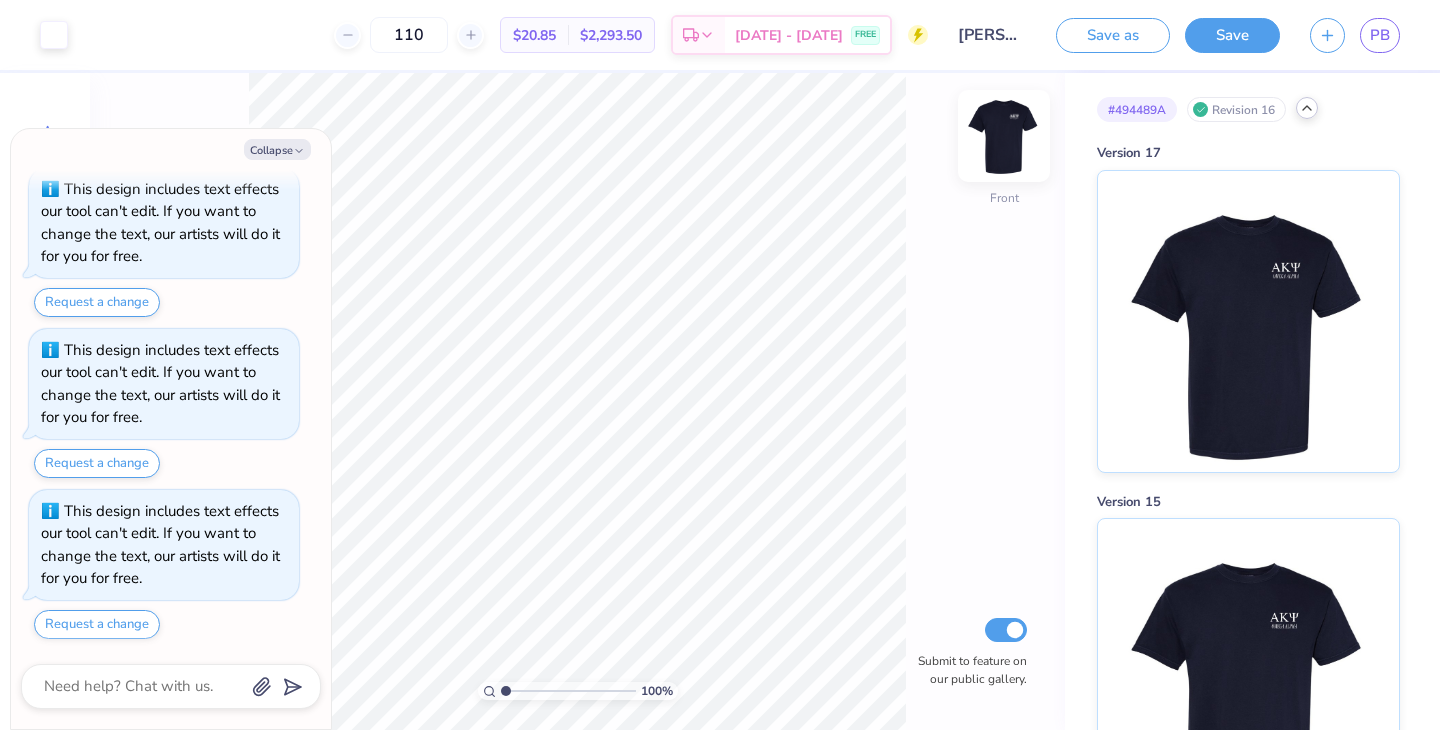 click at bounding box center [1004, 136] 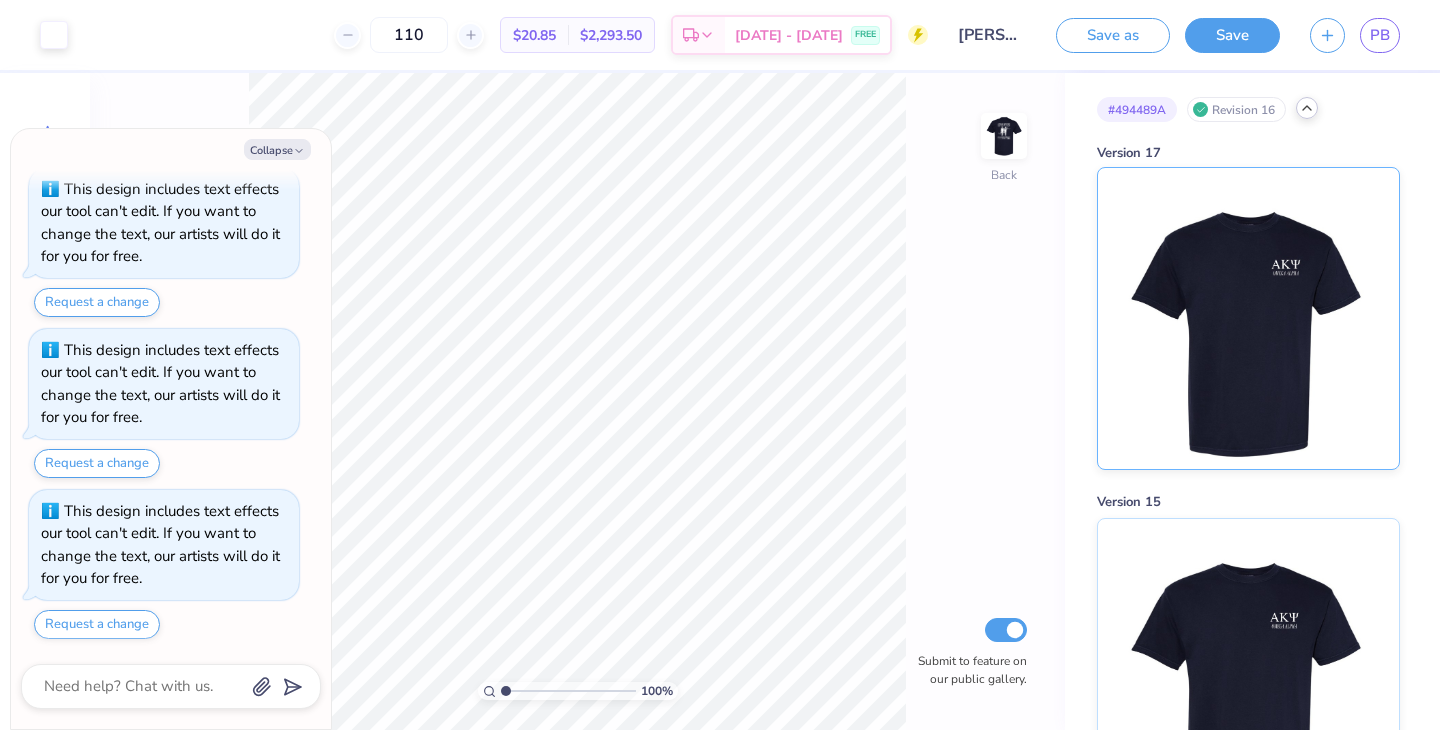 click at bounding box center (1248, 318) 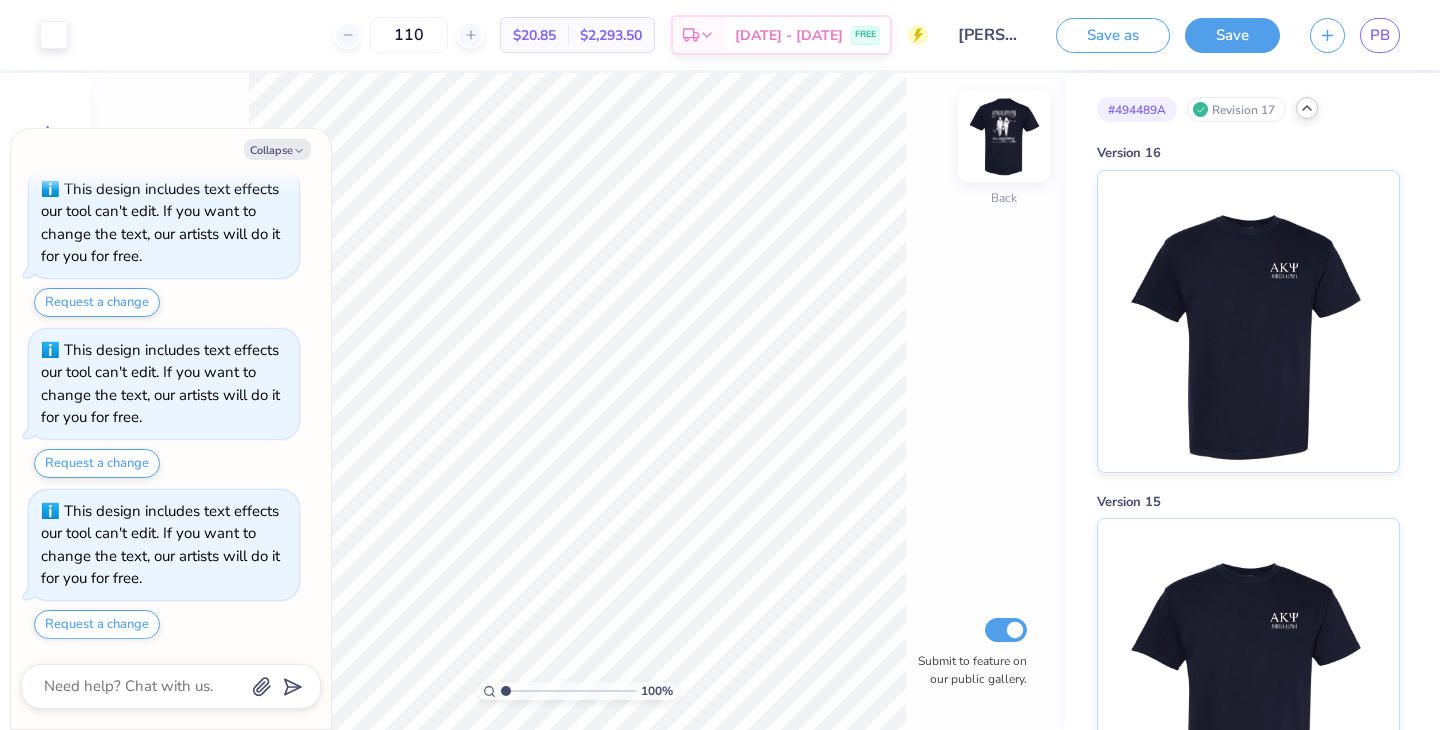 click at bounding box center [1004, 136] 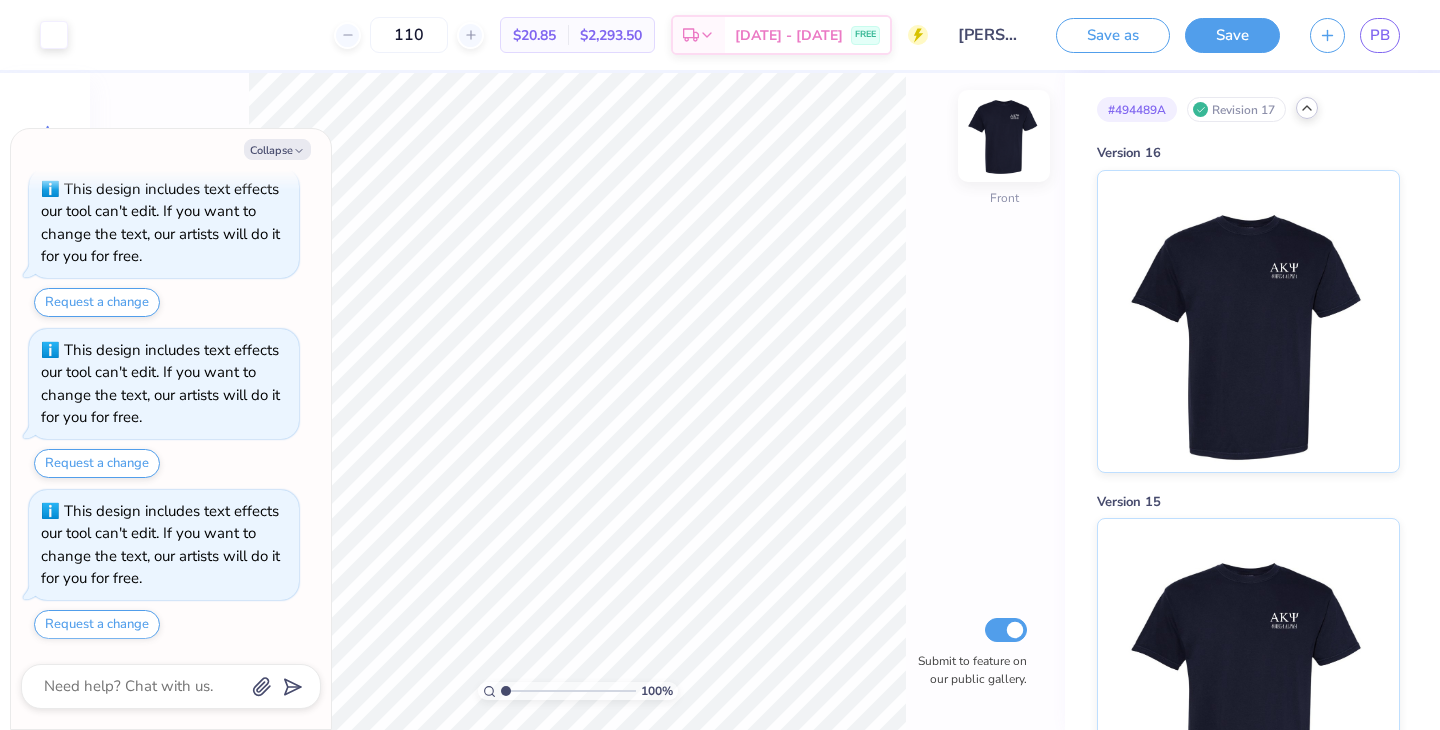 click at bounding box center (1004, 136) 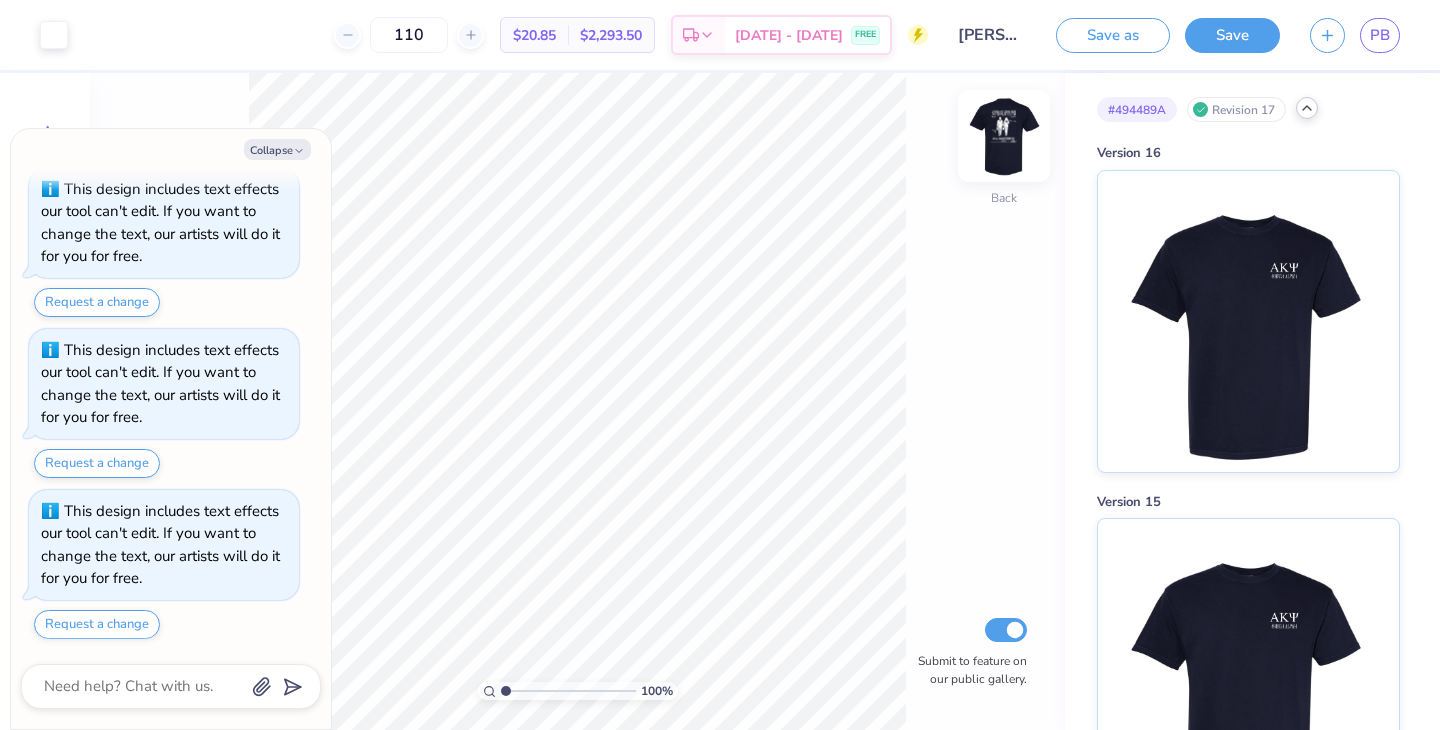 click at bounding box center [1004, 136] 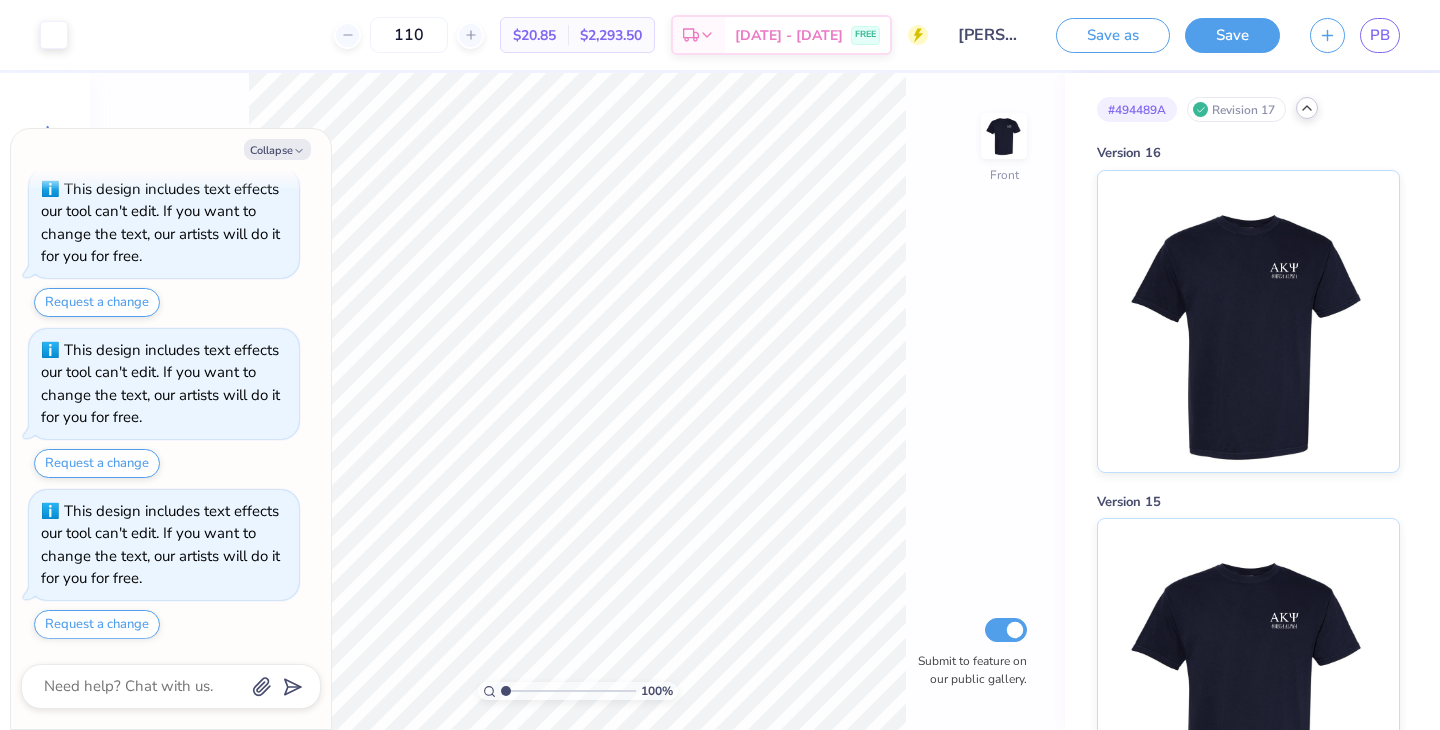 click at bounding box center [1004, 136] 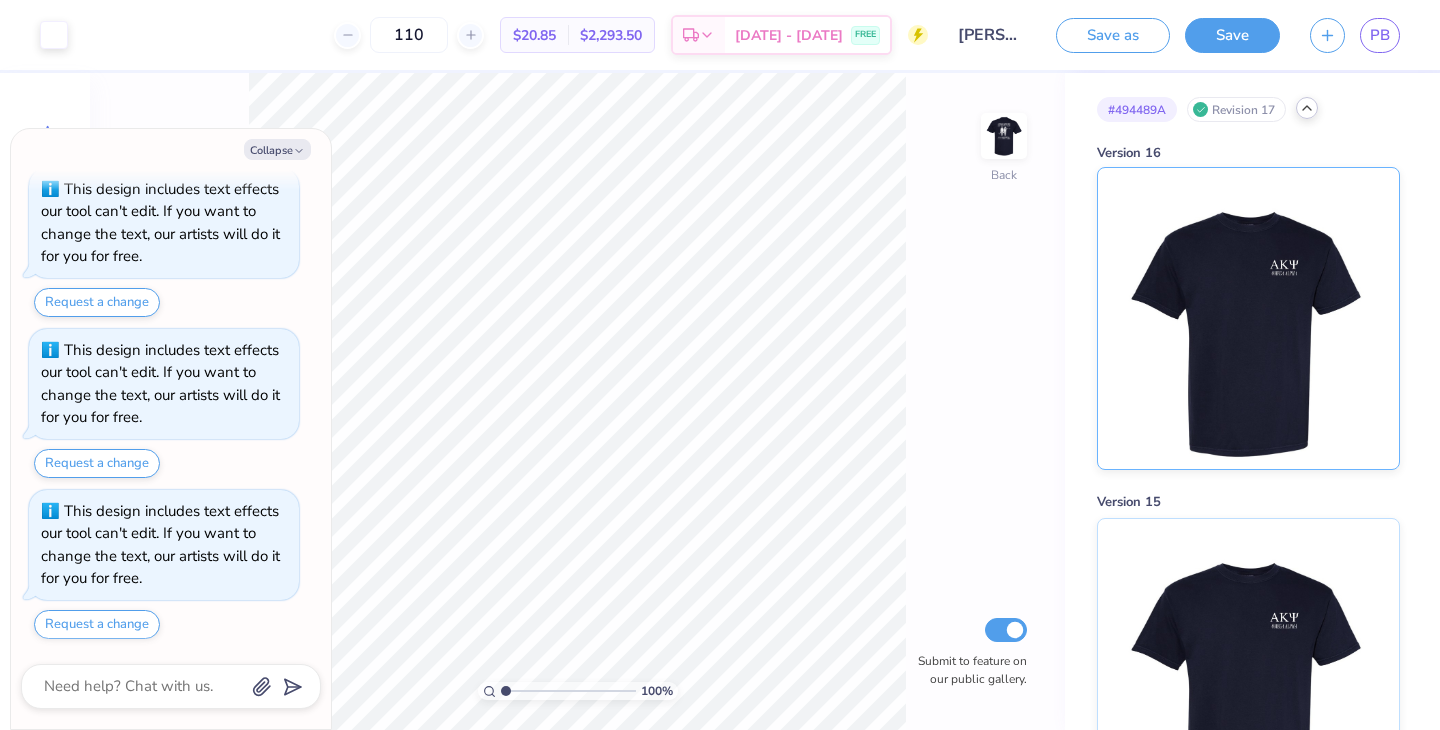 click at bounding box center [1248, 318] 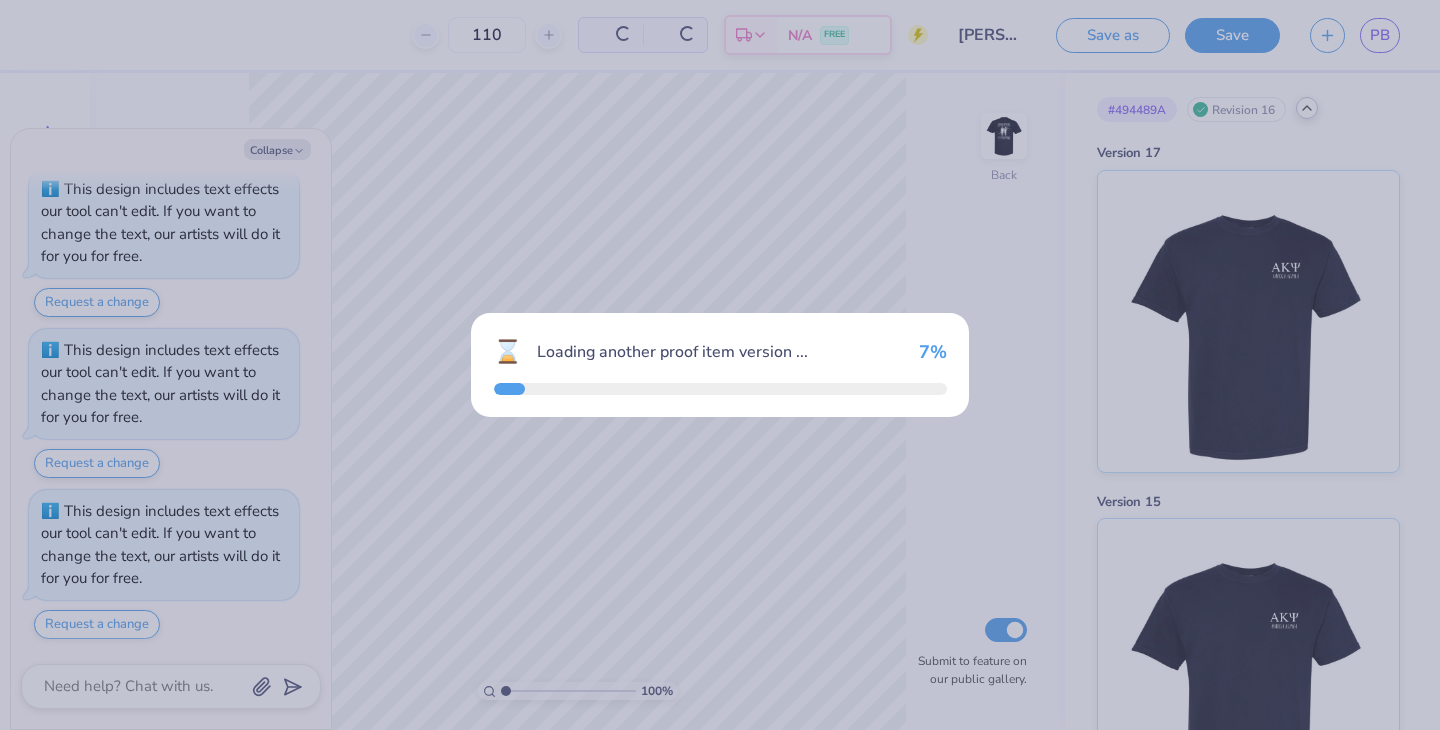 scroll, scrollTop: 556, scrollLeft: 0, axis: vertical 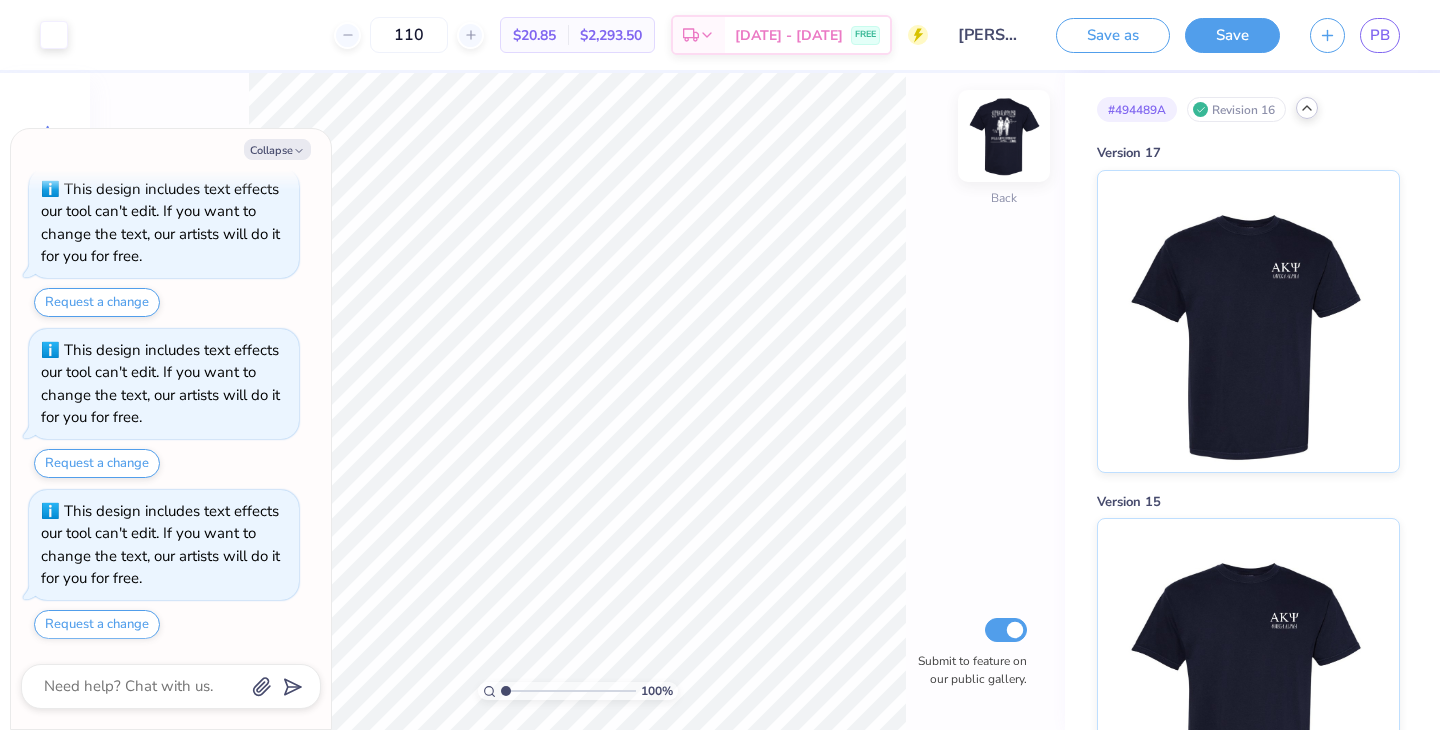 click at bounding box center [1004, 136] 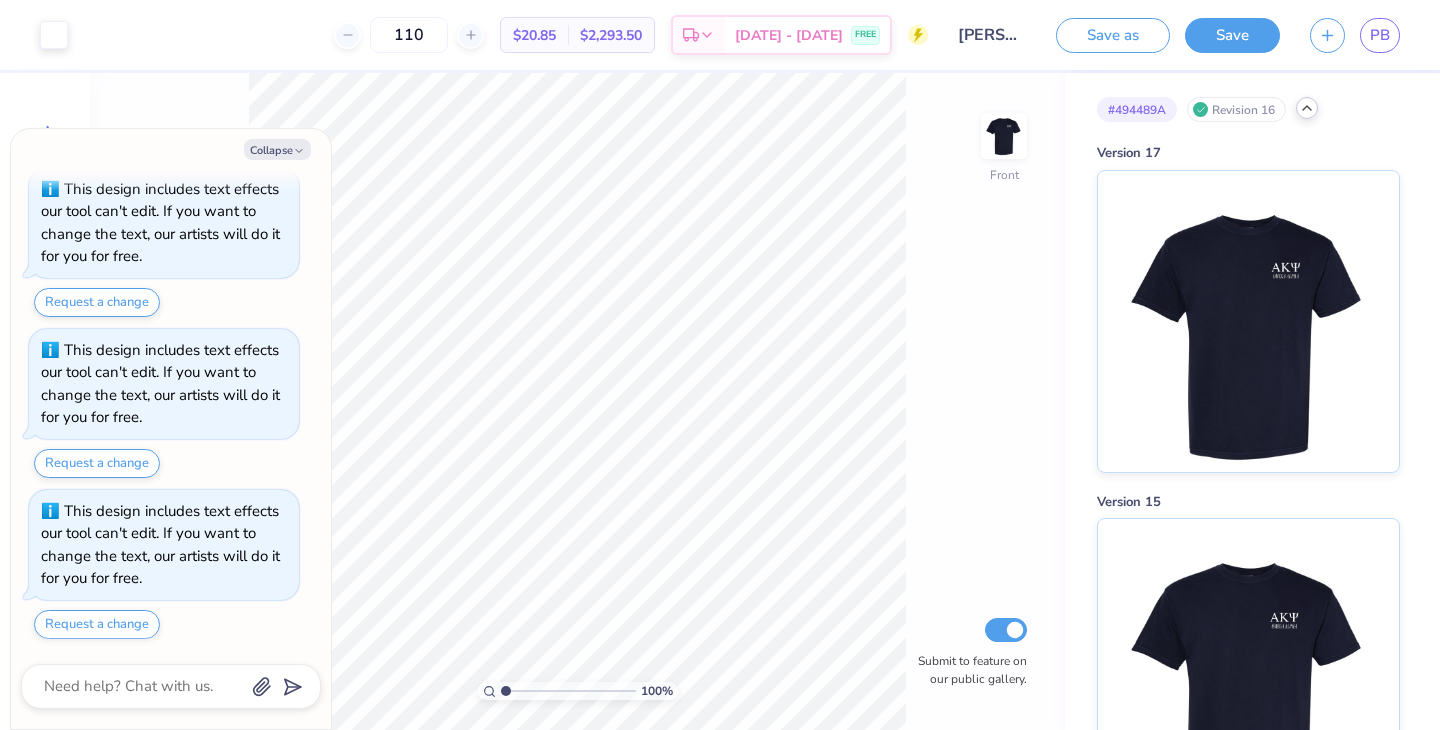 click at bounding box center (1004, 136) 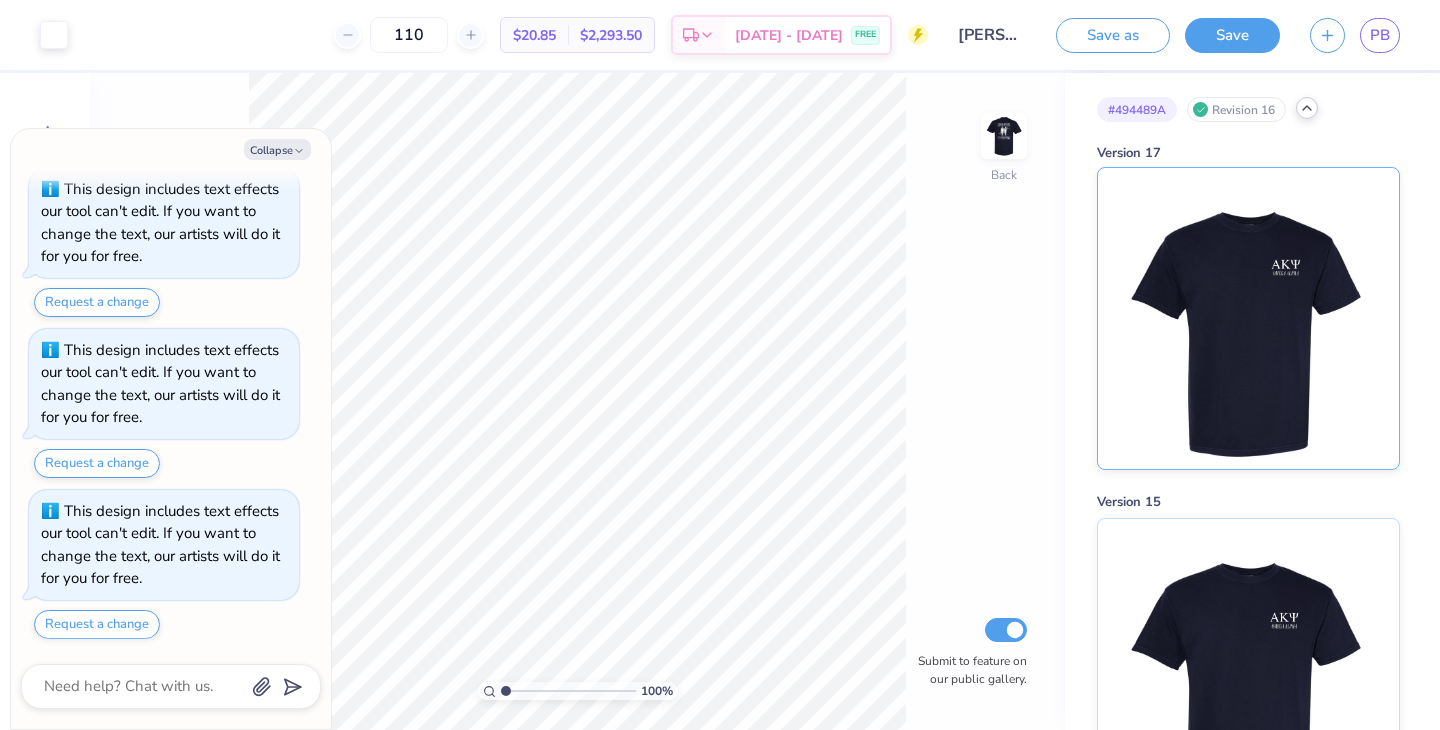 click at bounding box center (1248, 318) 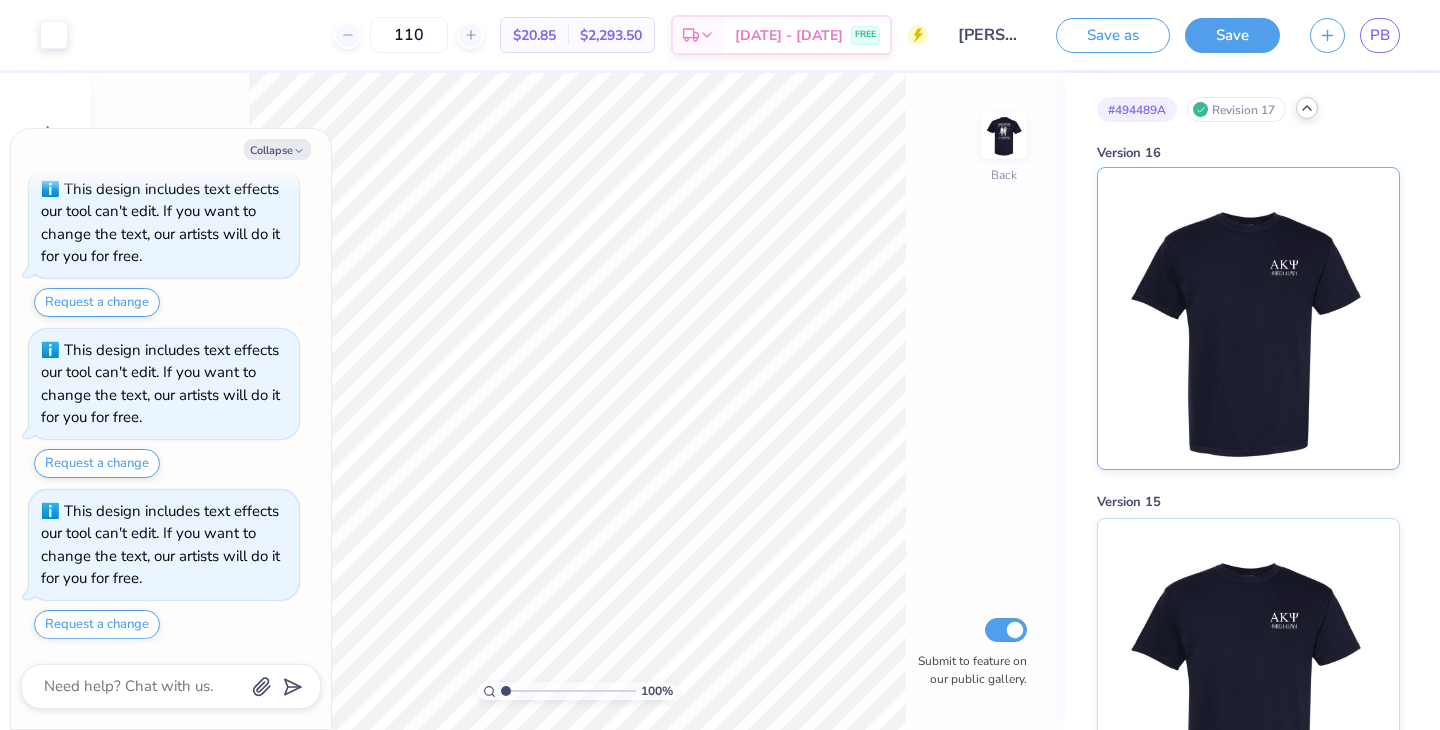 click at bounding box center [1248, 318] 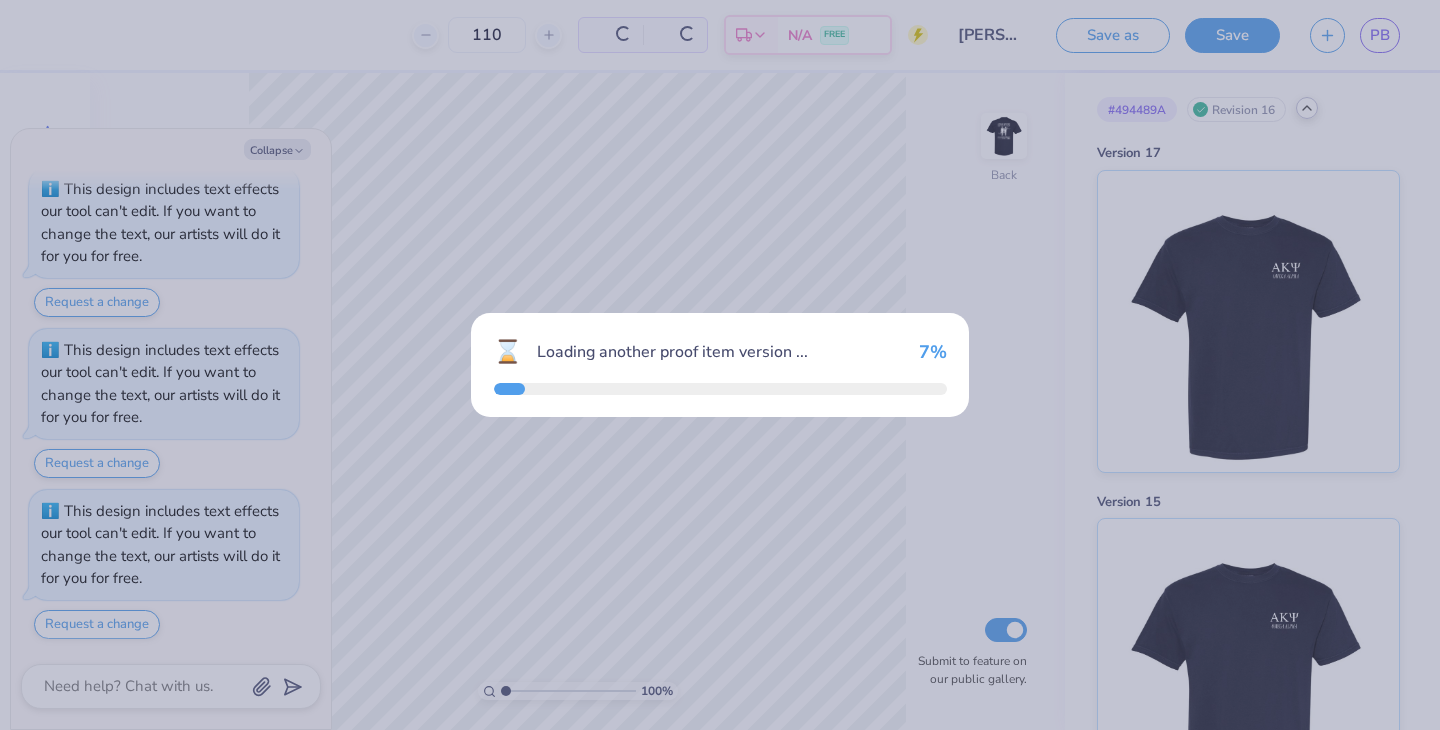 scroll, scrollTop: 717, scrollLeft: 0, axis: vertical 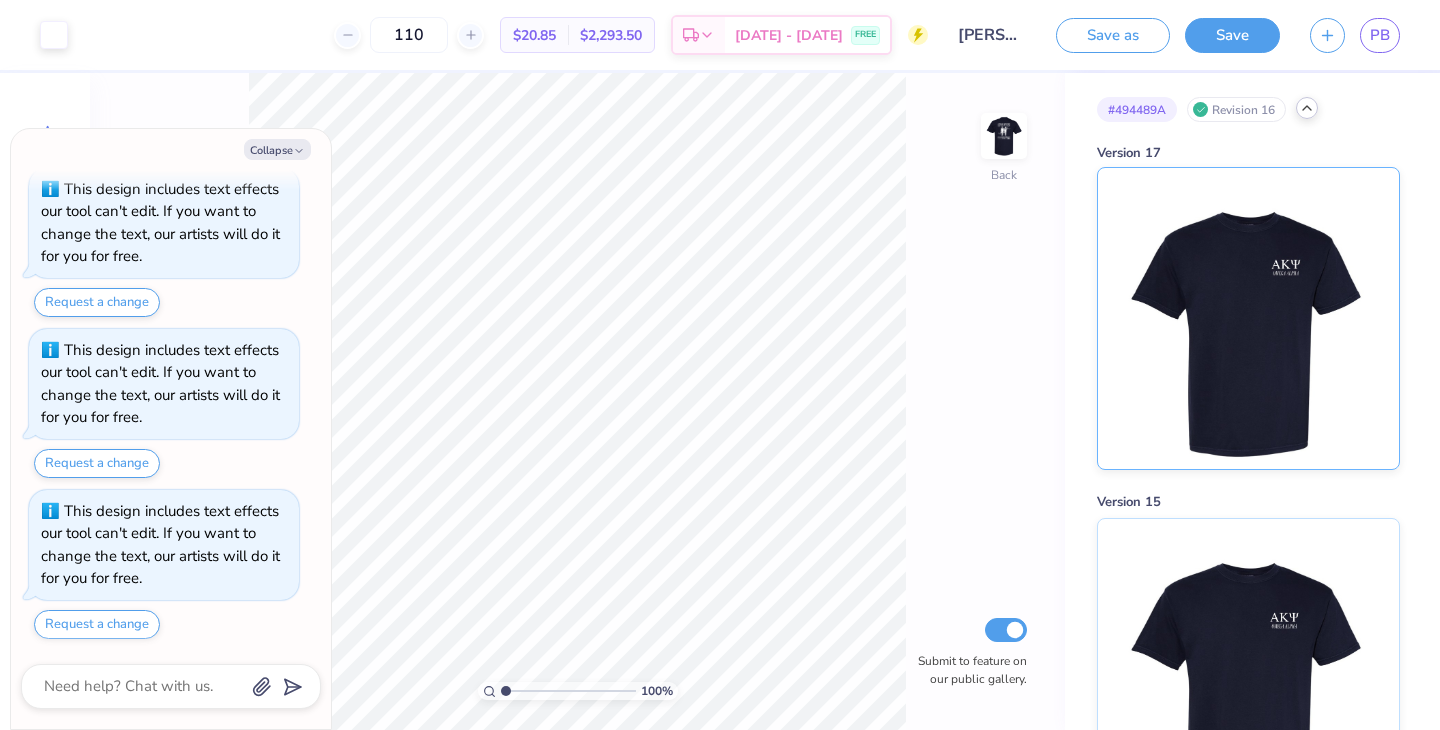 click at bounding box center [1248, 318] 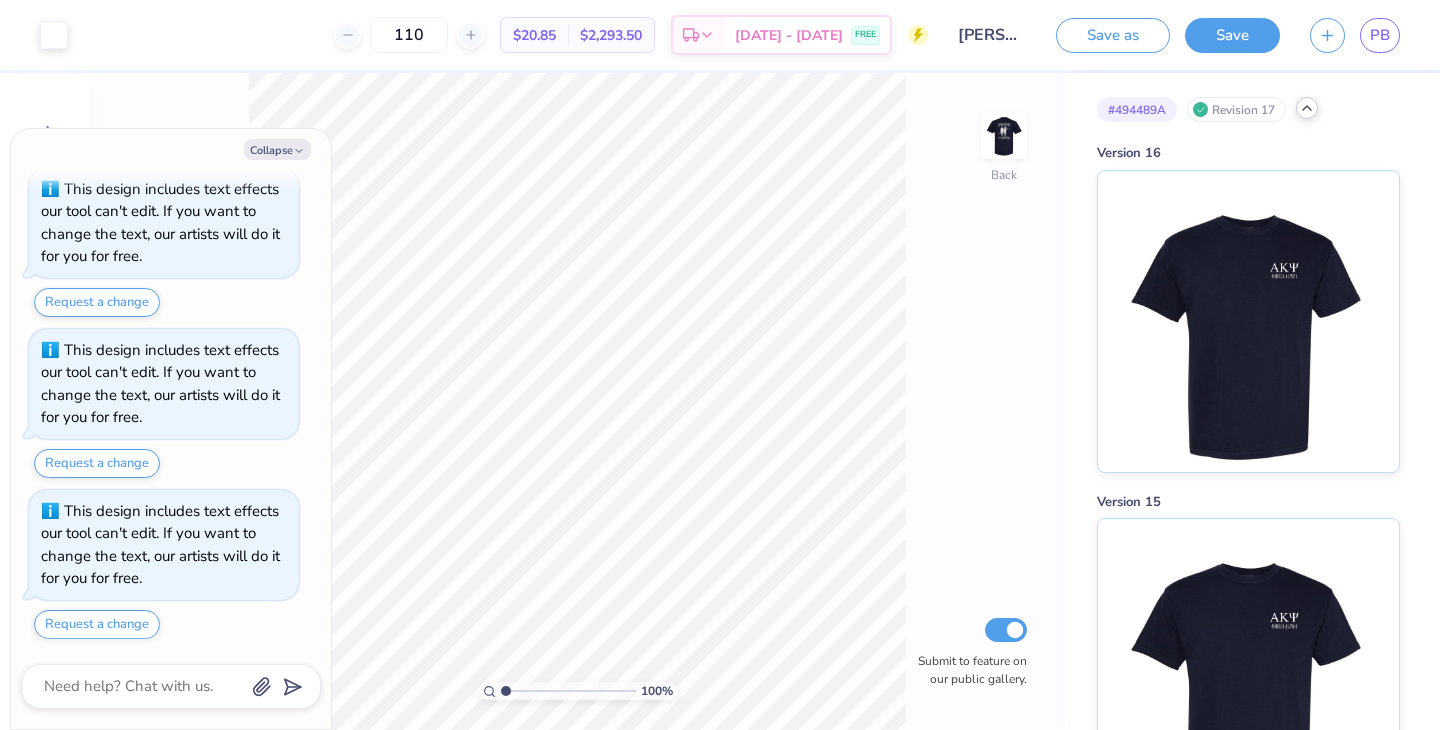 click at bounding box center [1248, 321] 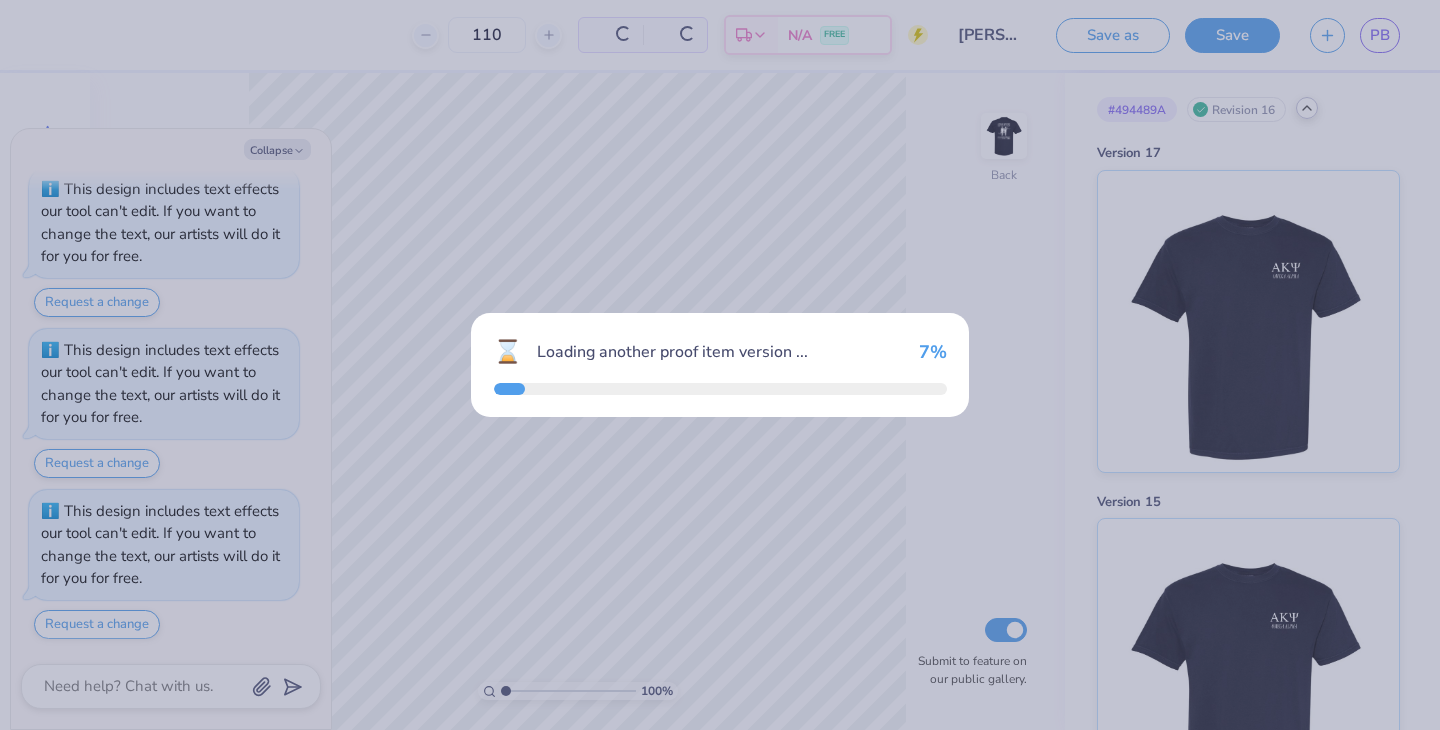 scroll, scrollTop: 878, scrollLeft: 0, axis: vertical 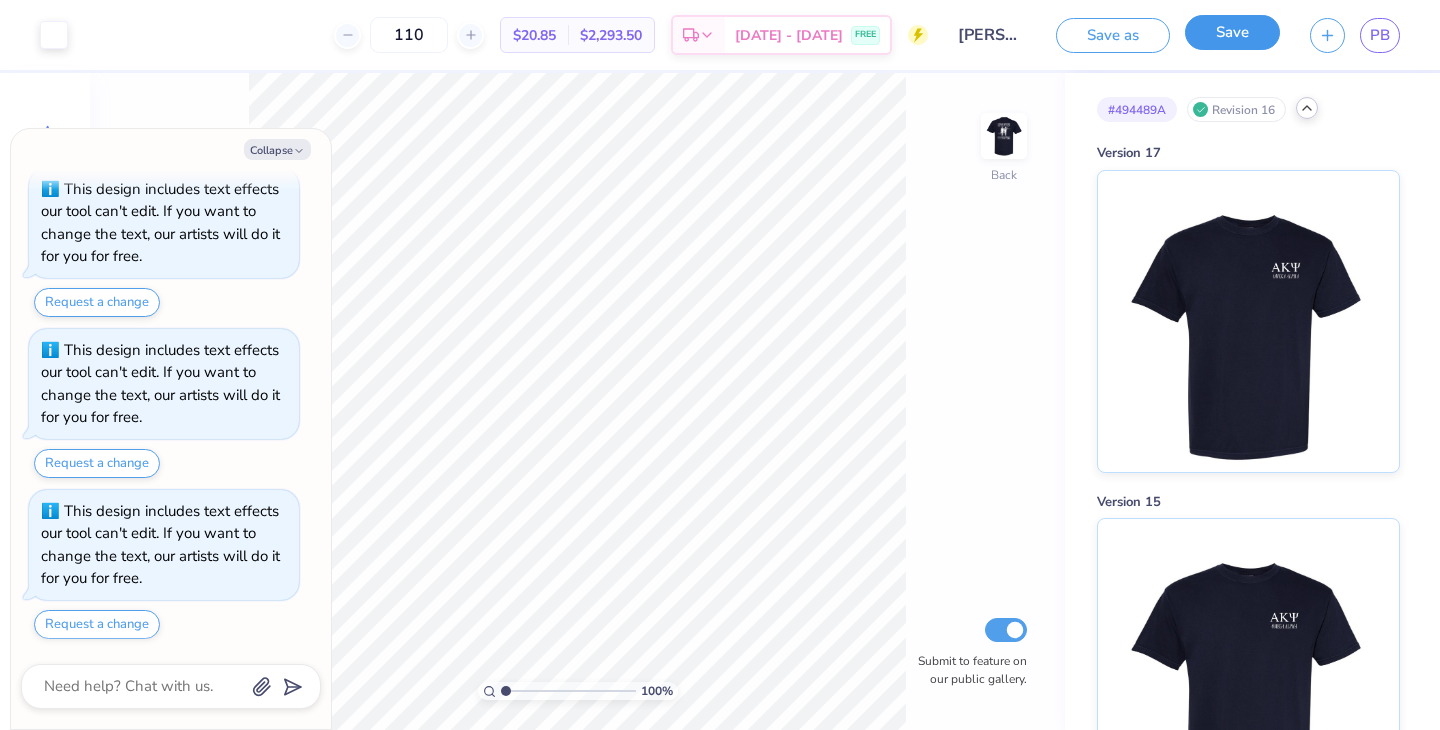 click on "Save" at bounding box center [1232, 32] 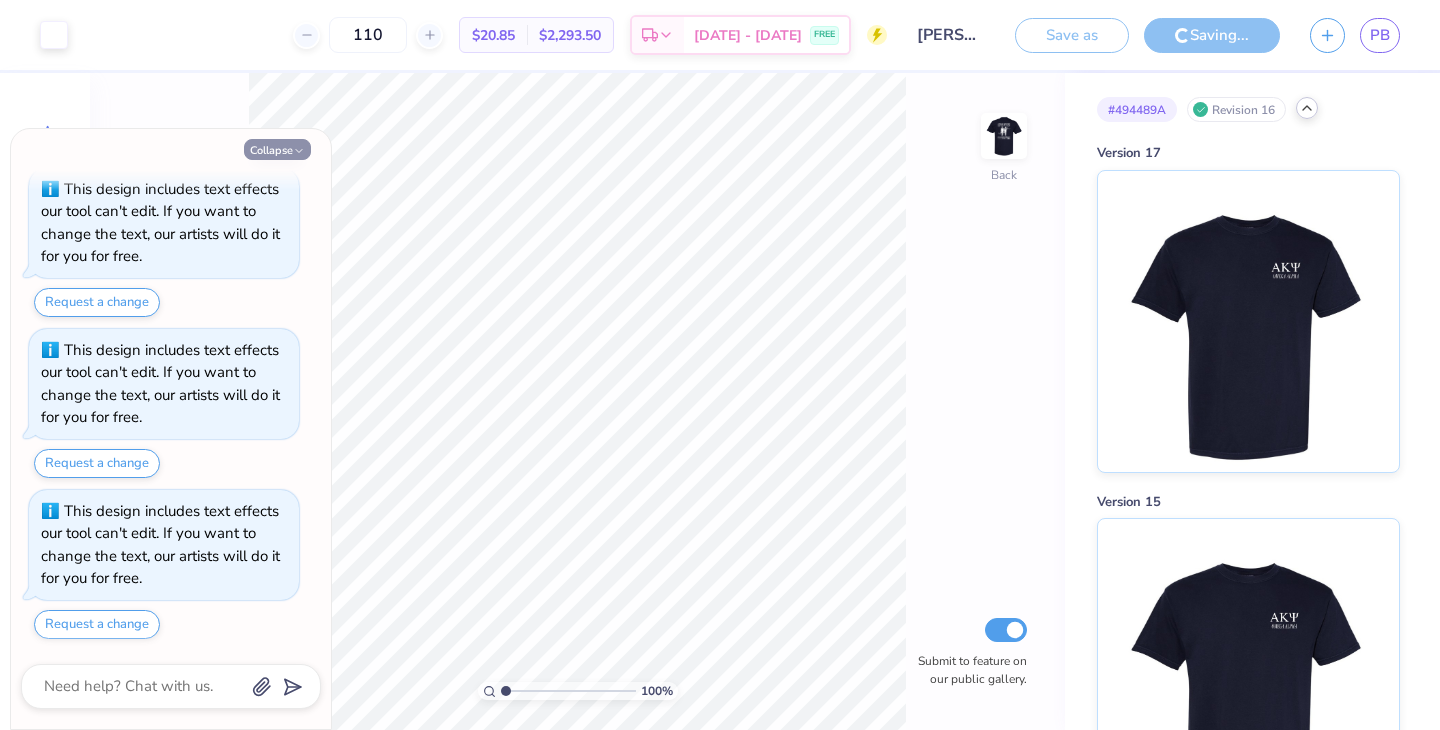 click on "Collapse" at bounding box center [277, 149] 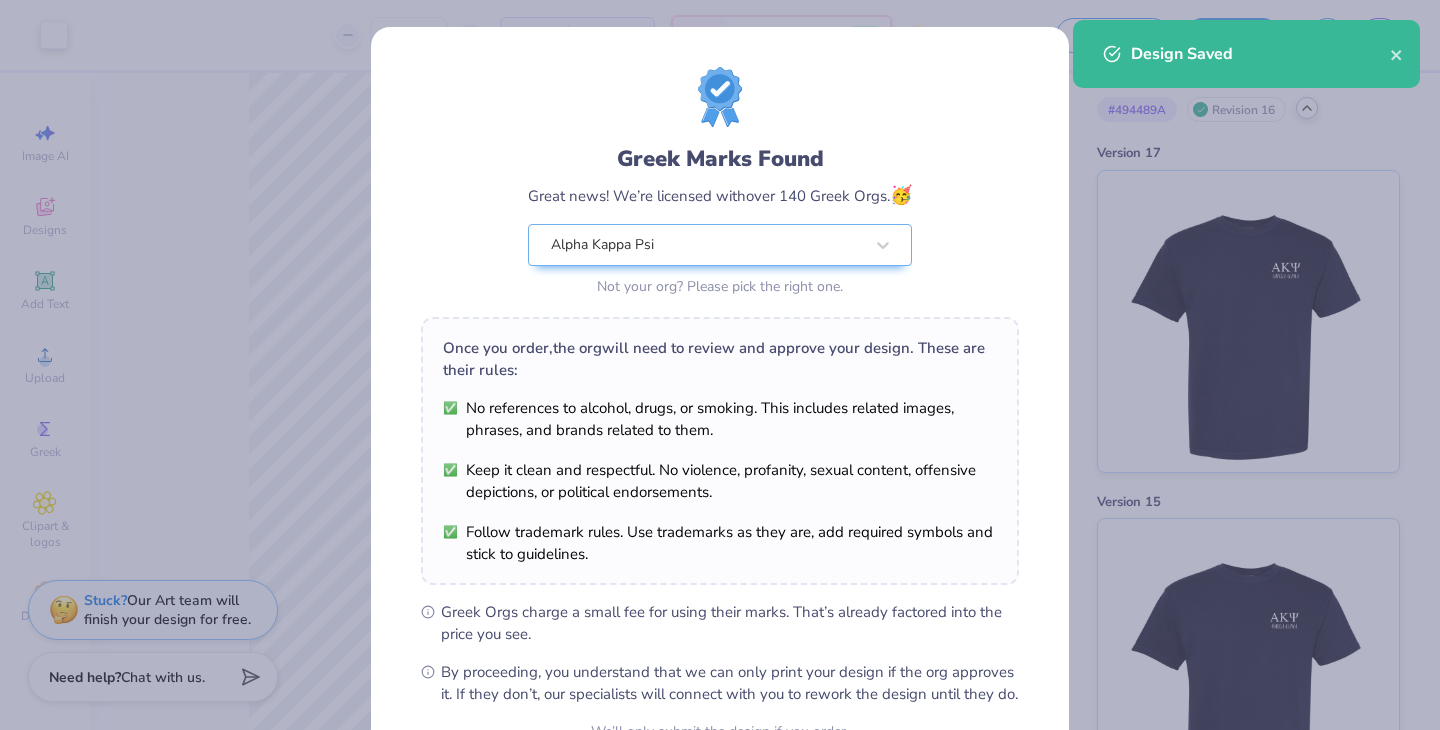 scroll, scrollTop: 206, scrollLeft: 0, axis: vertical 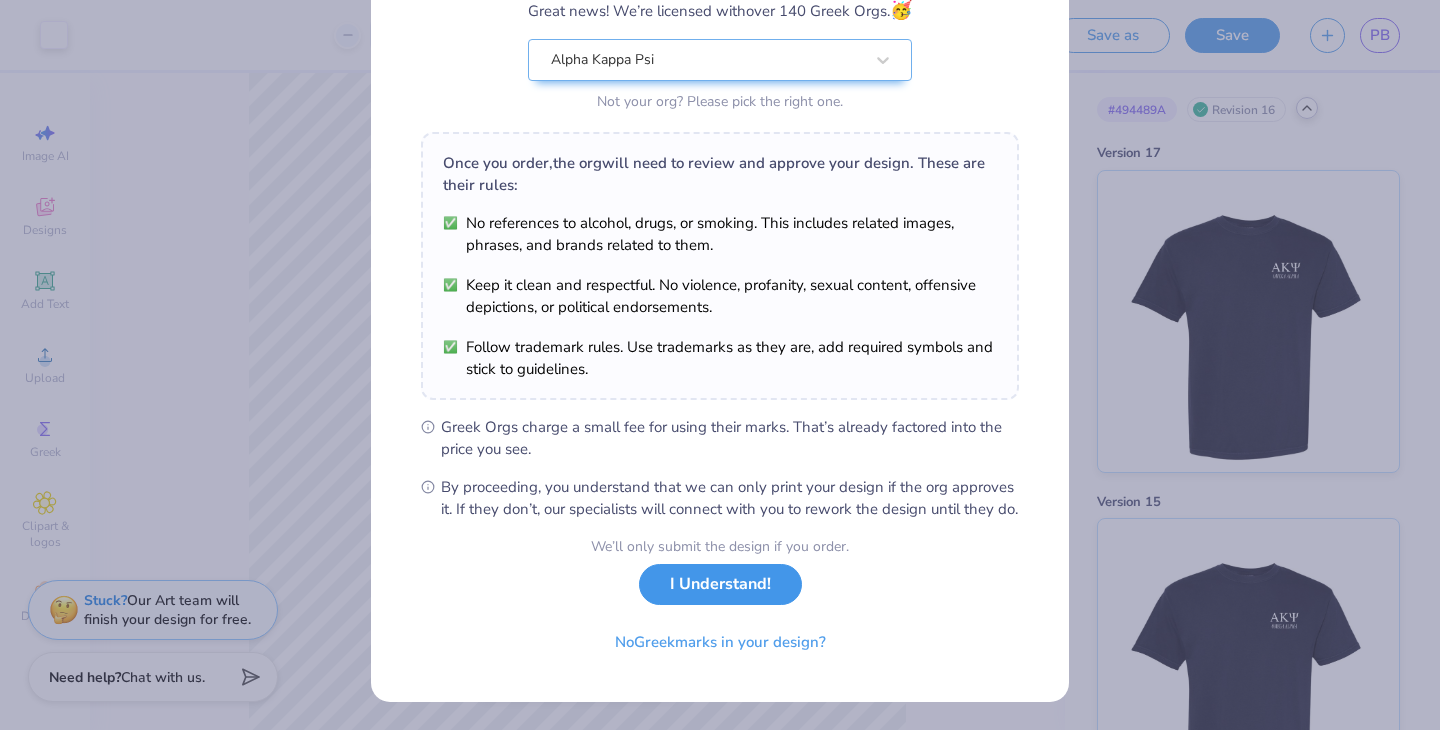click on "I Understand!" at bounding box center [720, 584] 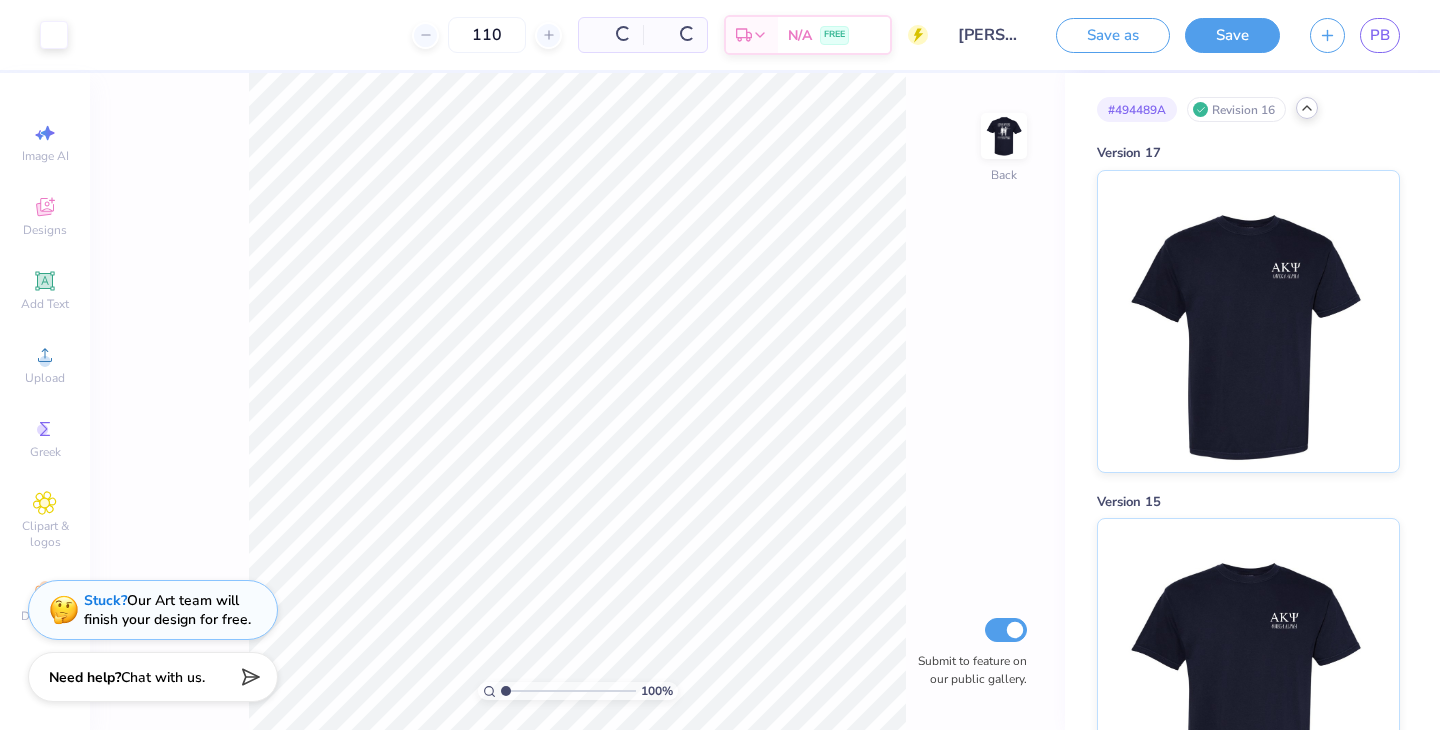 scroll, scrollTop: 0, scrollLeft: 0, axis: both 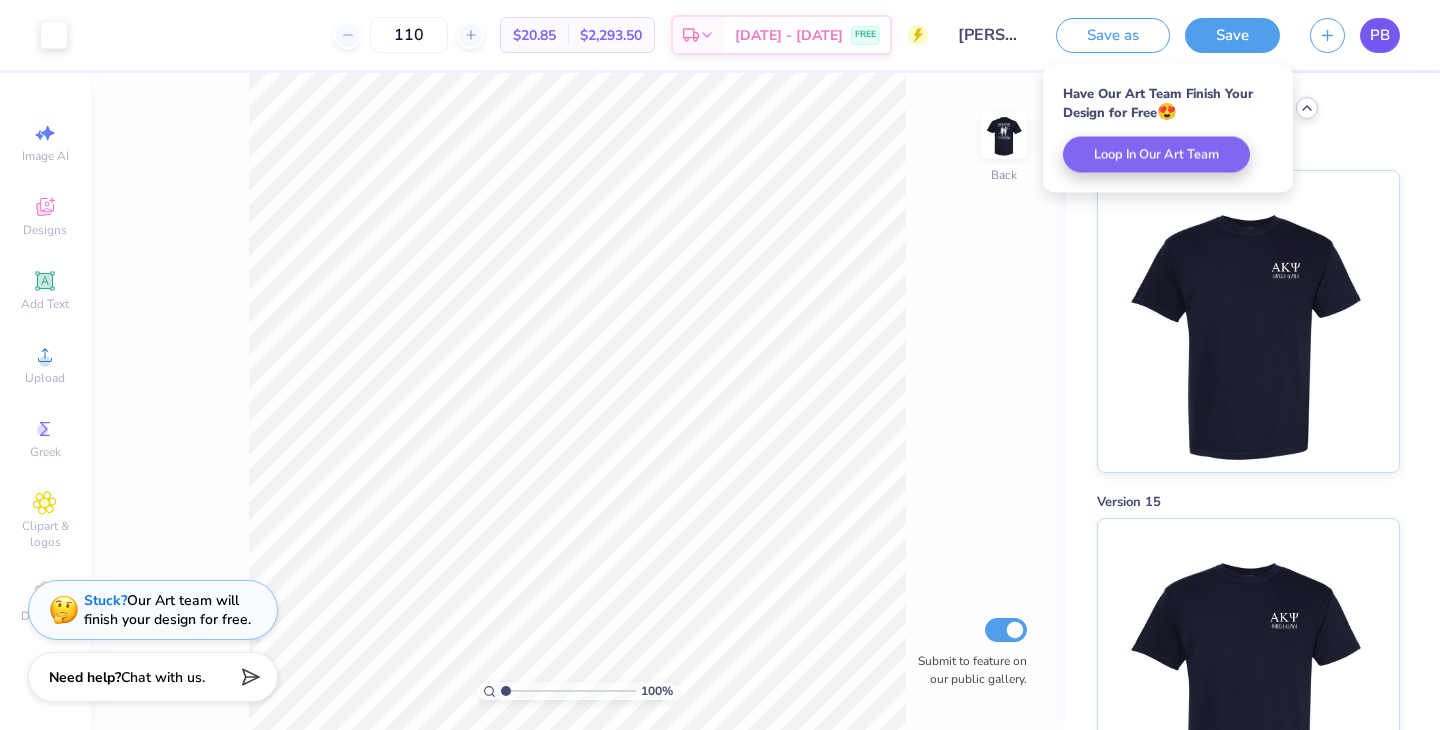 click on "PB" at bounding box center (1380, 35) 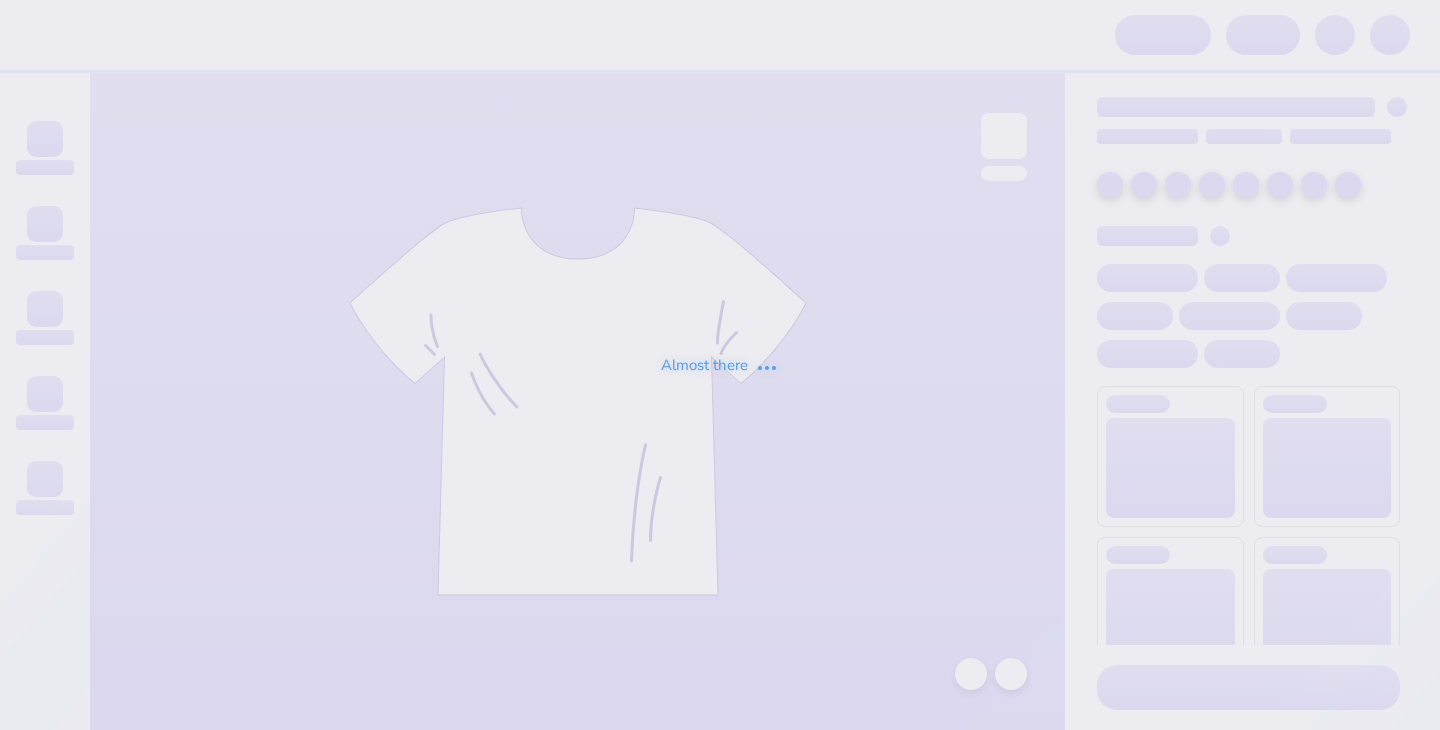 scroll, scrollTop: 0, scrollLeft: 0, axis: both 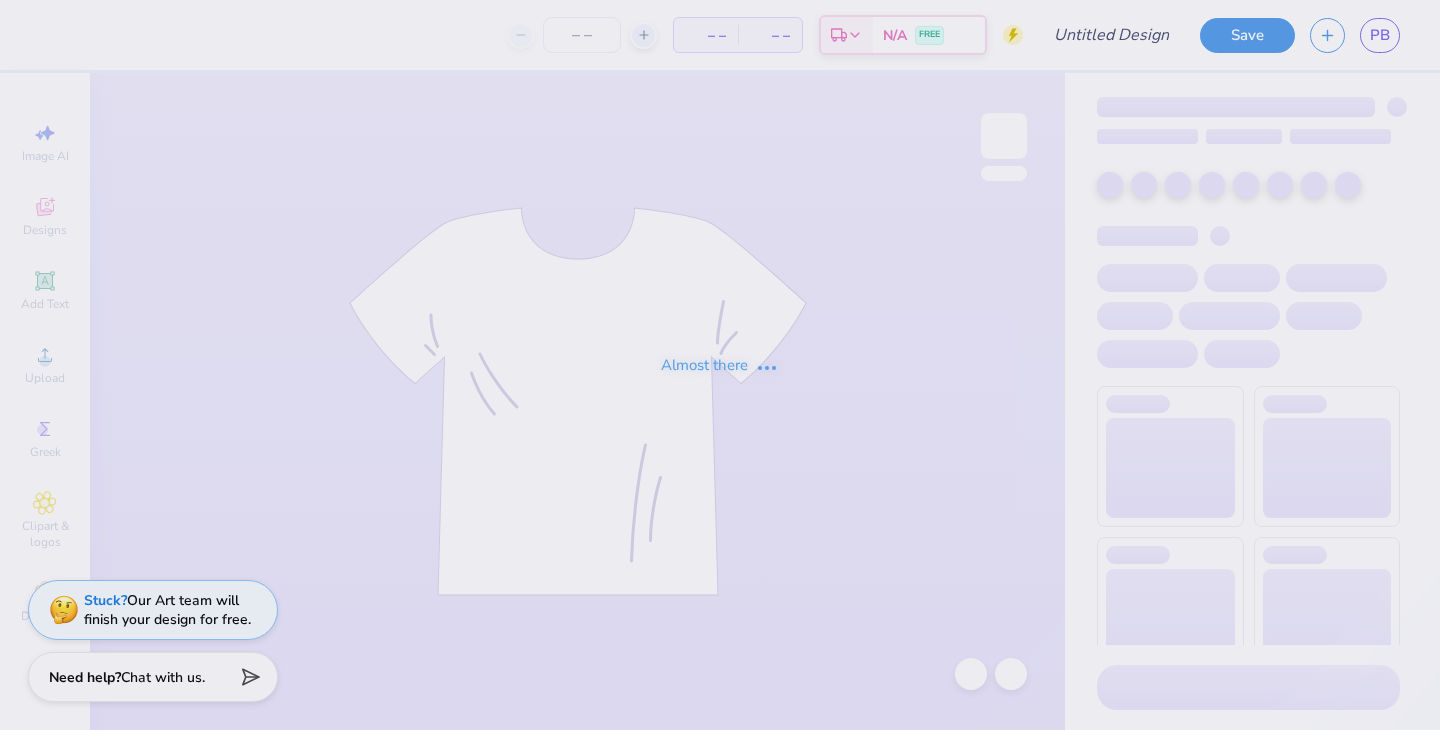 type on "[PERSON_NAME] : [GEOGRAPHIC_DATA][US_STATE]" 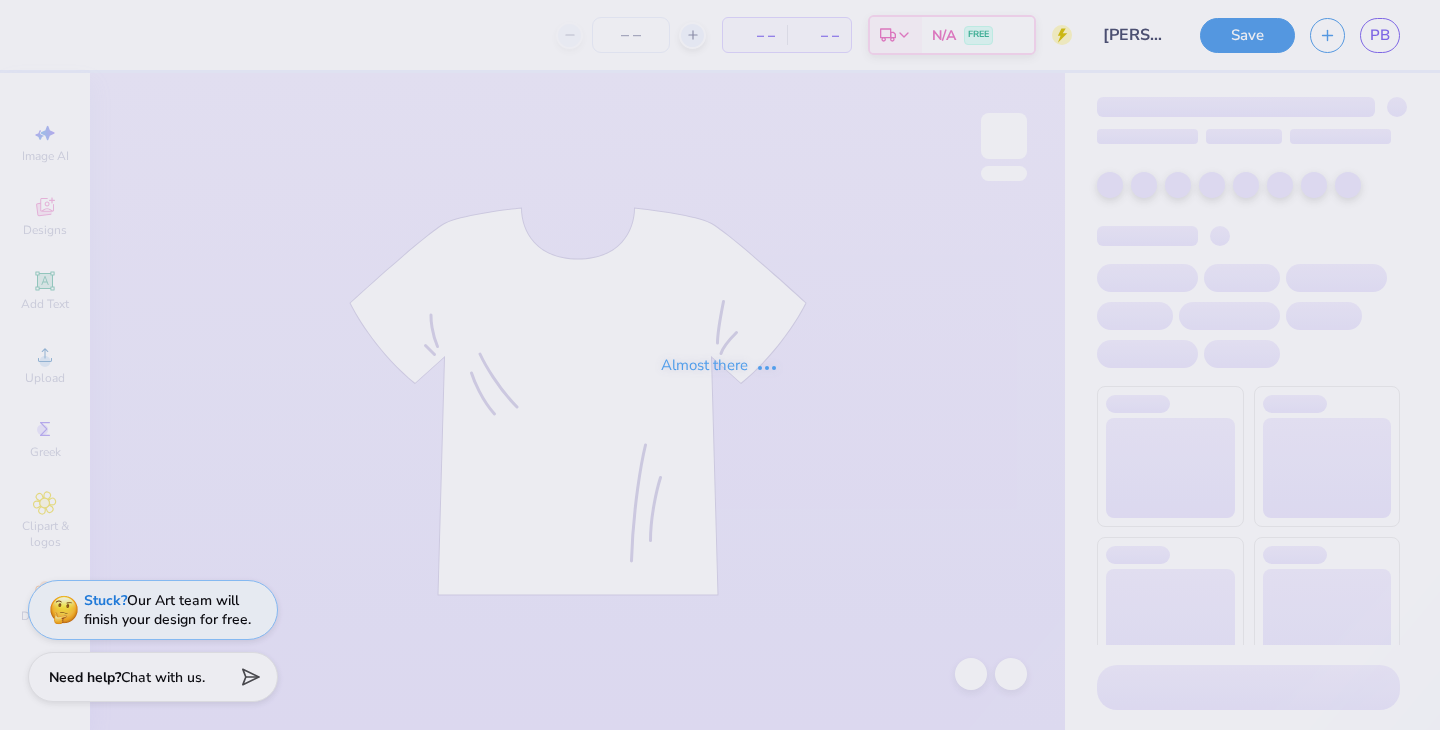 type on "110" 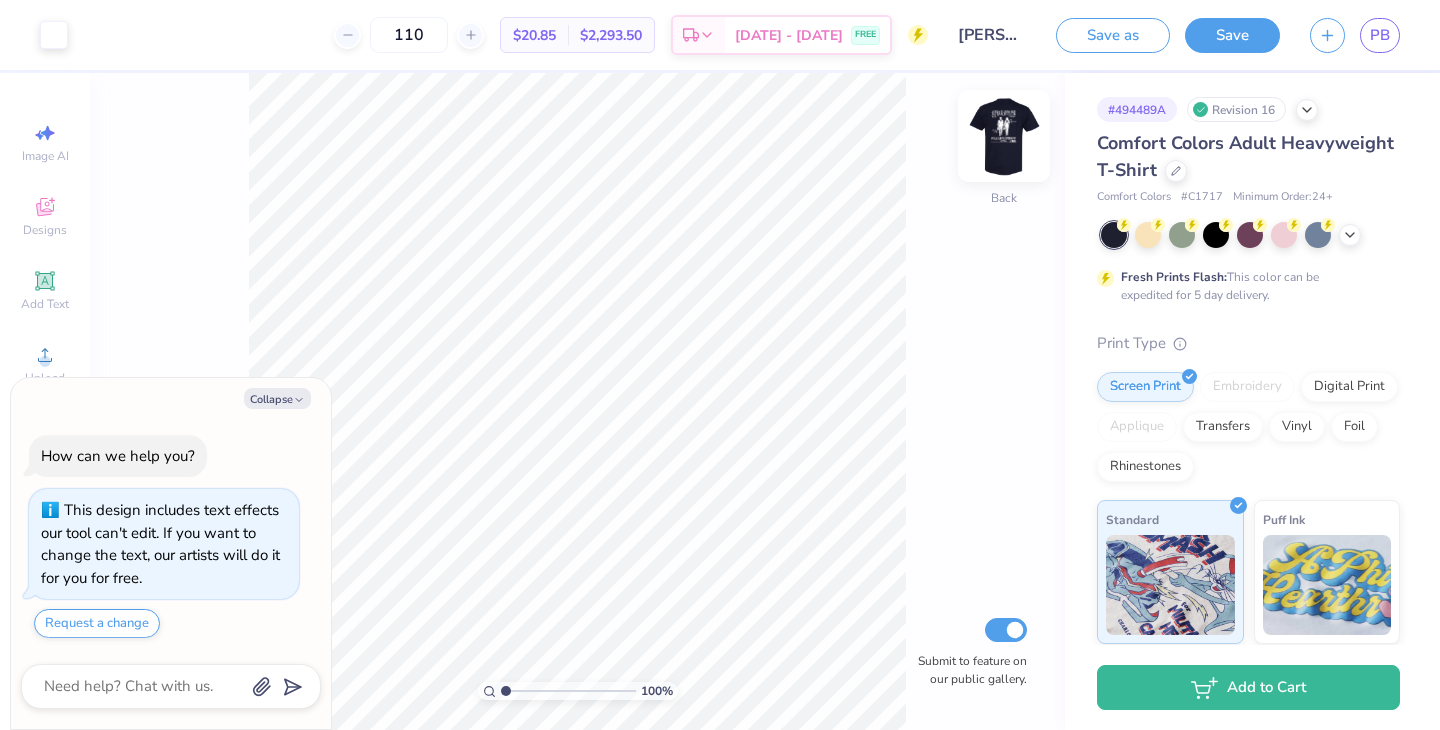 click at bounding box center [1004, 136] 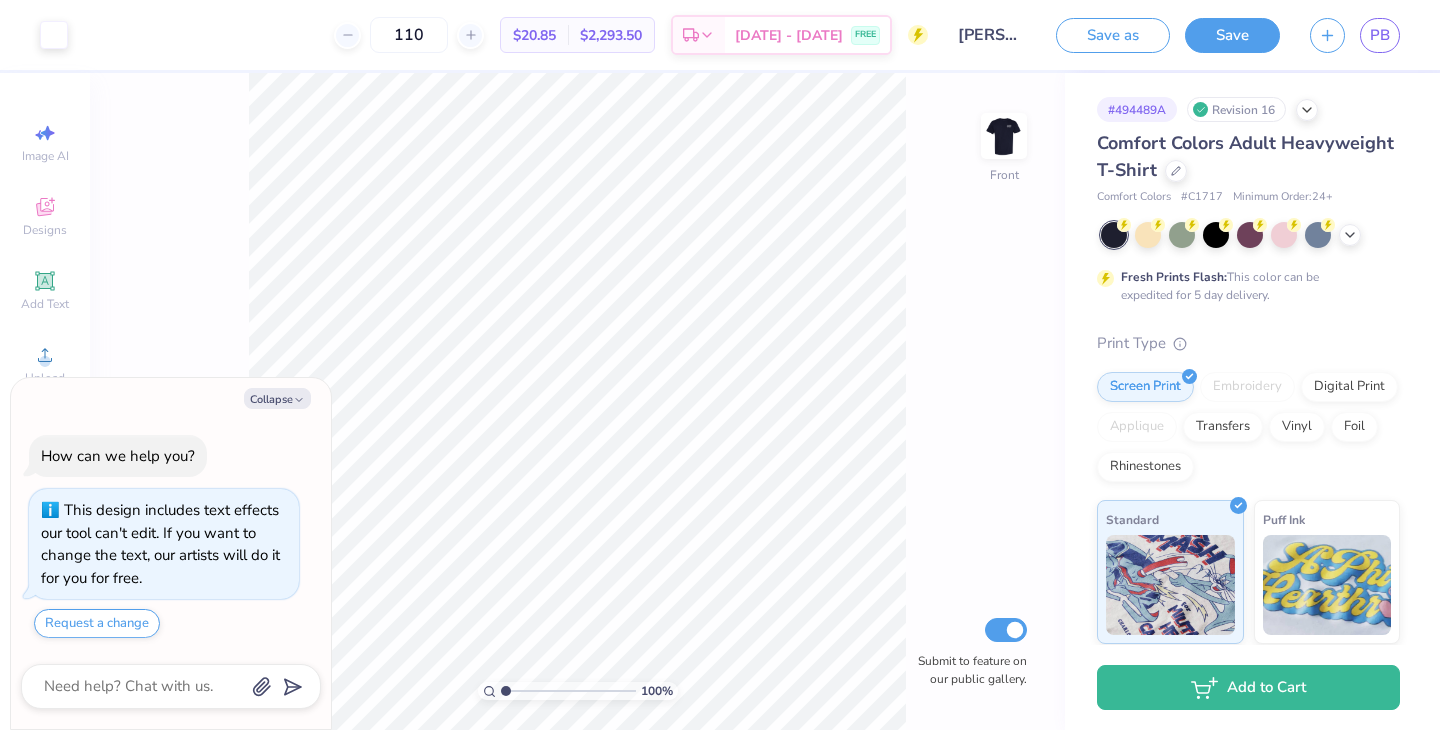 click at bounding box center [1004, 136] 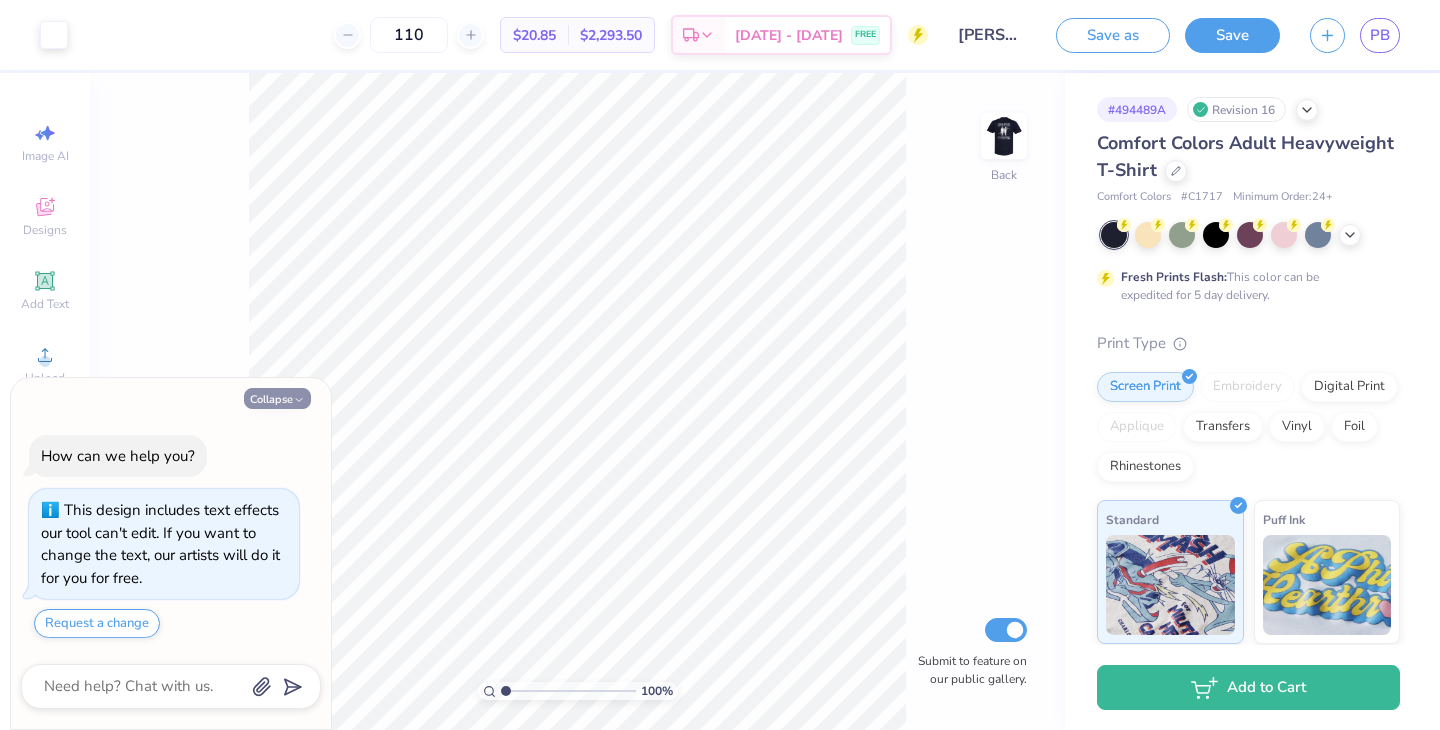 click on "Collapse" at bounding box center [277, 398] 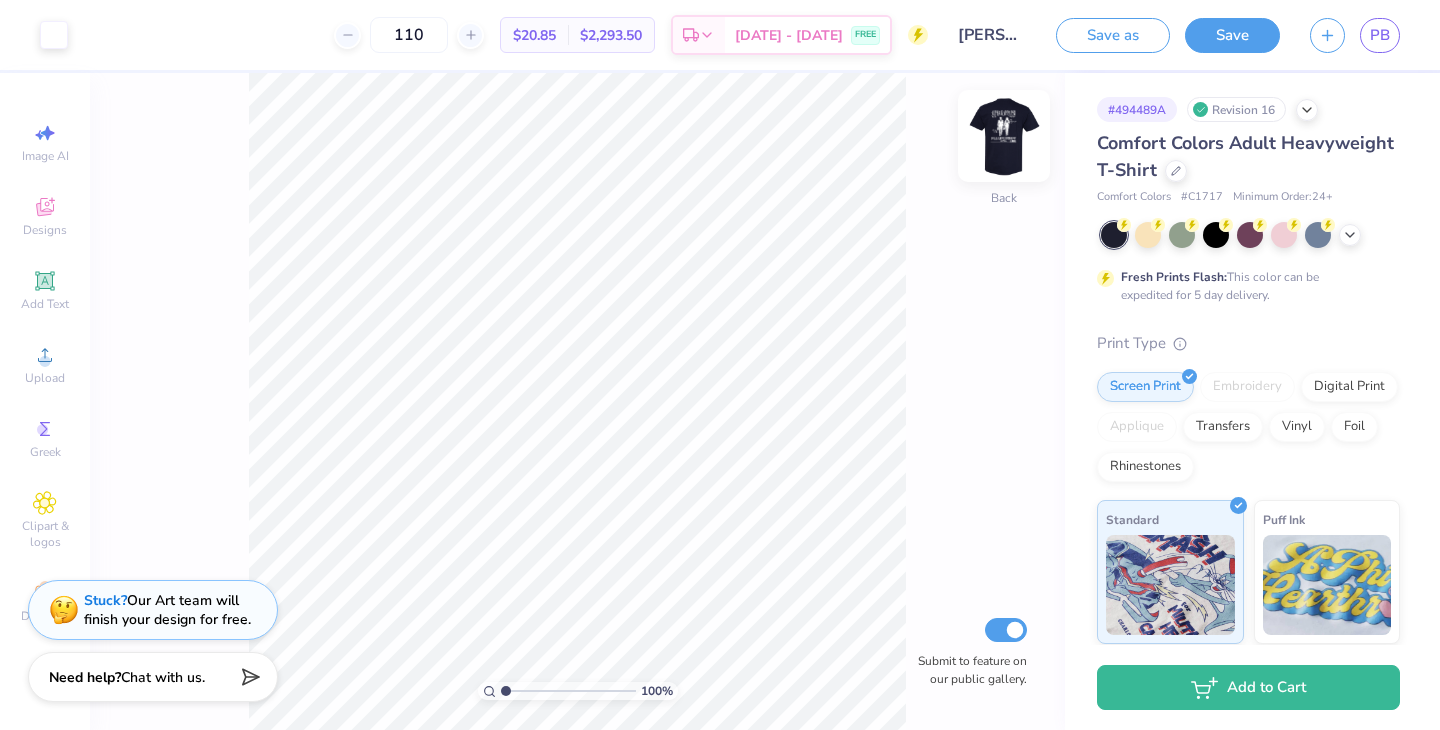 click at bounding box center (1004, 136) 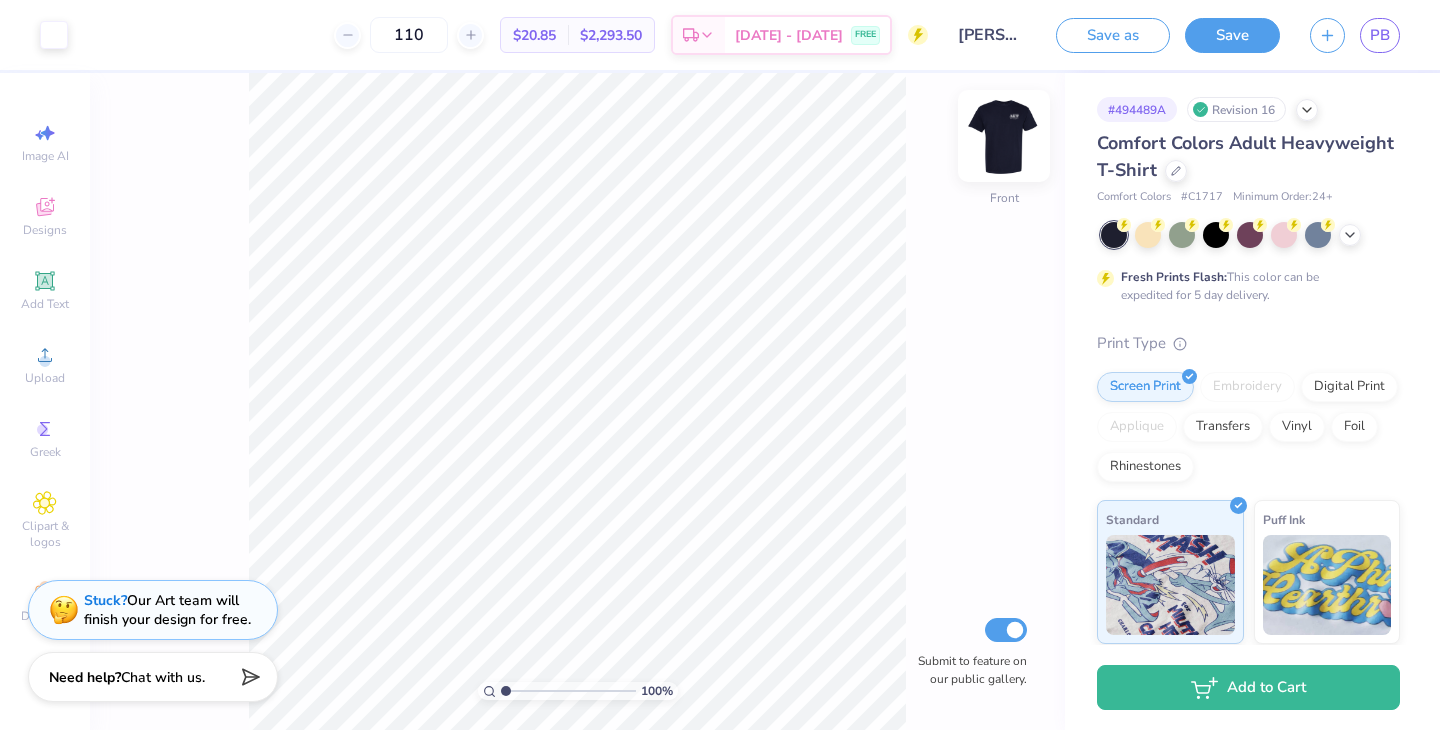 click at bounding box center (1004, 136) 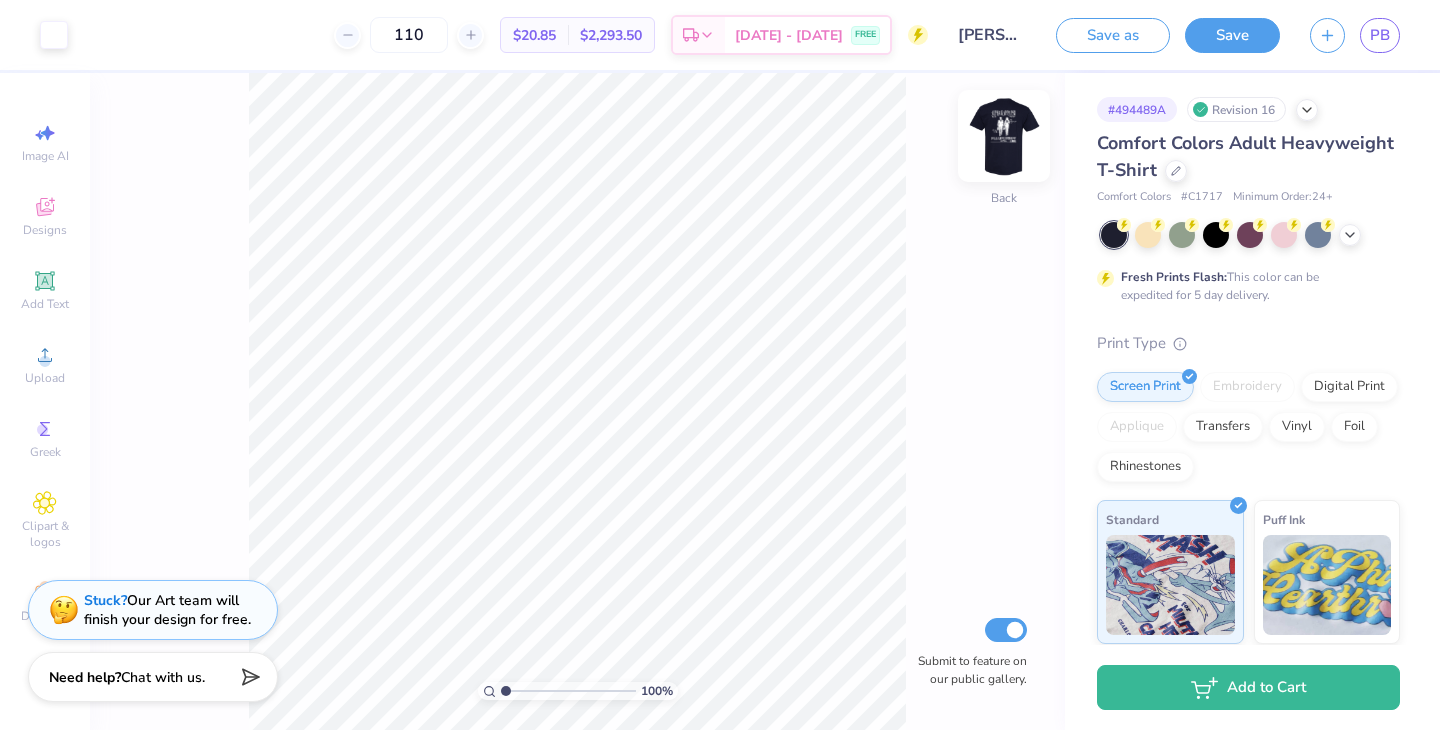 click at bounding box center (1004, 136) 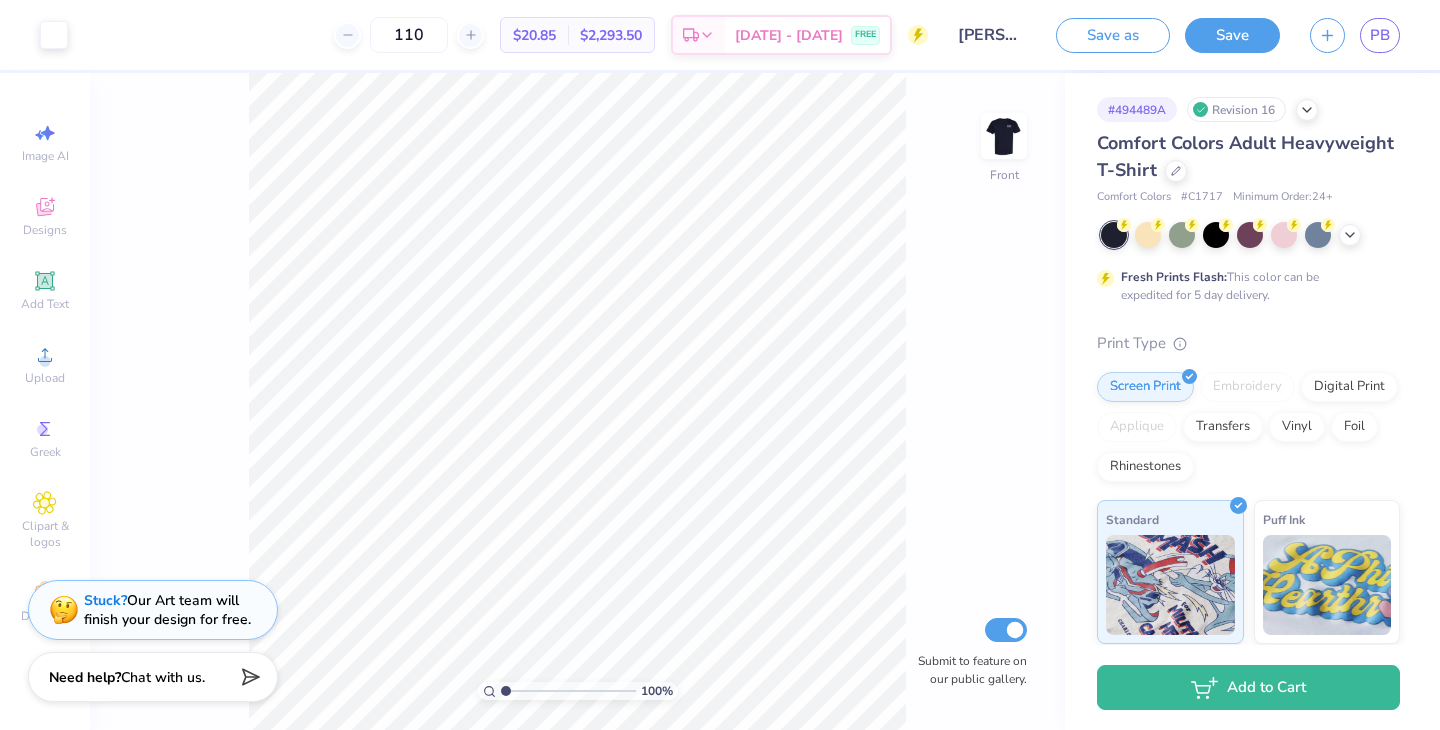 click at bounding box center [1004, 136] 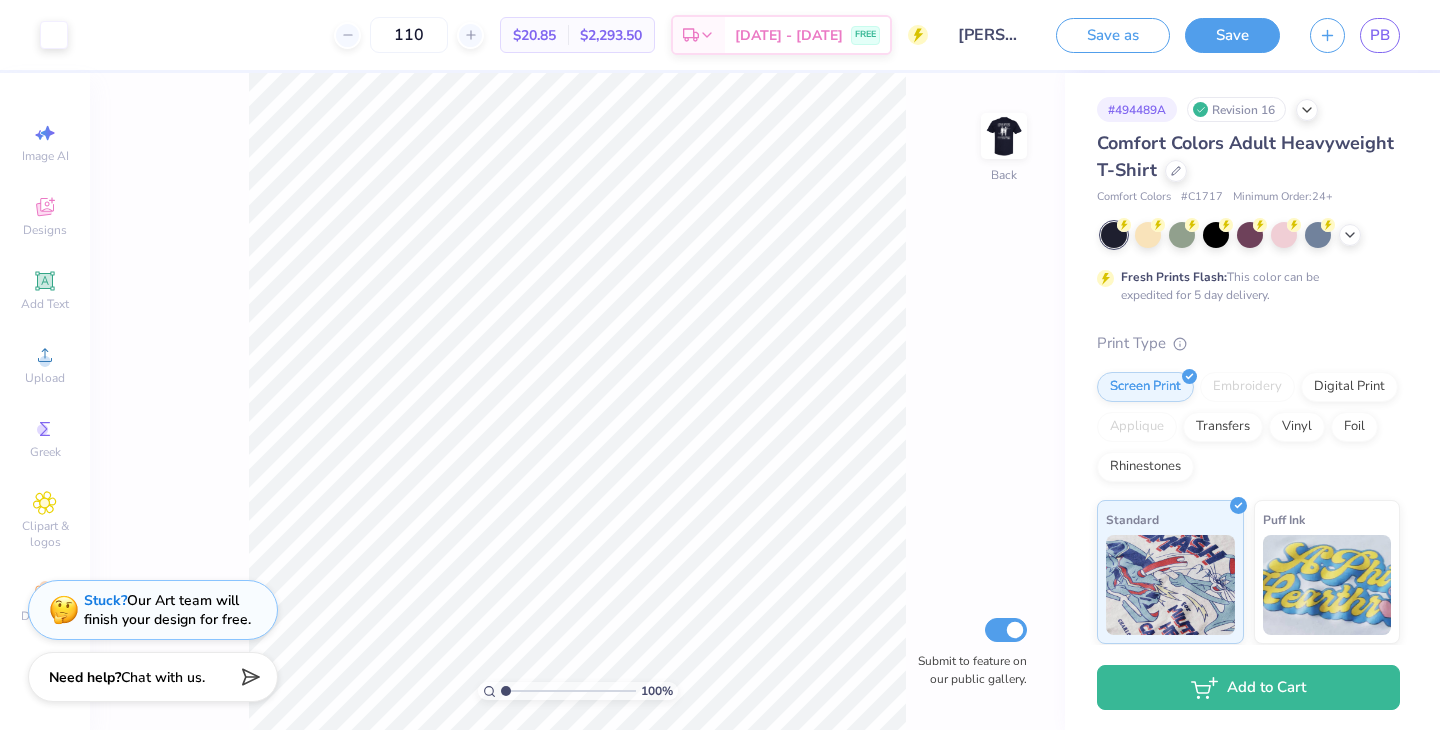 click at bounding box center [1004, 136] 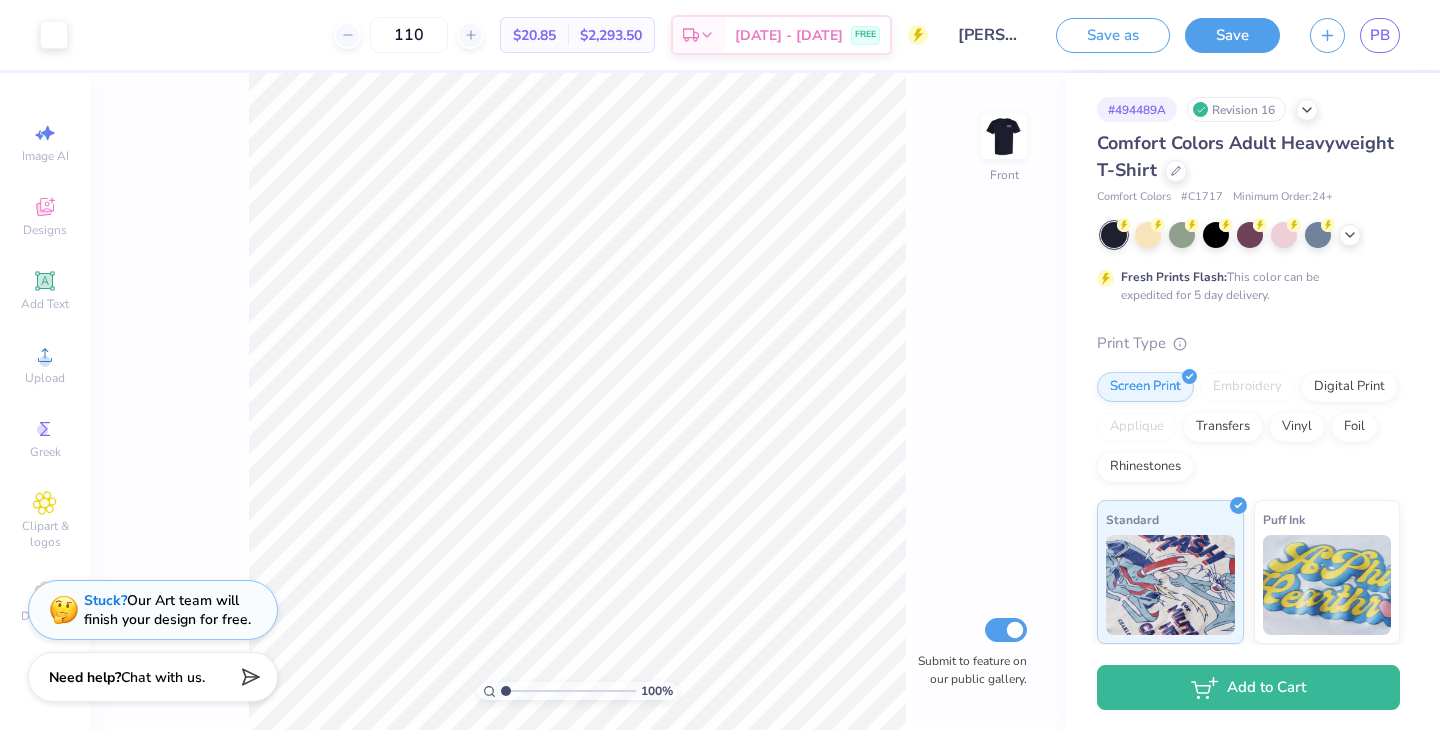 click at bounding box center [1004, 136] 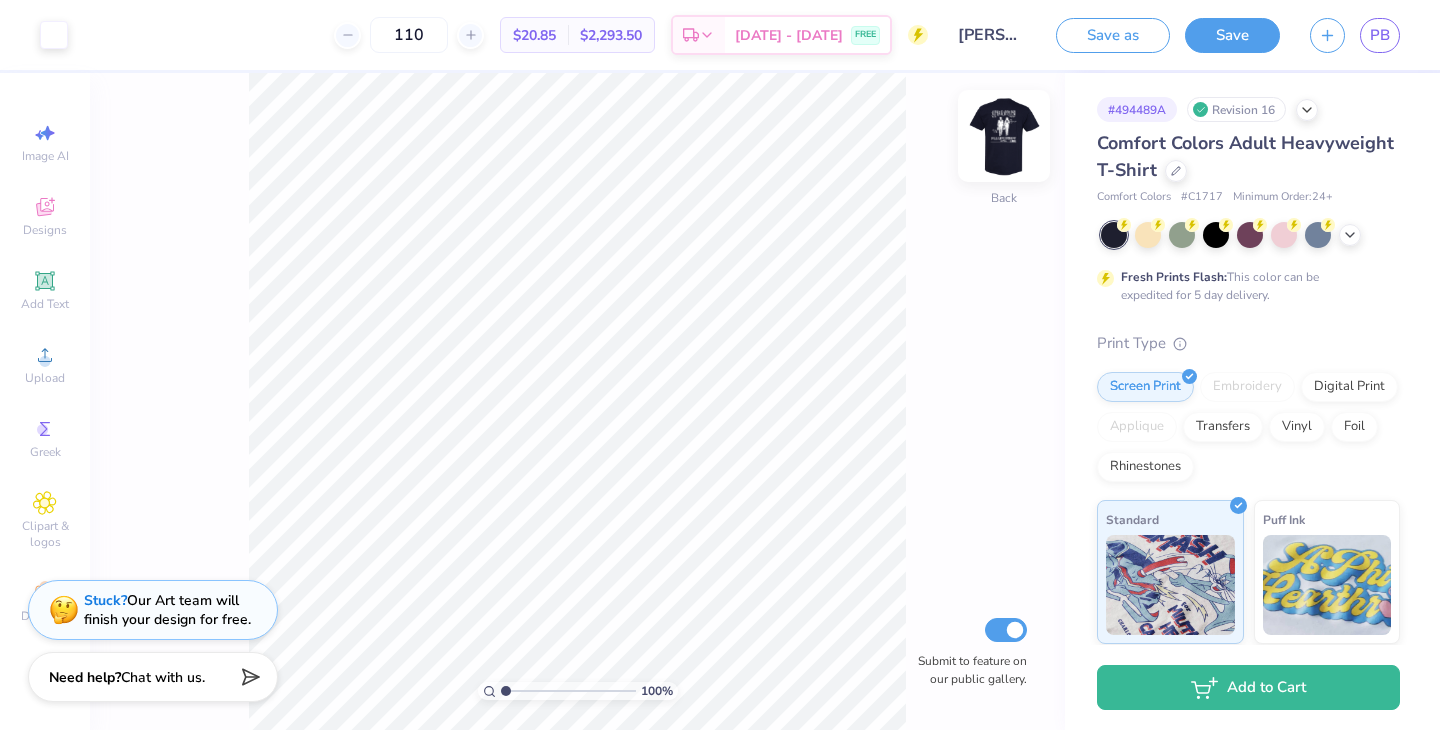 click at bounding box center [1004, 136] 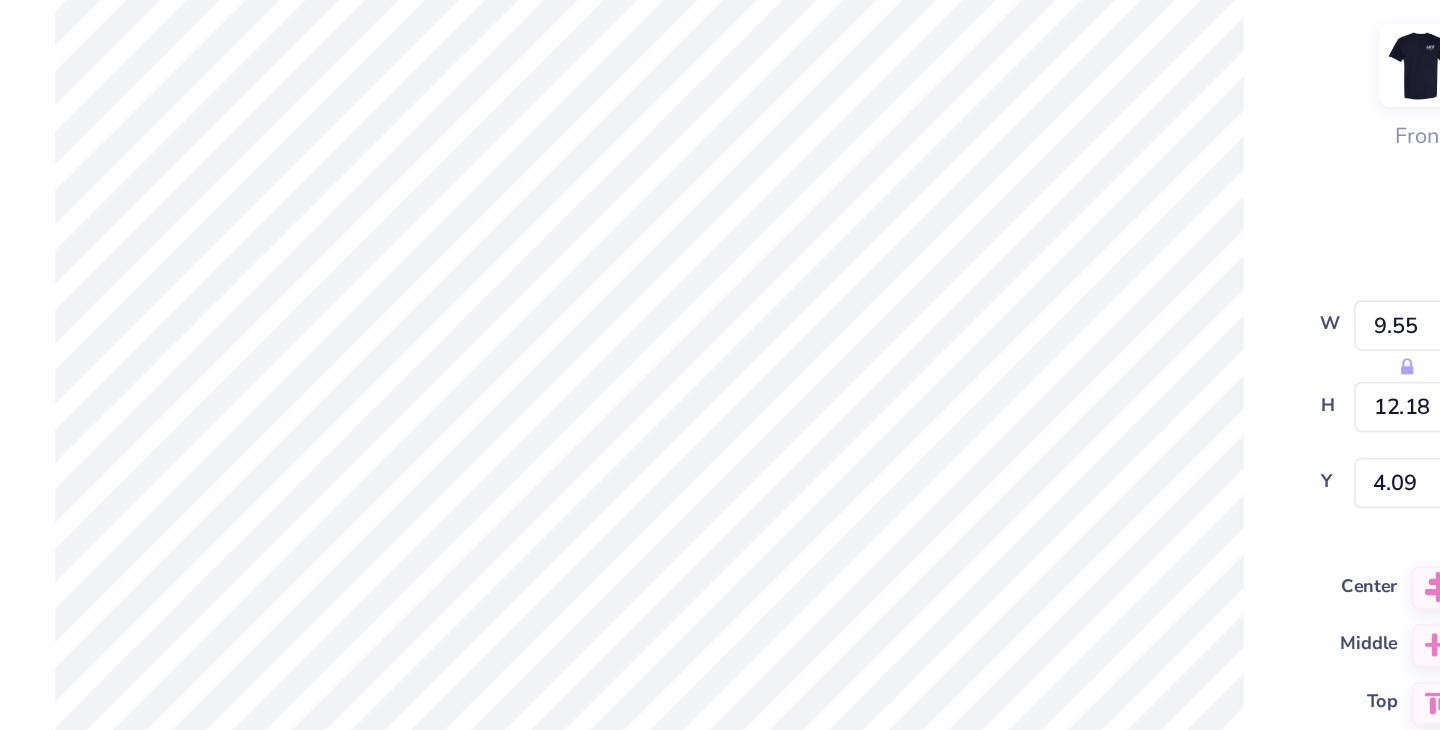type on "3.96" 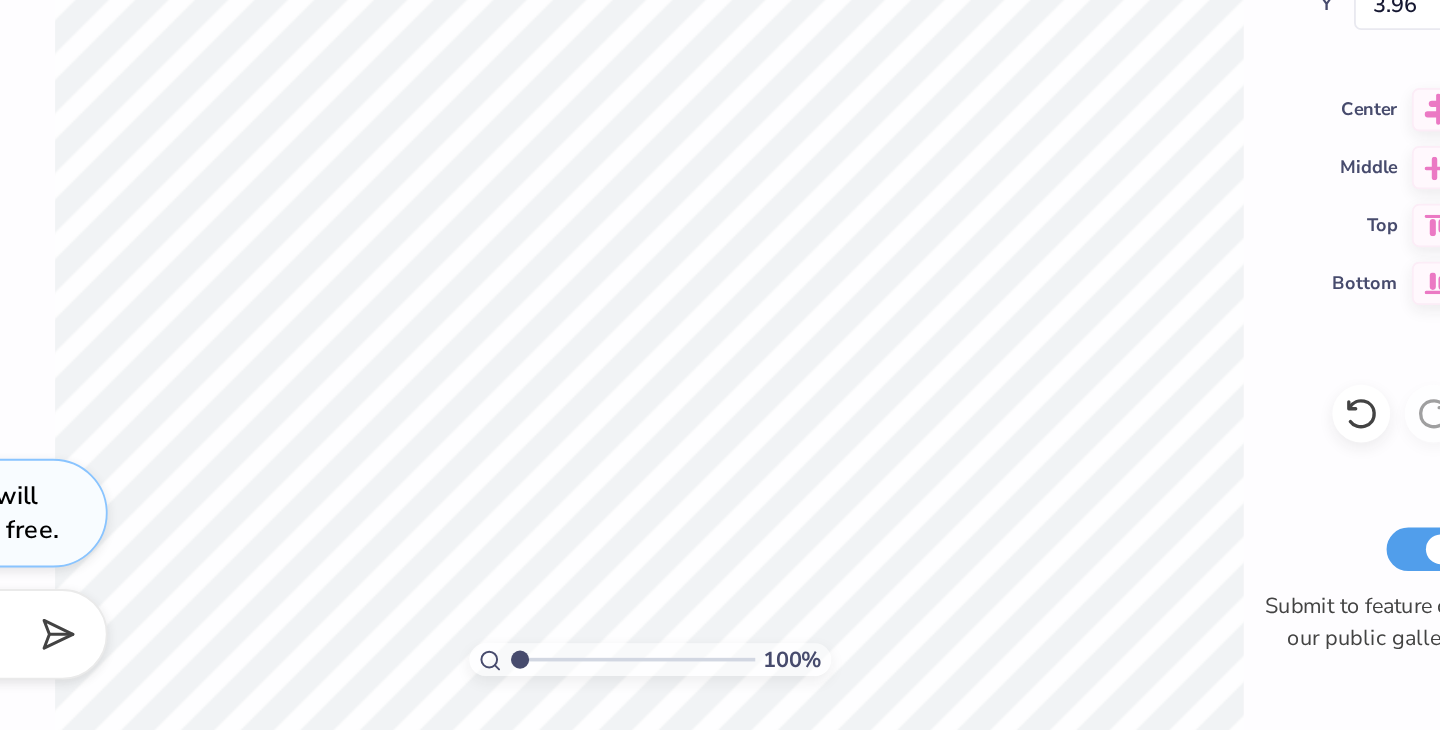 scroll, scrollTop: 0, scrollLeft: 0, axis: both 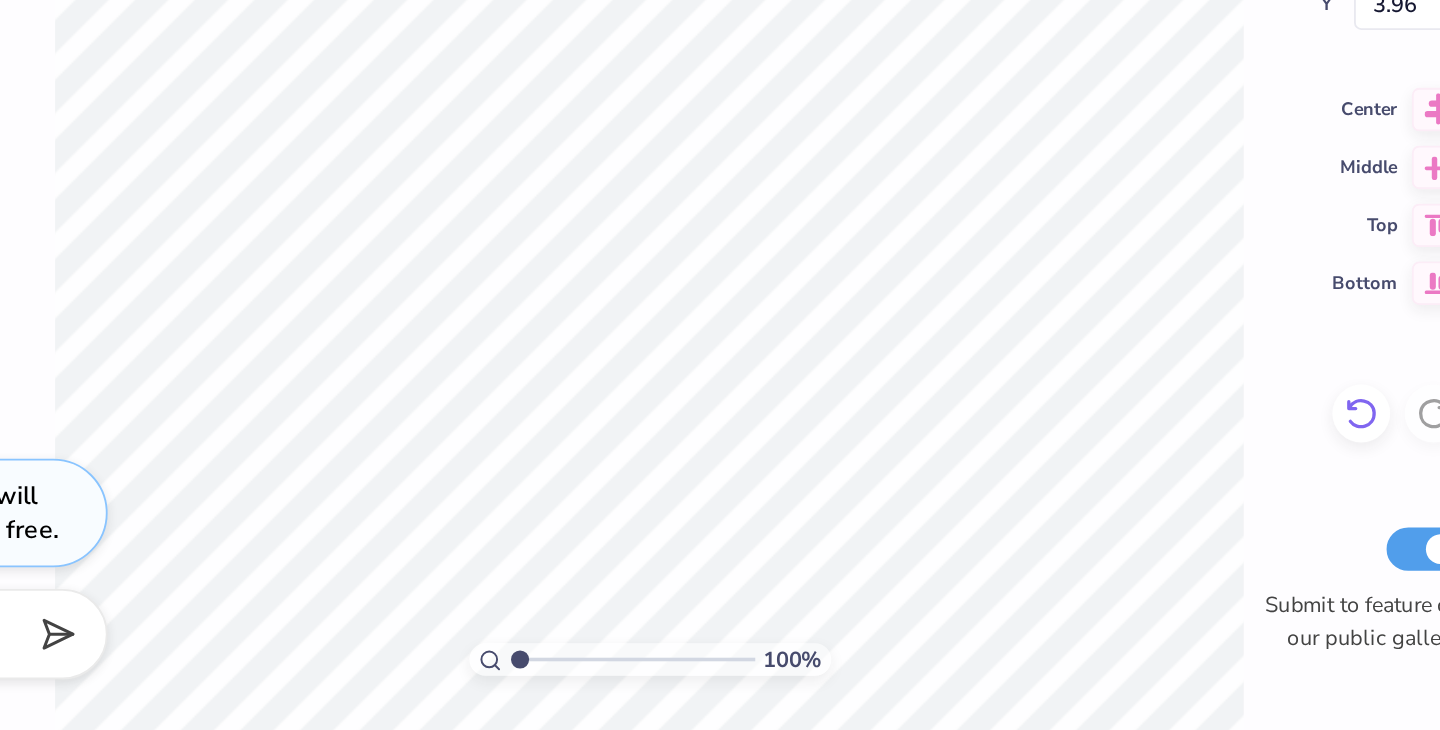 click 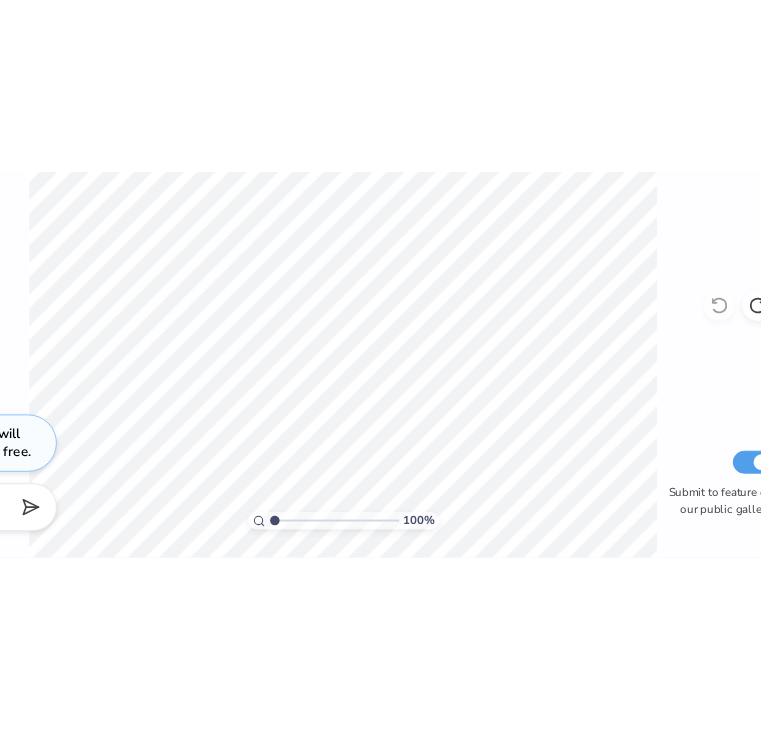 scroll, scrollTop: 0, scrollLeft: 0, axis: both 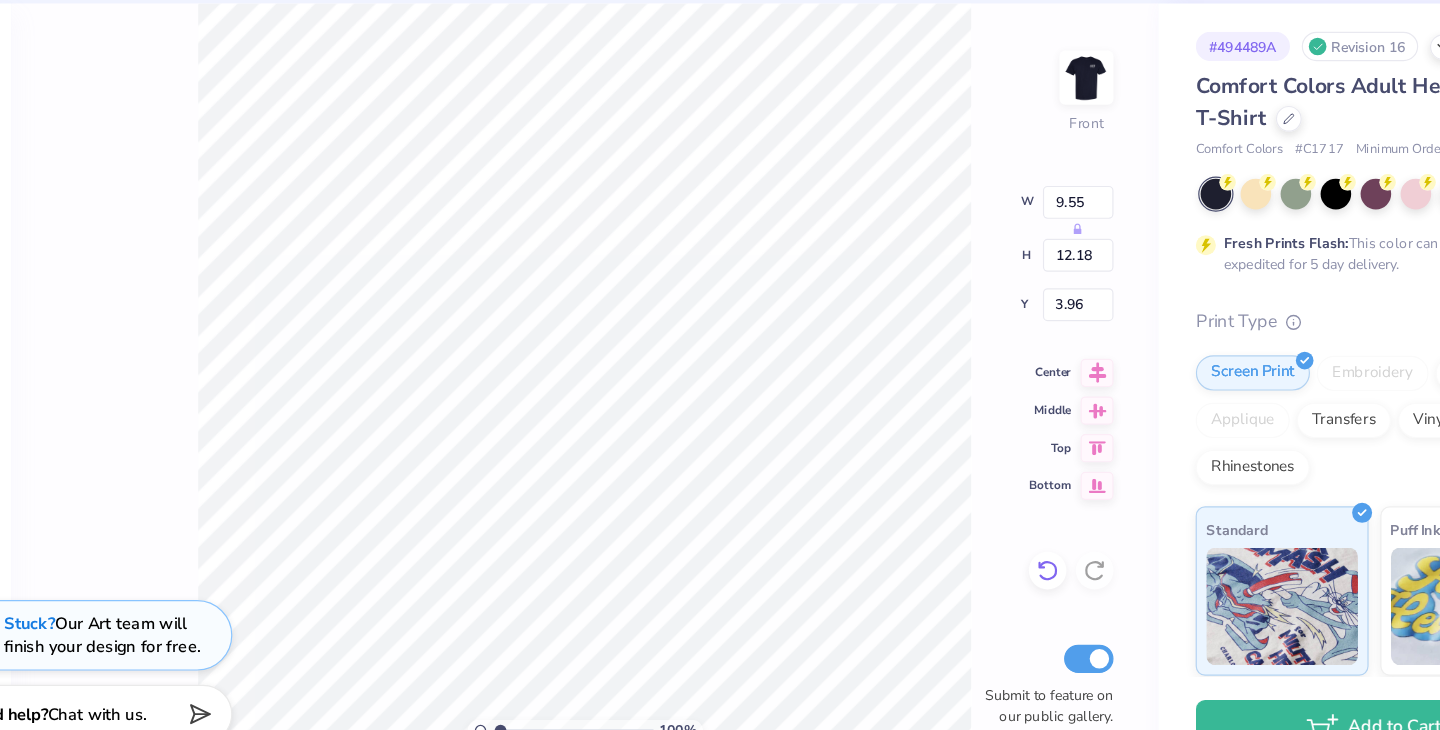 click 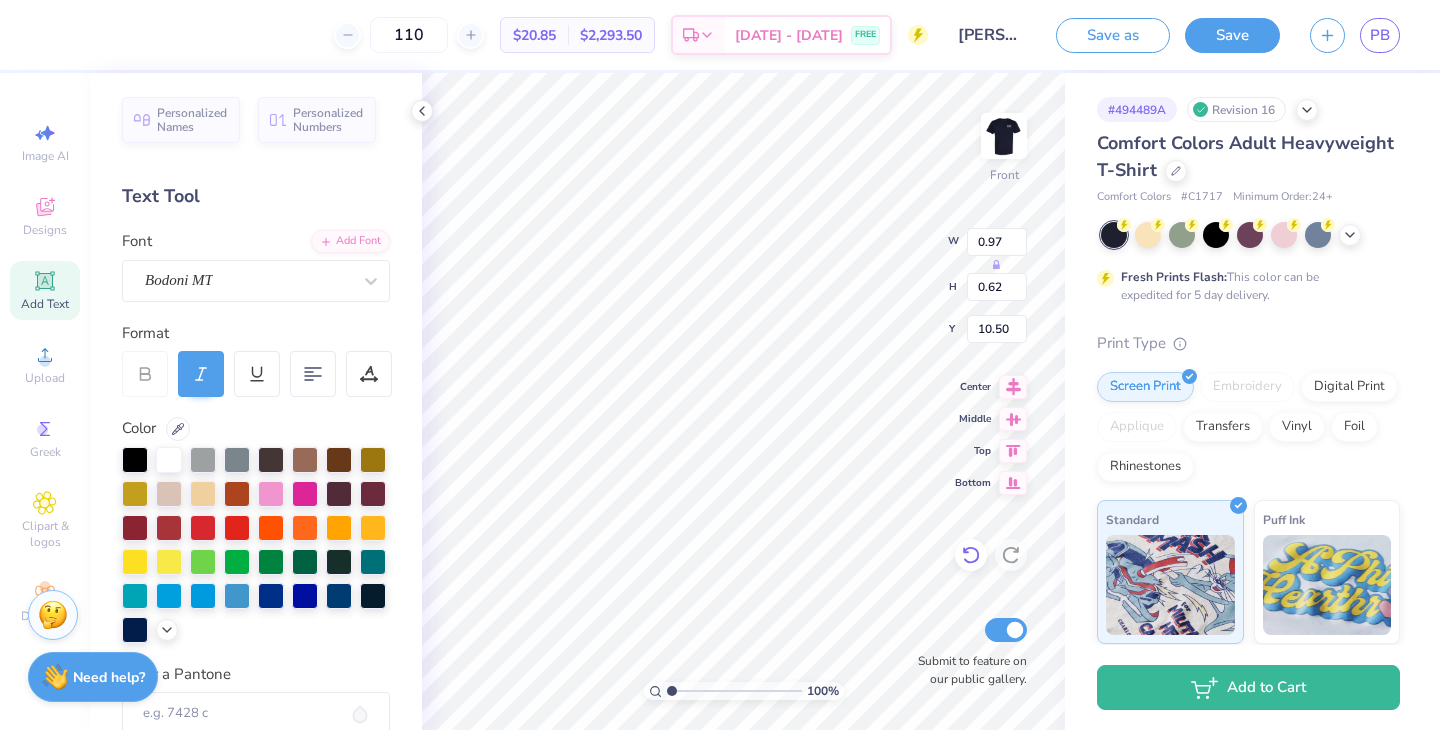 type on "10.50" 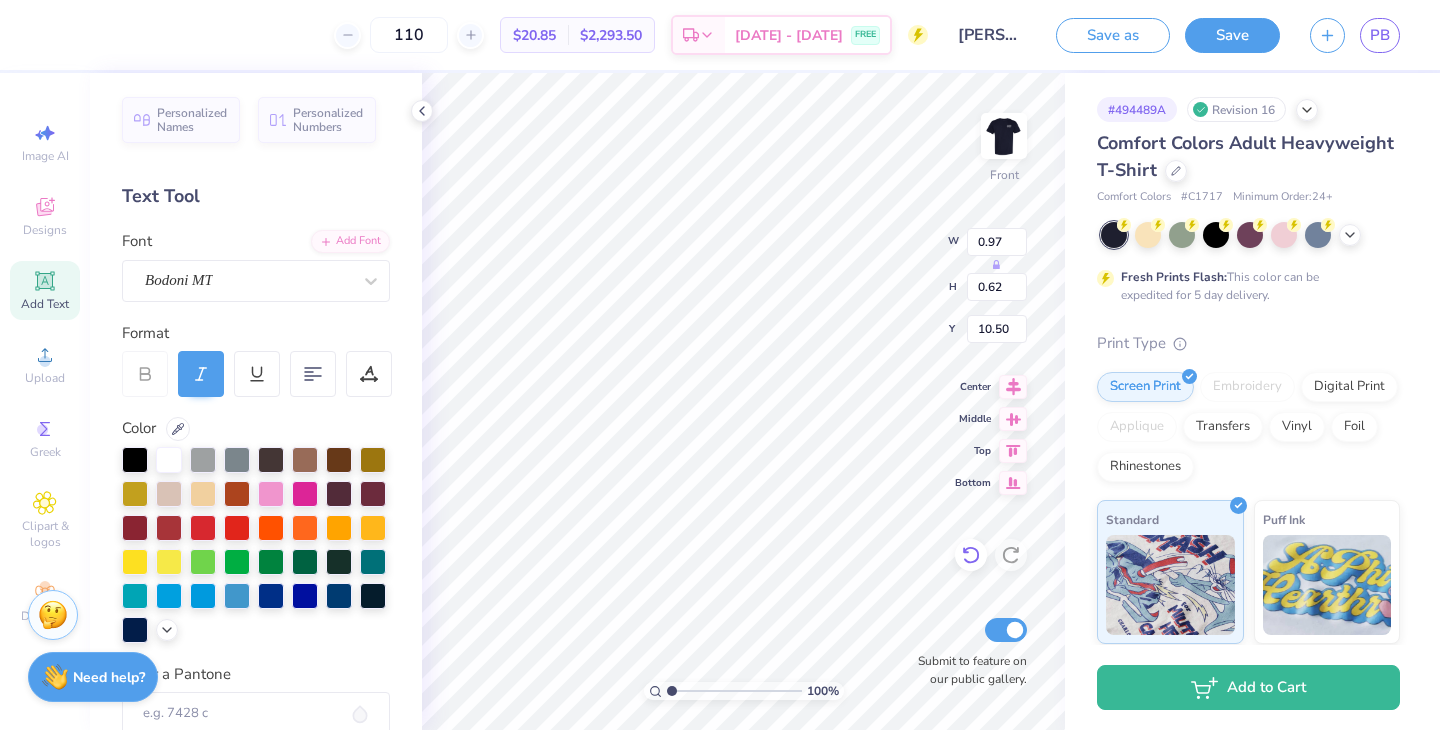 type on "0.91" 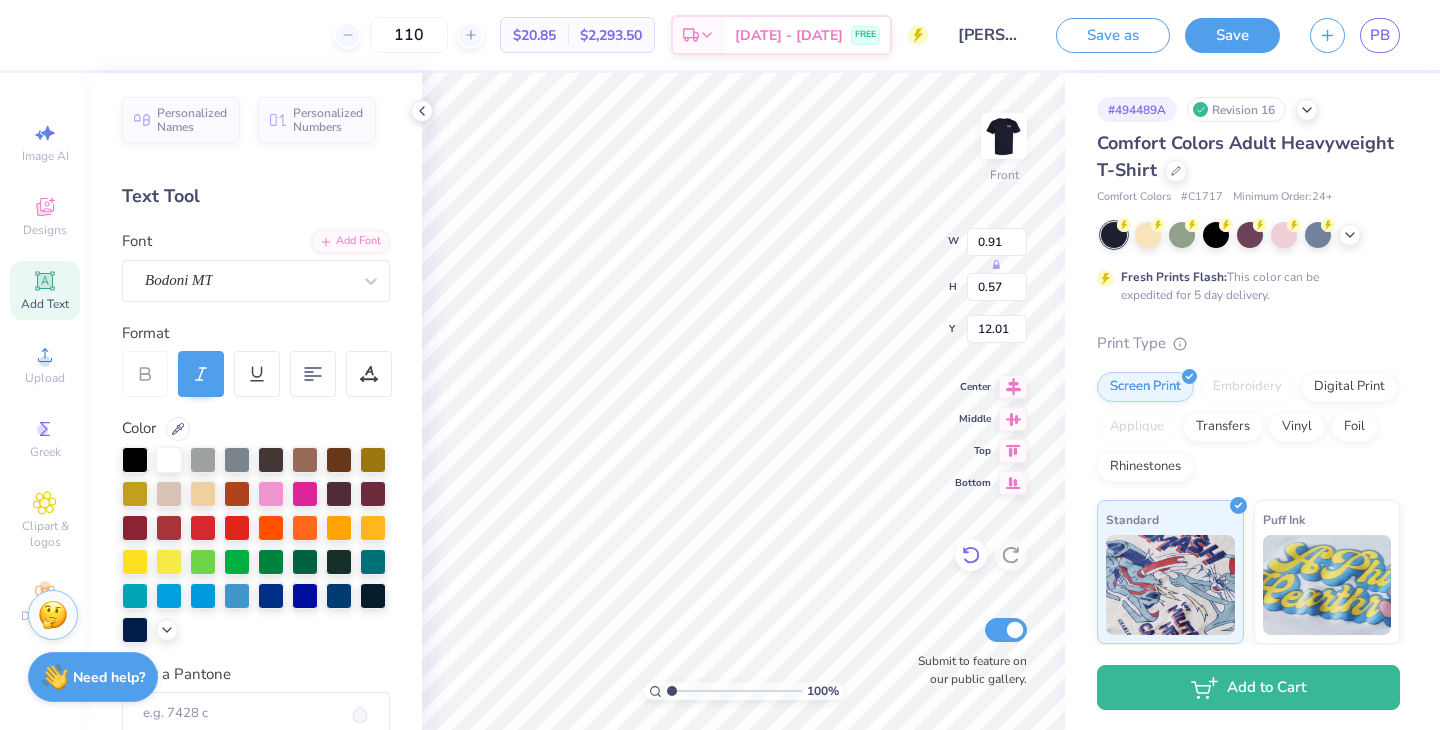 type on "11.12" 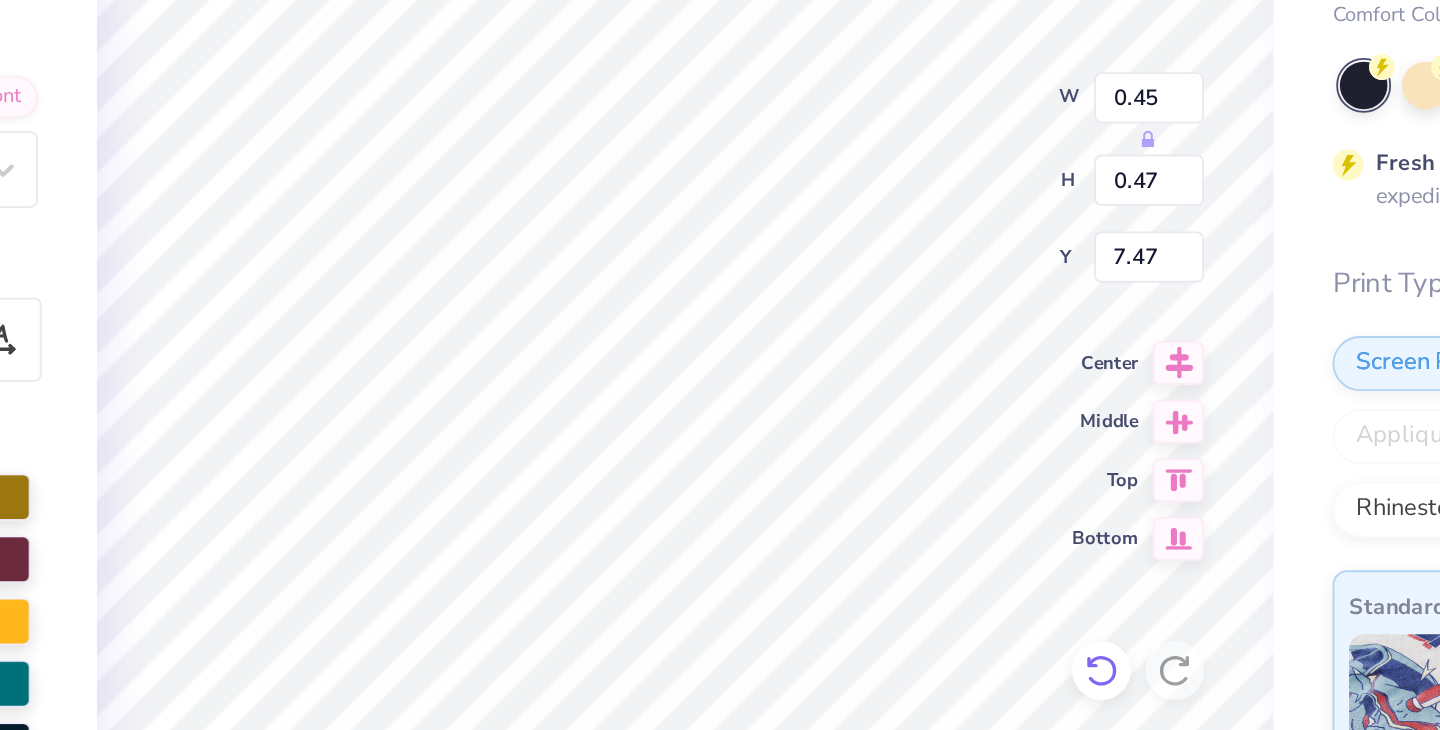 type on "11.12" 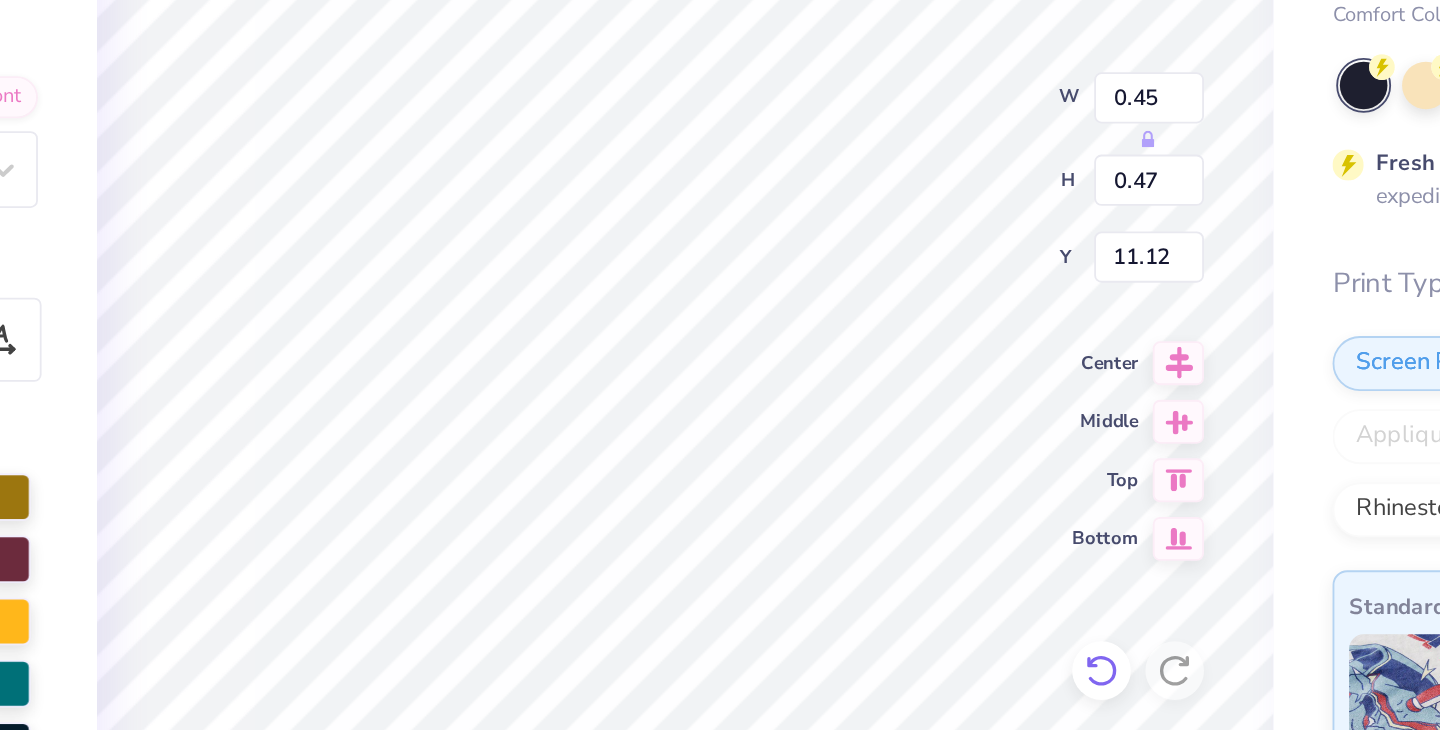 type on "2.34" 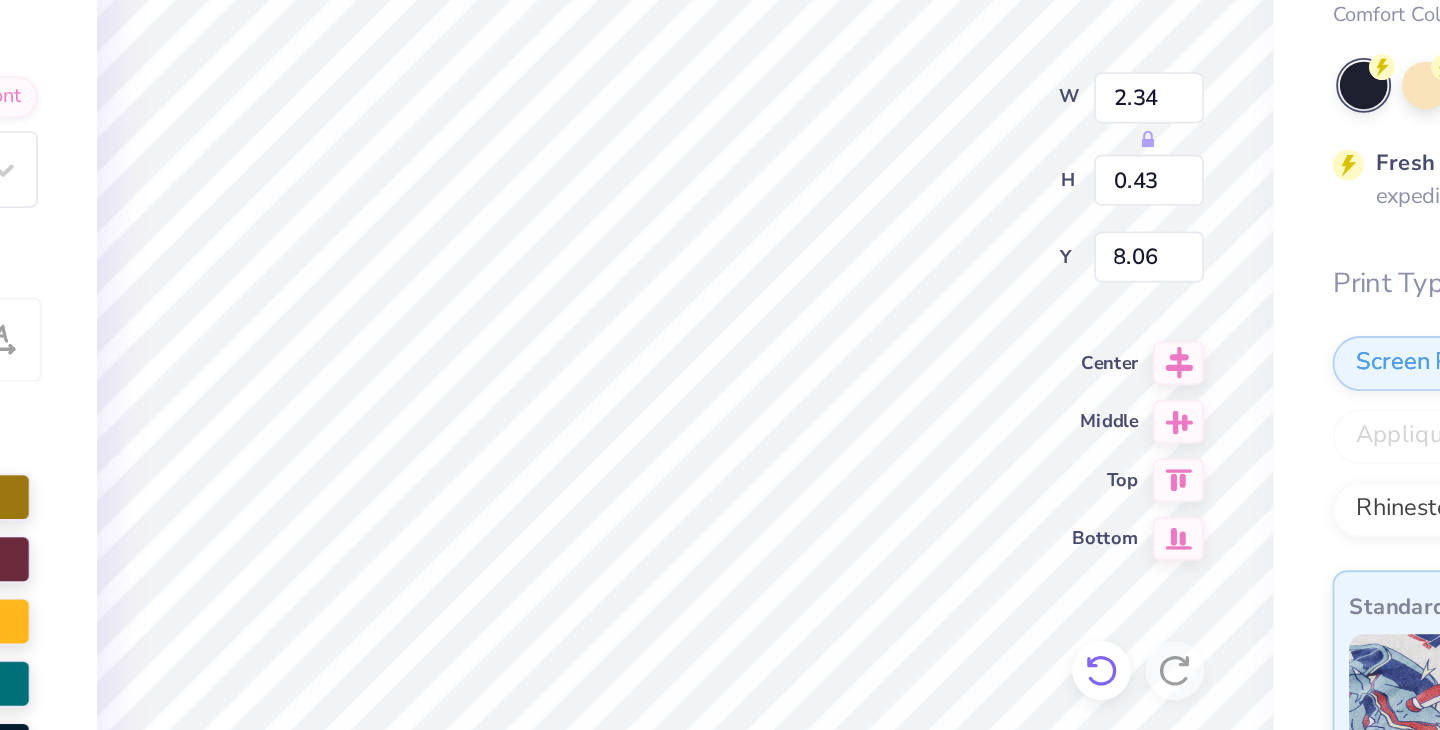 type on "11.69" 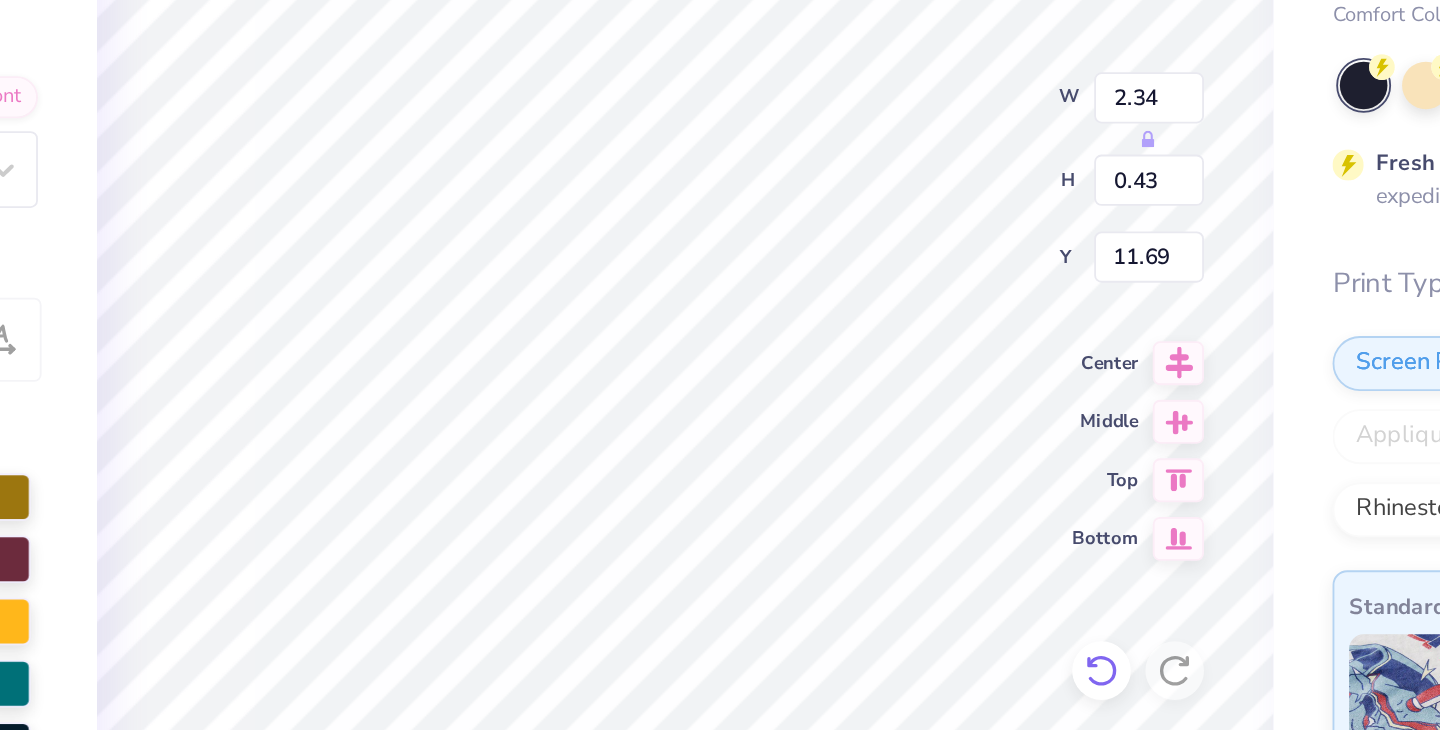 type on "2.98" 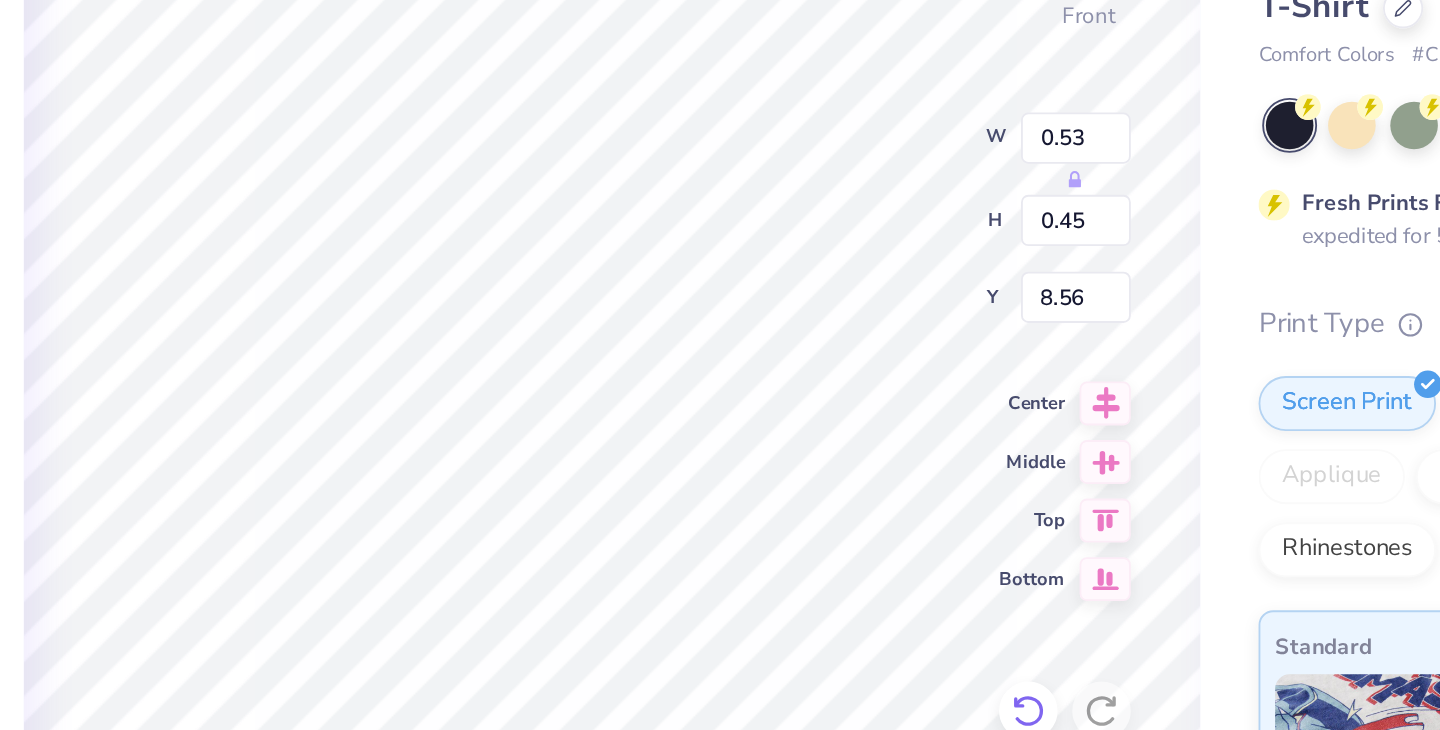 type on "12.33" 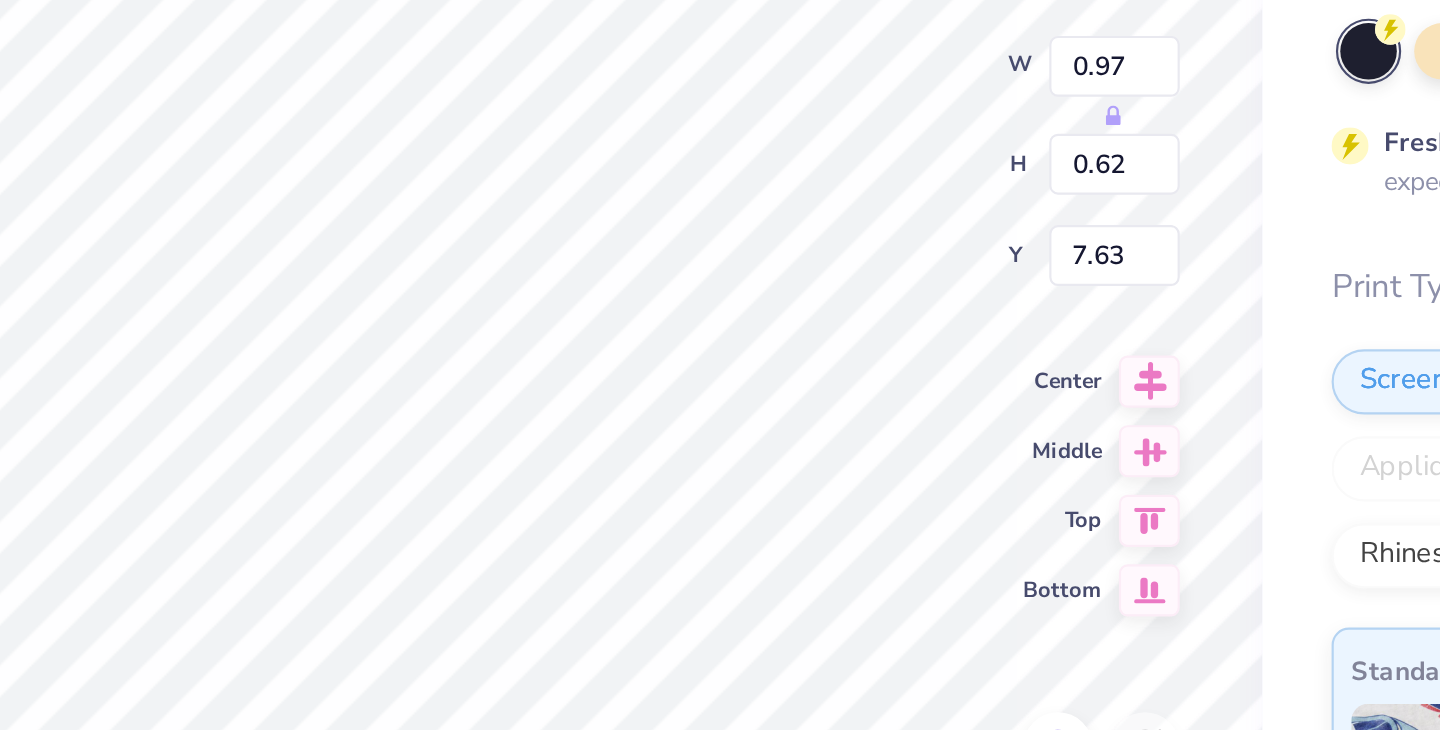 type on "7.63" 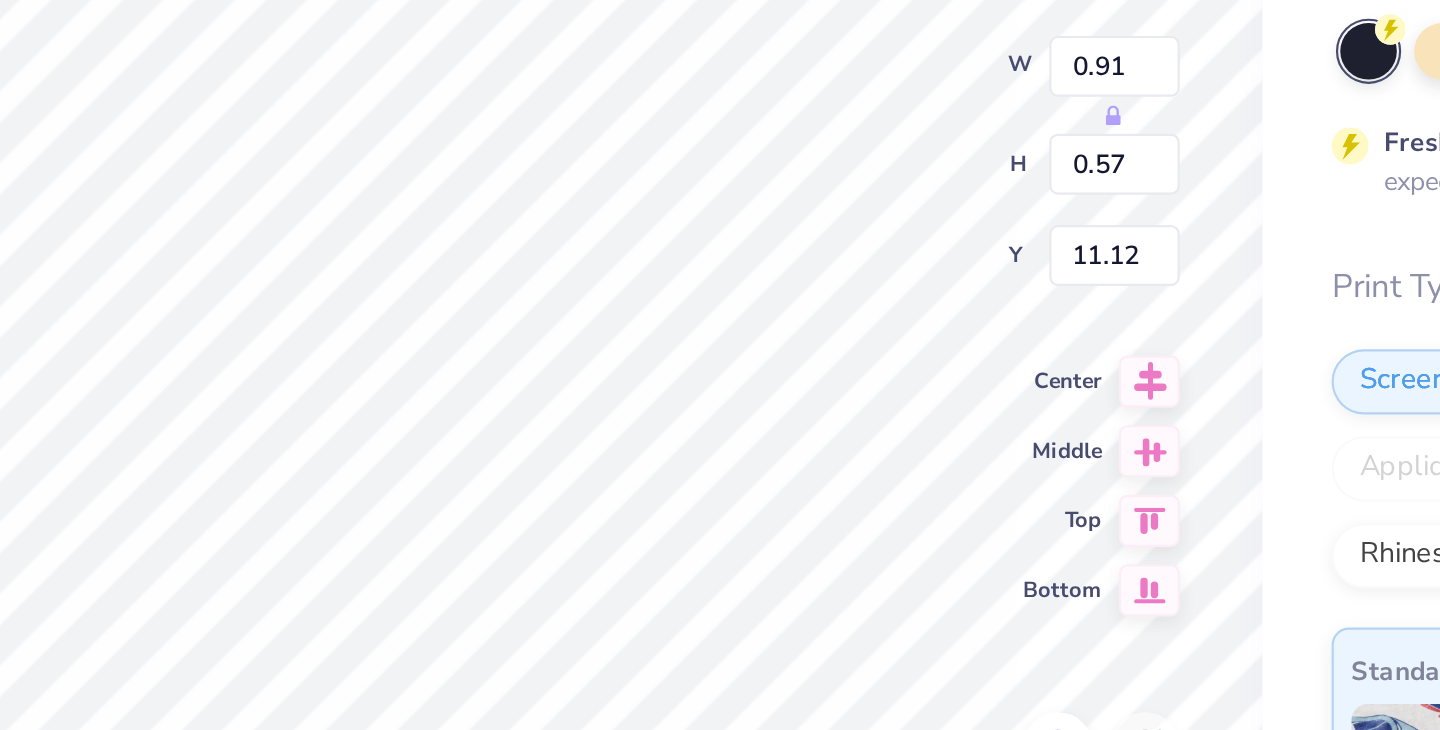 type on "8.59" 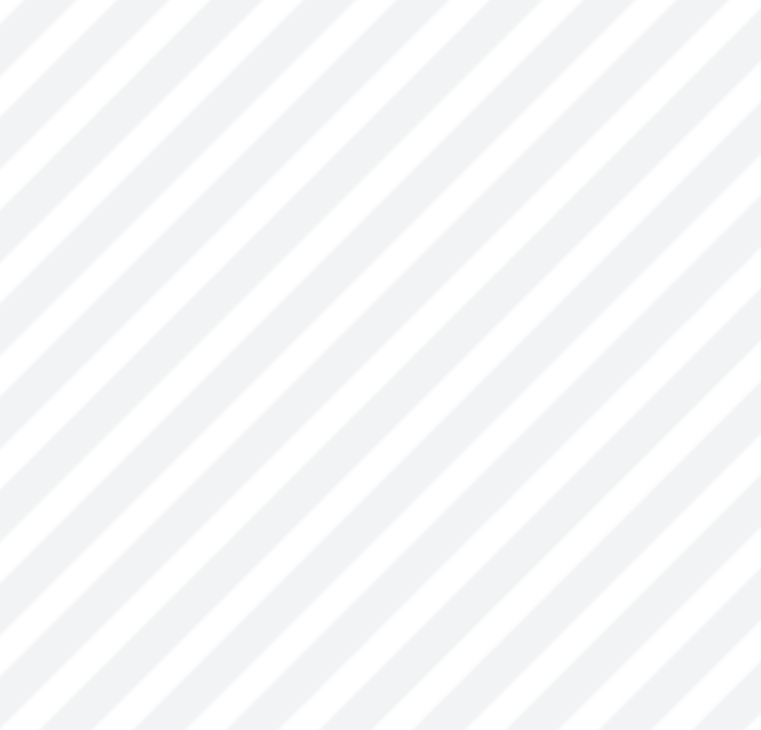 scroll, scrollTop: 0, scrollLeft: 0, axis: both 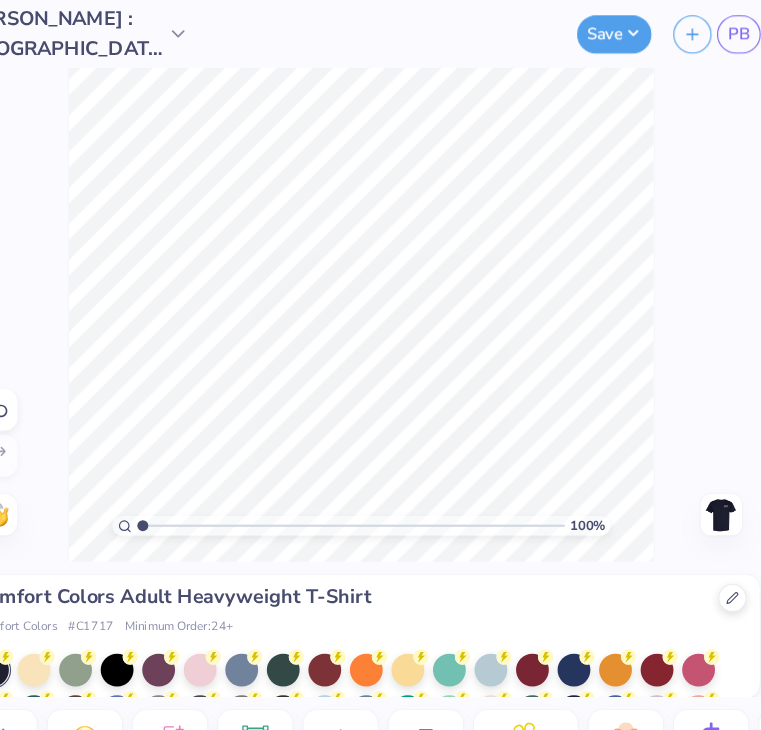 click on "100  % Need help?  Chat with us. Front" at bounding box center [380, 288] 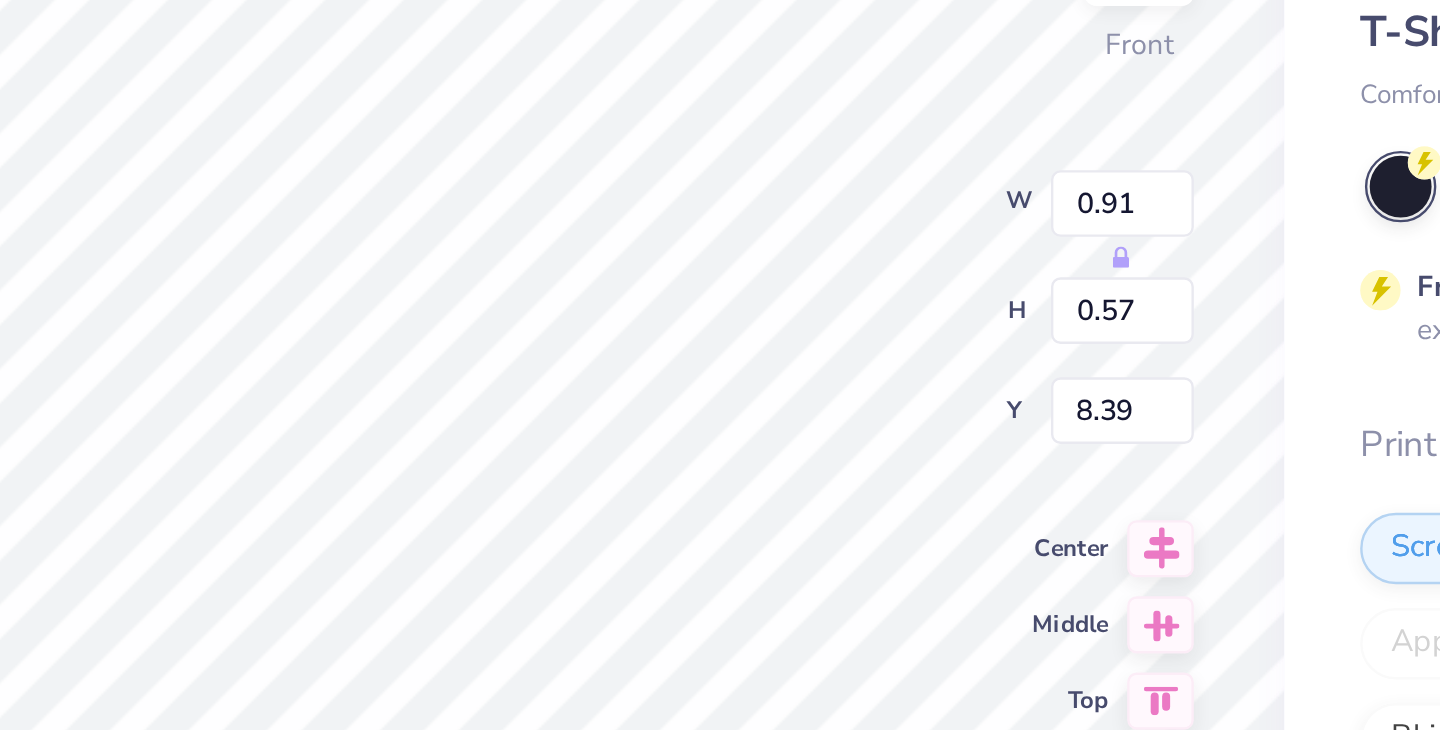 type on "8.72" 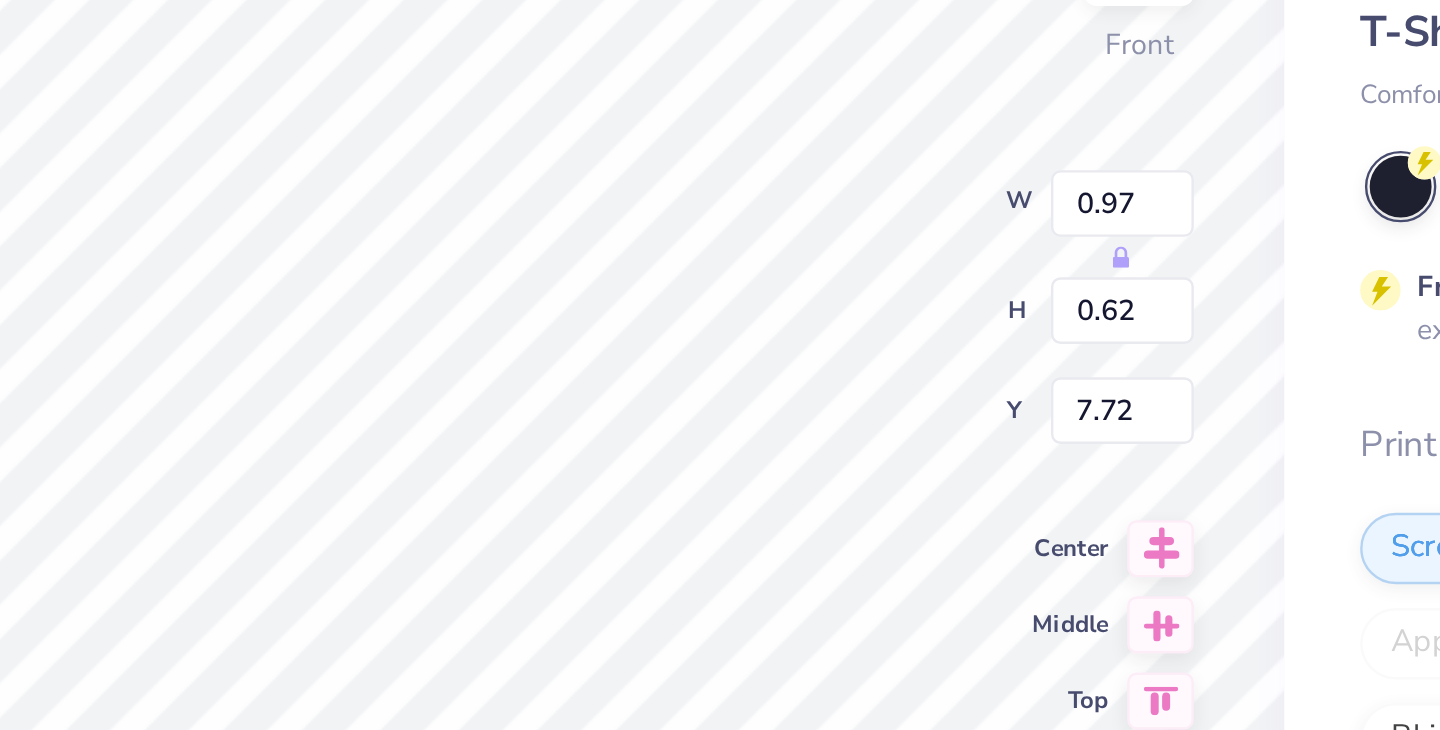 type on "7.86" 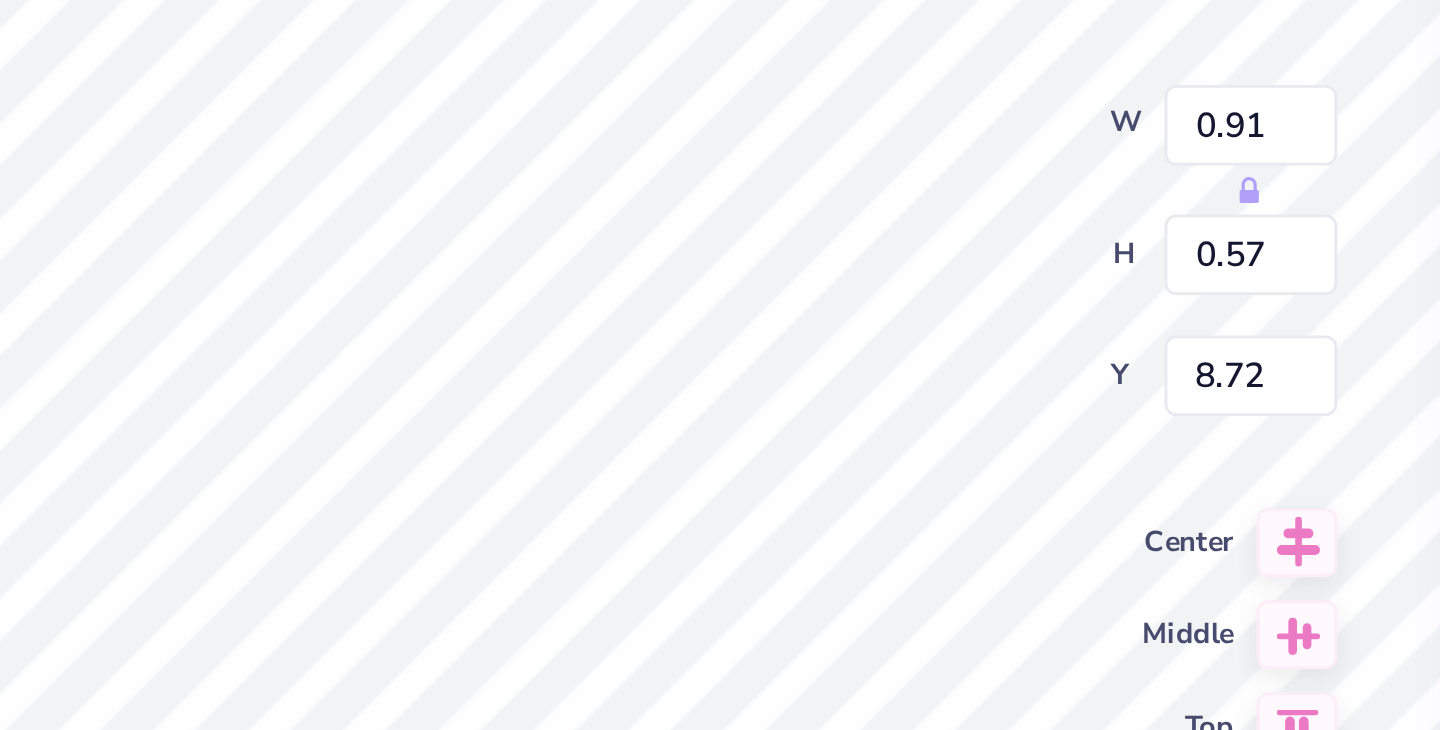 type on "8.49" 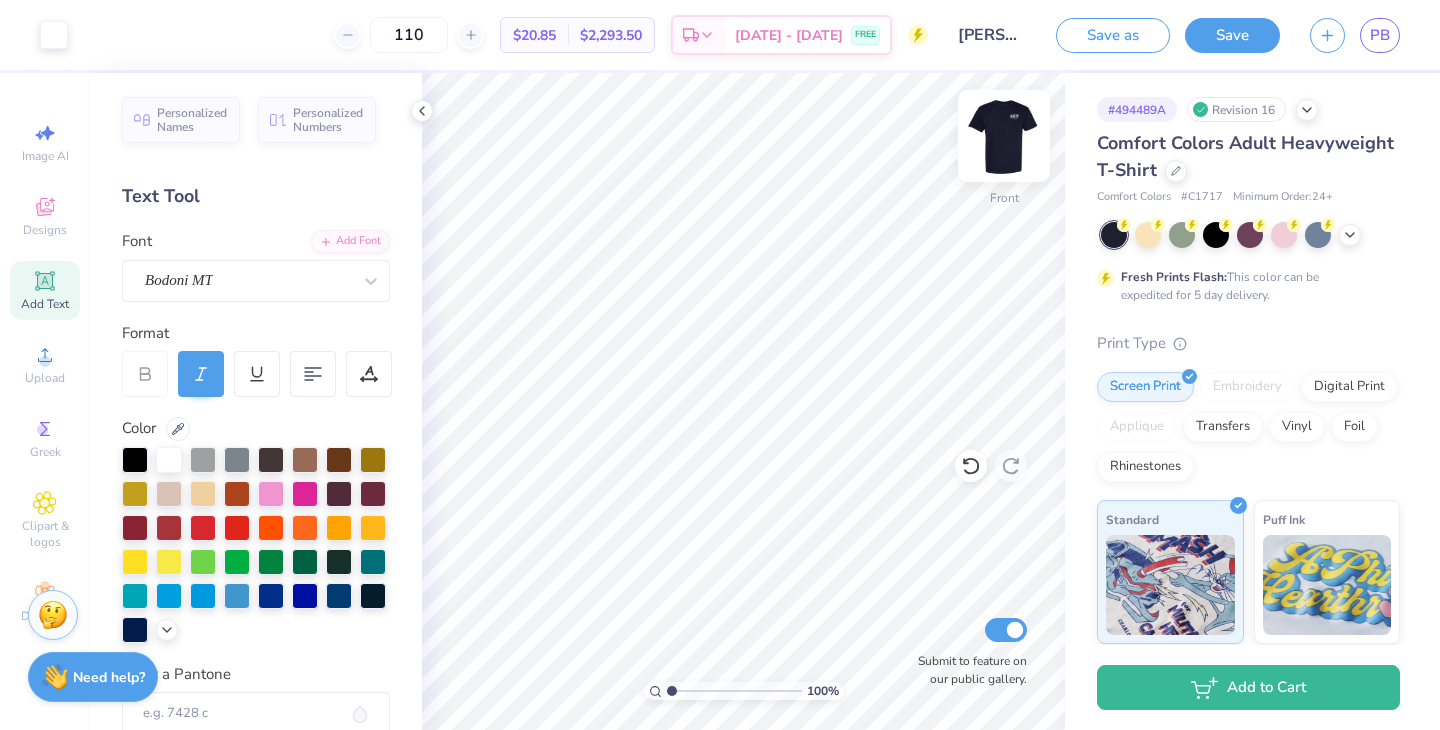 click at bounding box center (1004, 136) 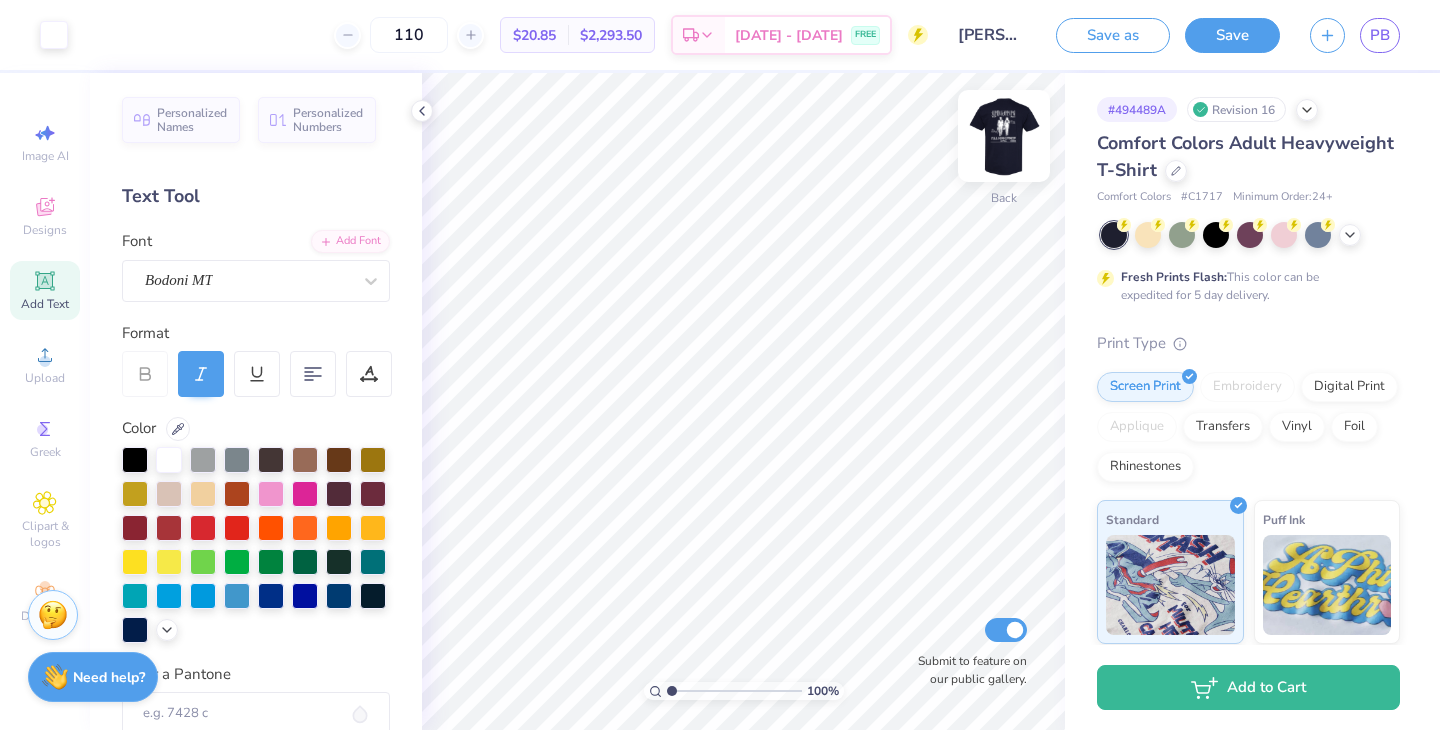 click at bounding box center (1004, 136) 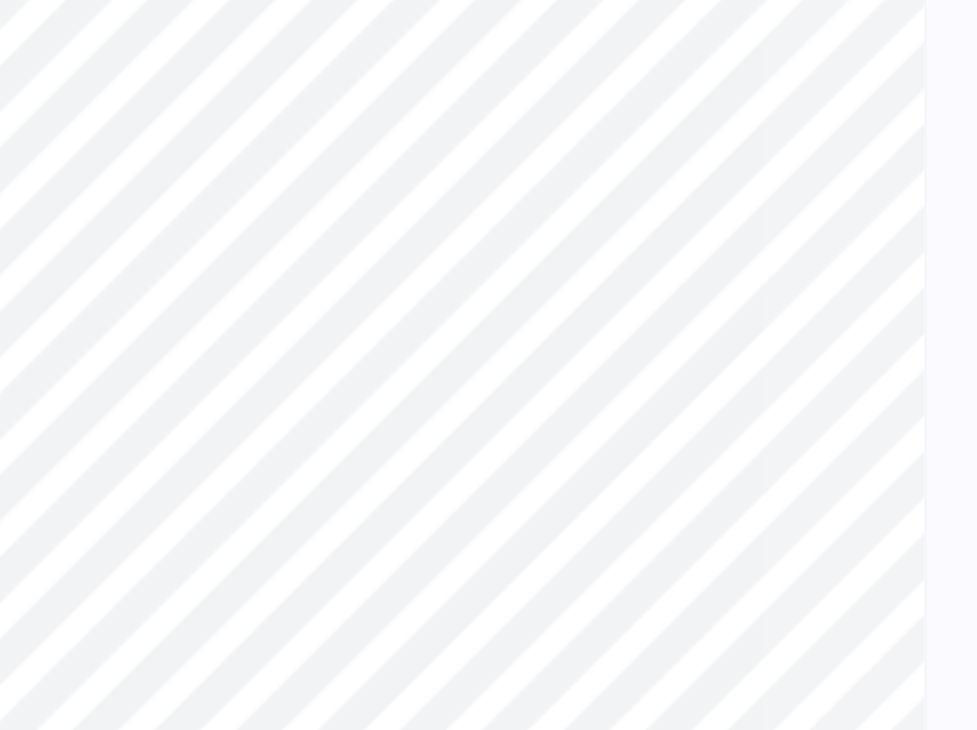 scroll, scrollTop: 0, scrollLeft: 0, axis: both 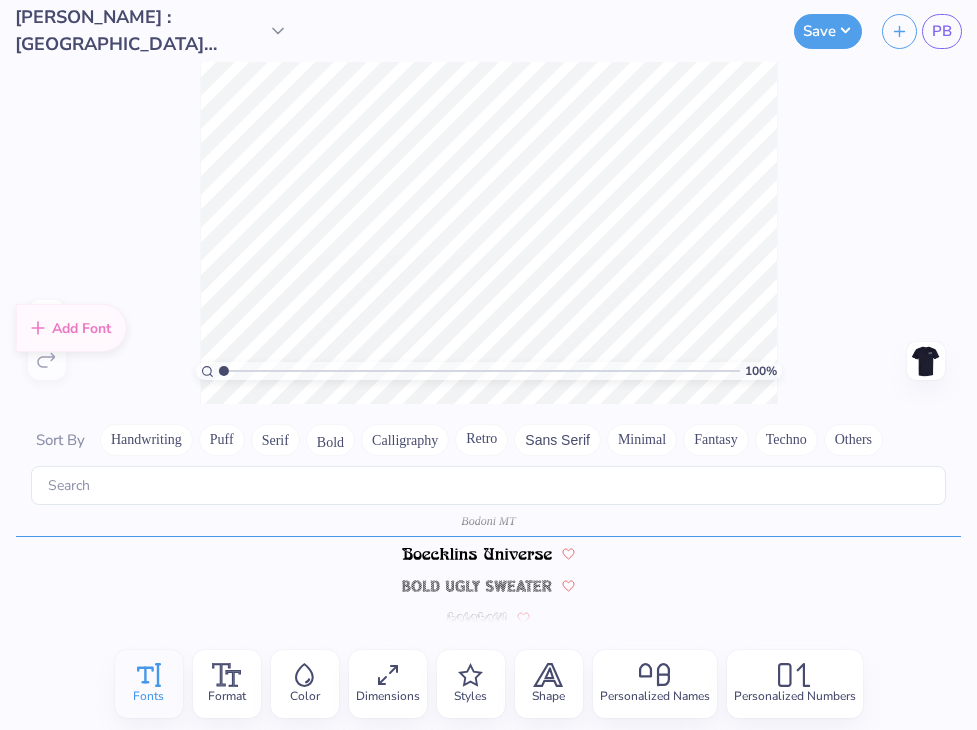 click on "100  % Need help?  Chat with us. Front" at bounding box center (488, 233) 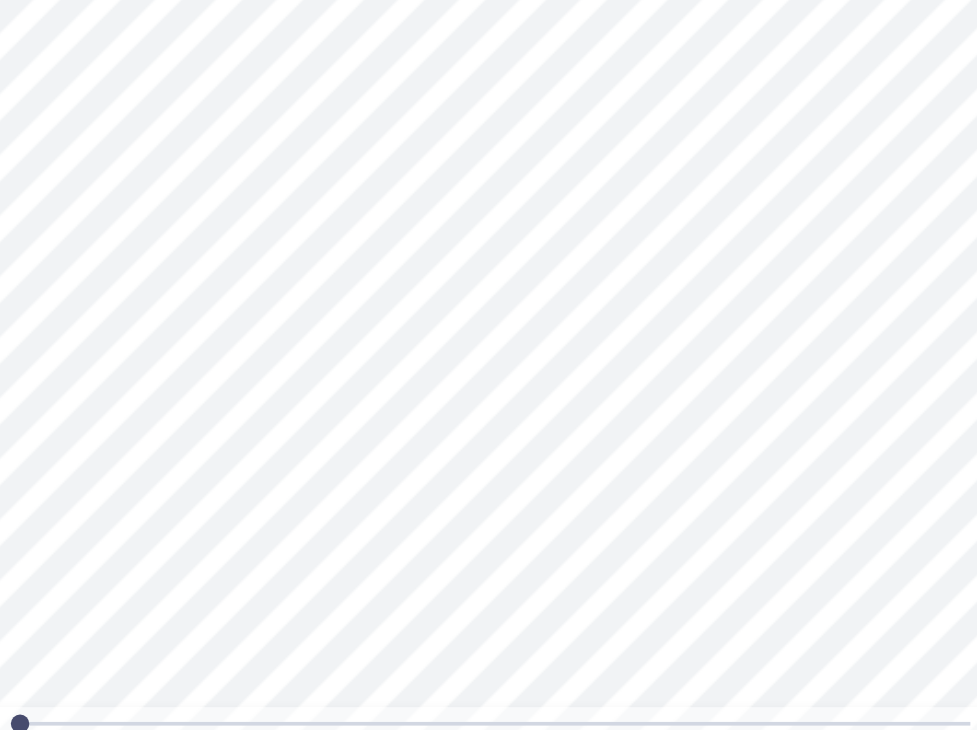 scroll, scrollTop: 0, scrollLeft: 0, axis: both 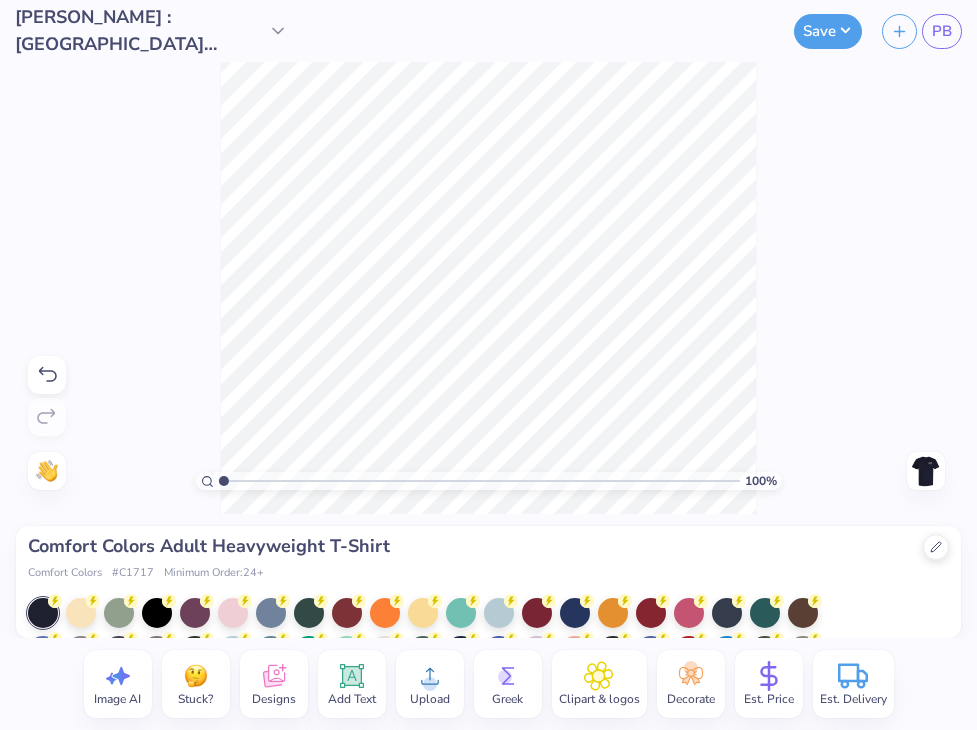 click on "100  % Need help?  Chat with us. Front" at bounding box center [488, 288] 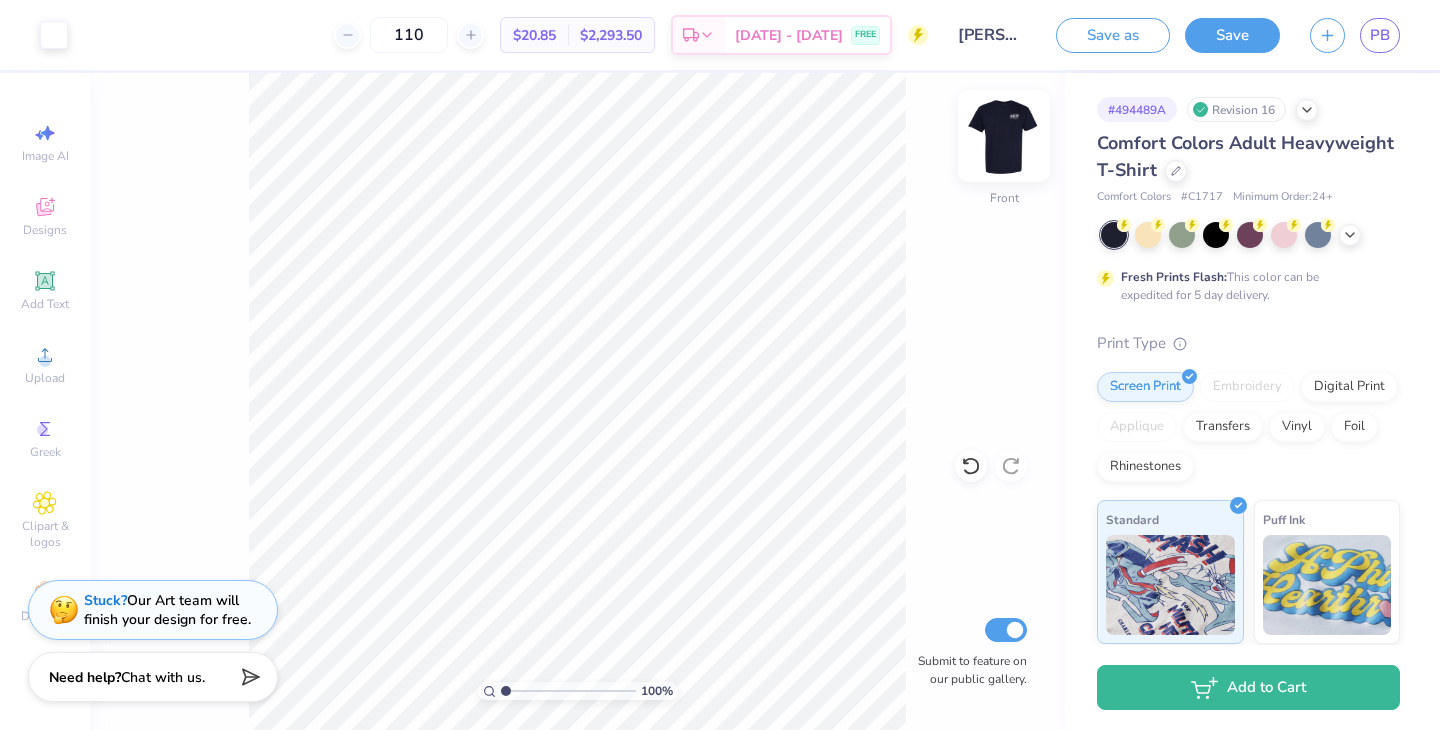 click at bounding box center [1004, 136] 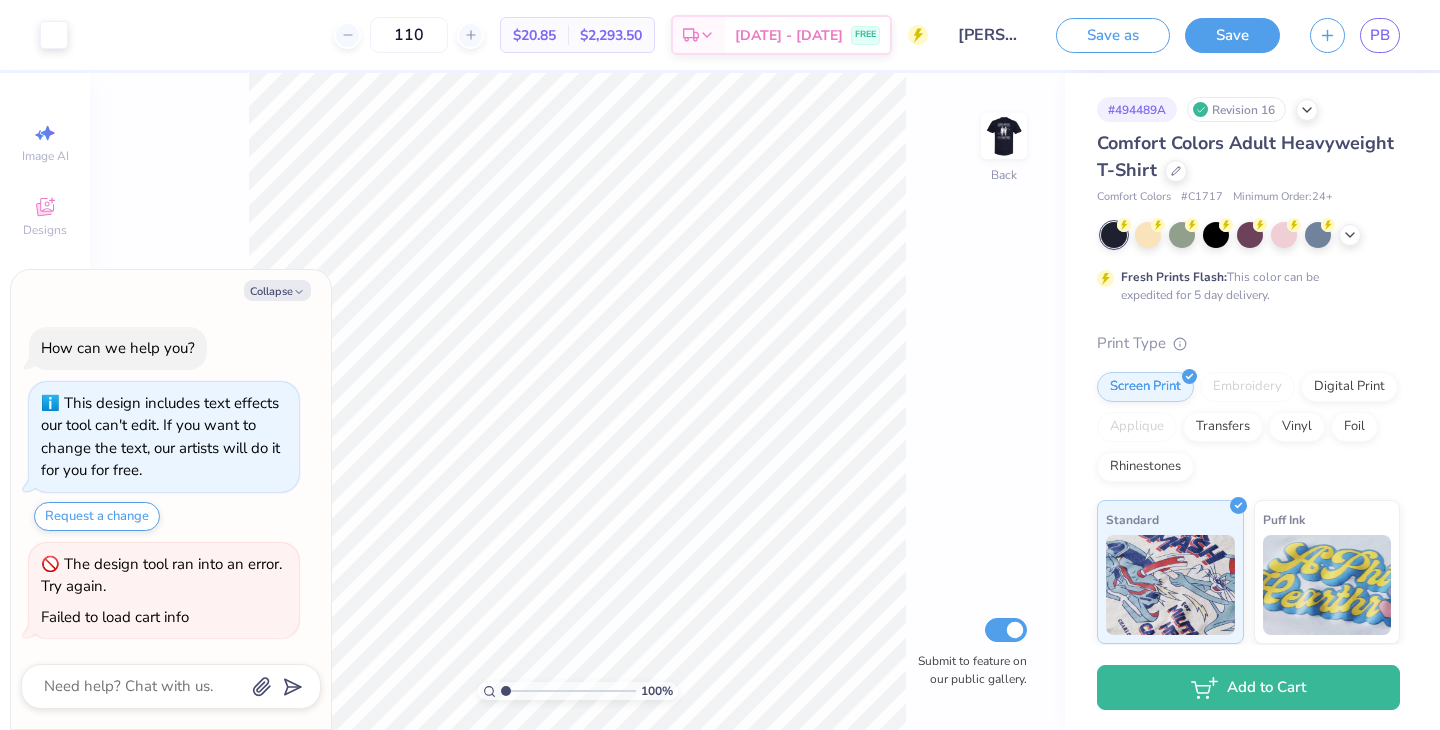 click at bounding box center [1004, 136] 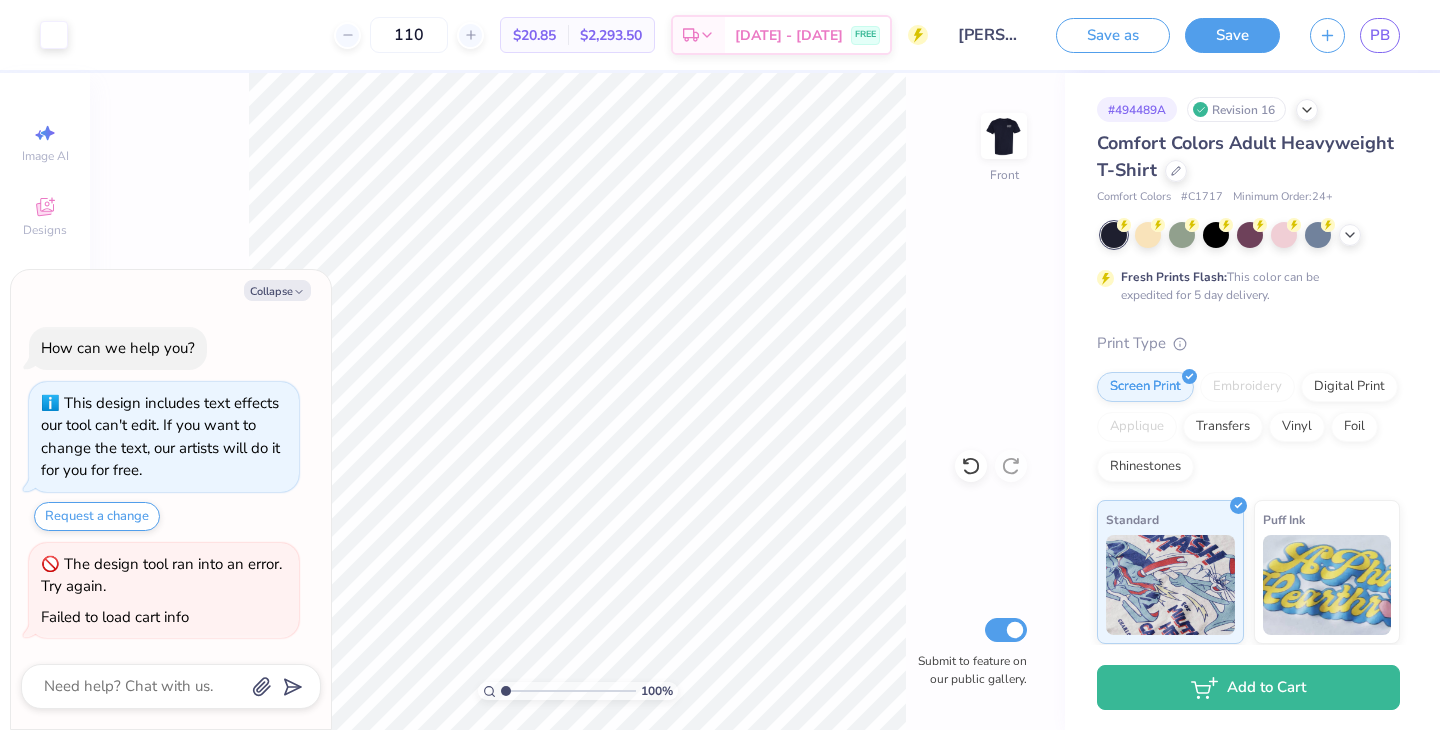 type on "x" 